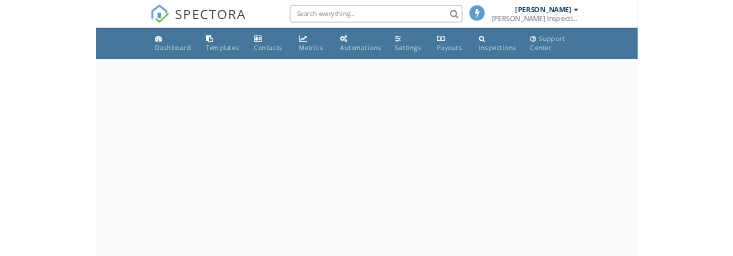 scroll, scrollTop: 0, scrollLeft: 0, axis: both 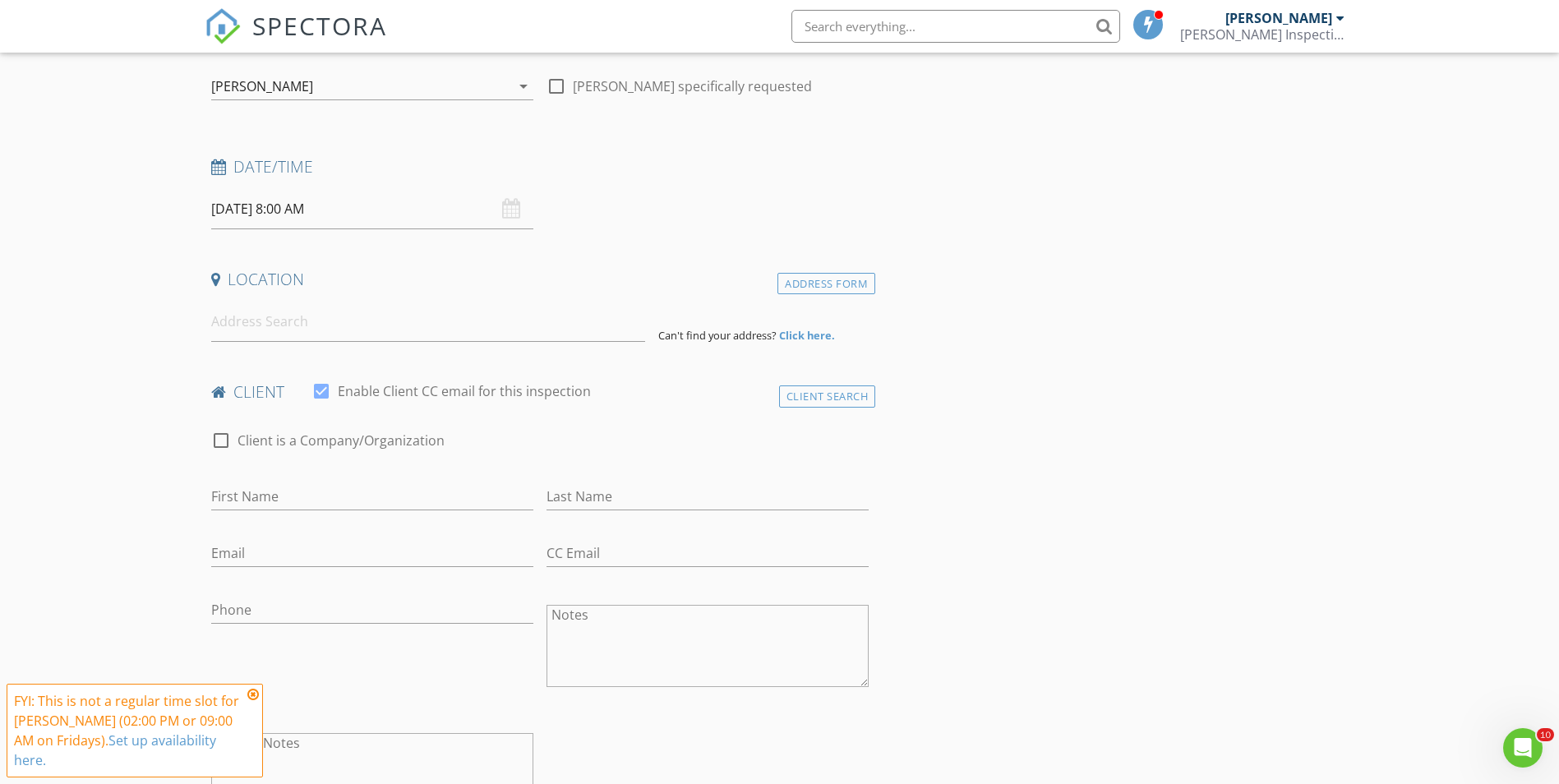 click on "07/11/2025 8:00 AM" at bounding box center [372, 209] 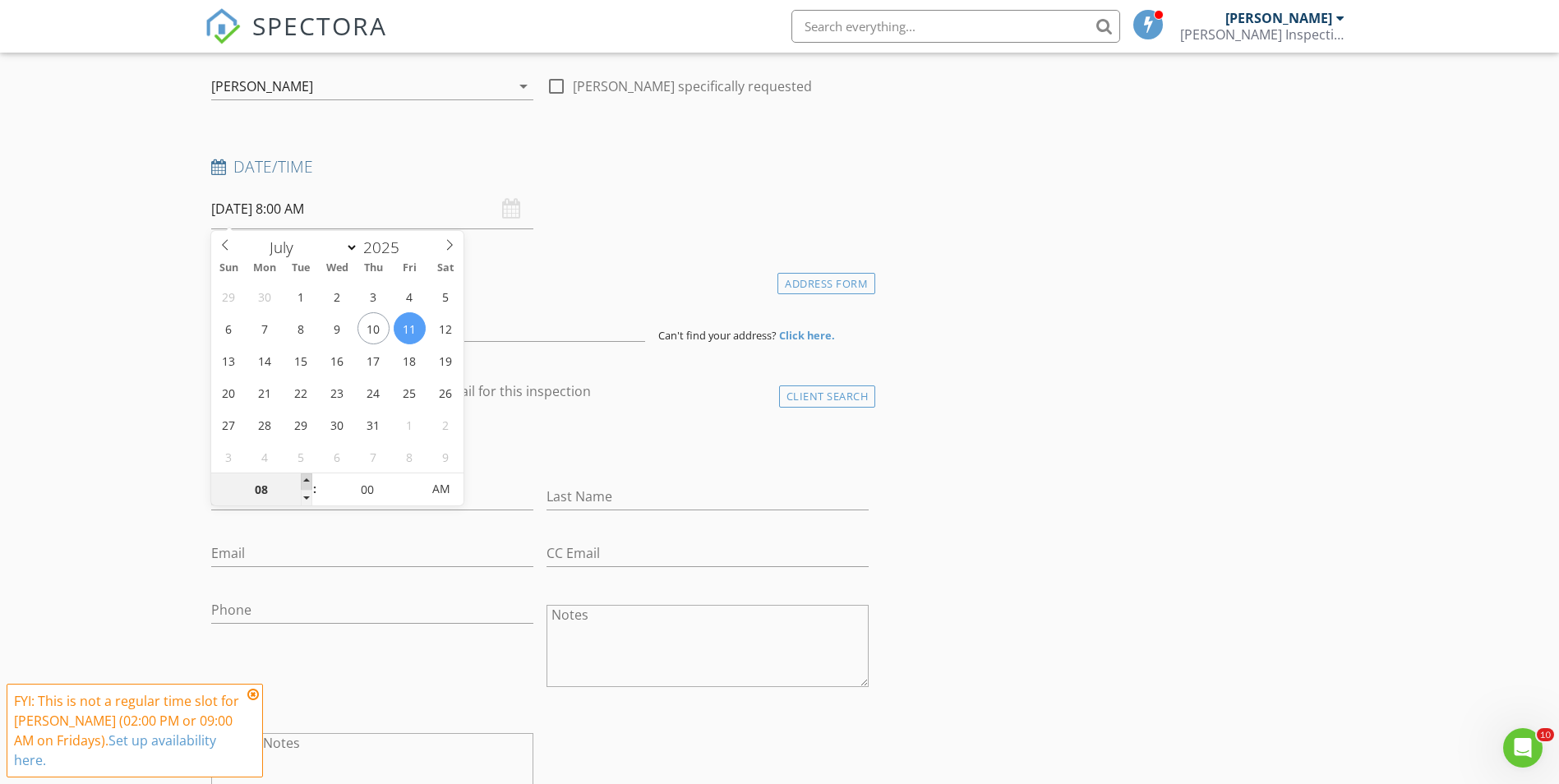 type on "09" 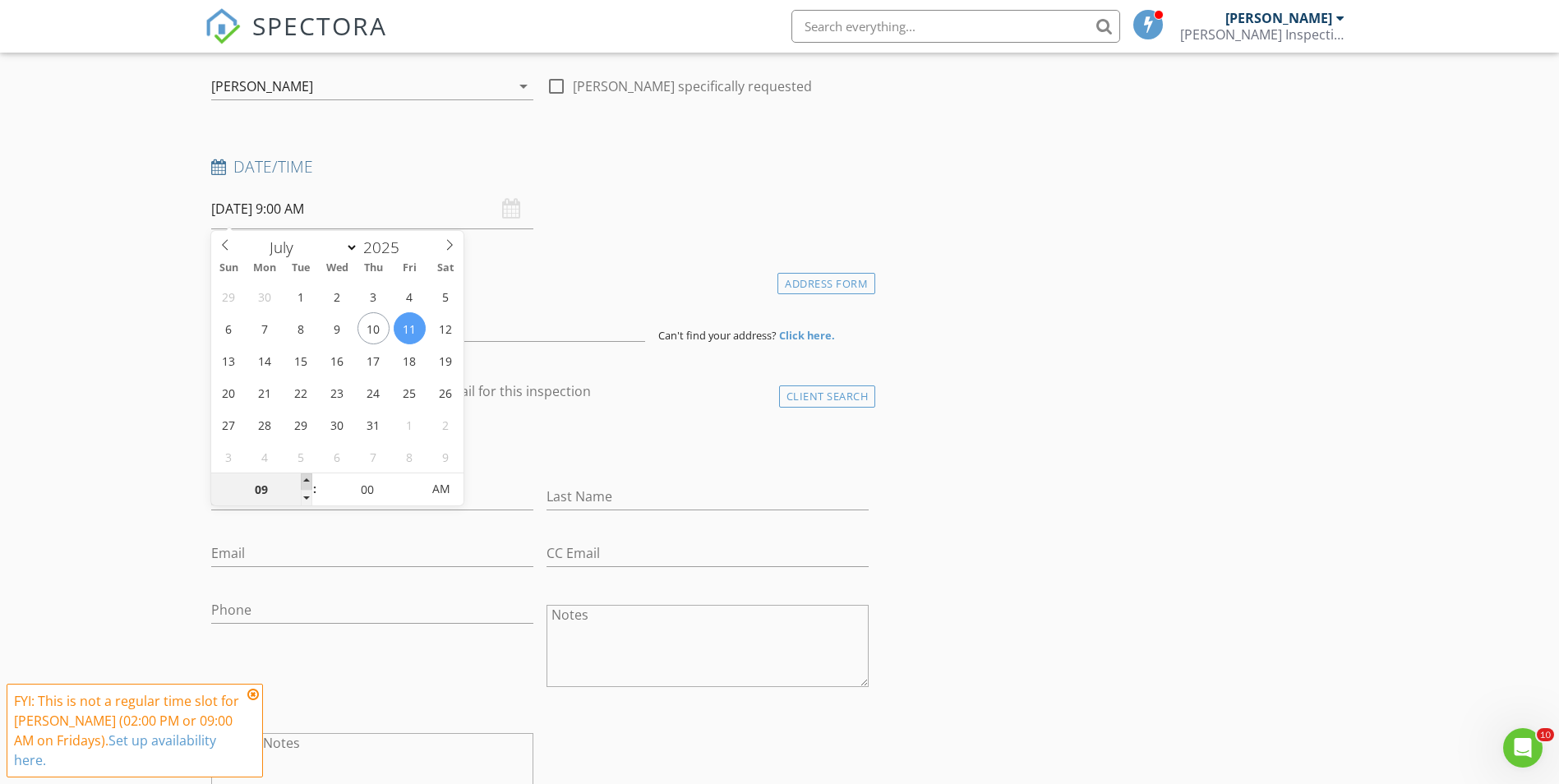 click at bounding box center (307, 482) 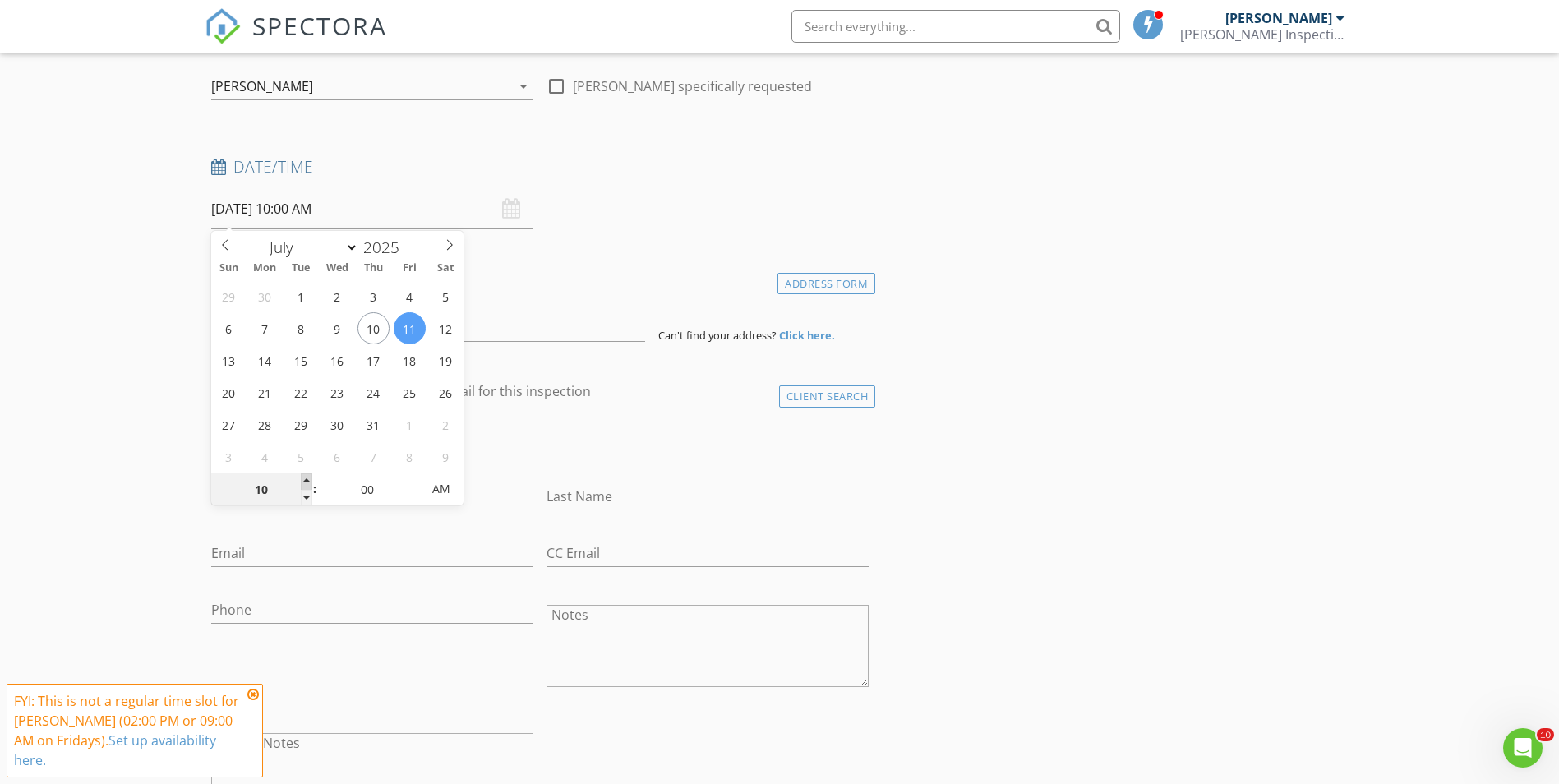 click at bounding box center (307, 482) 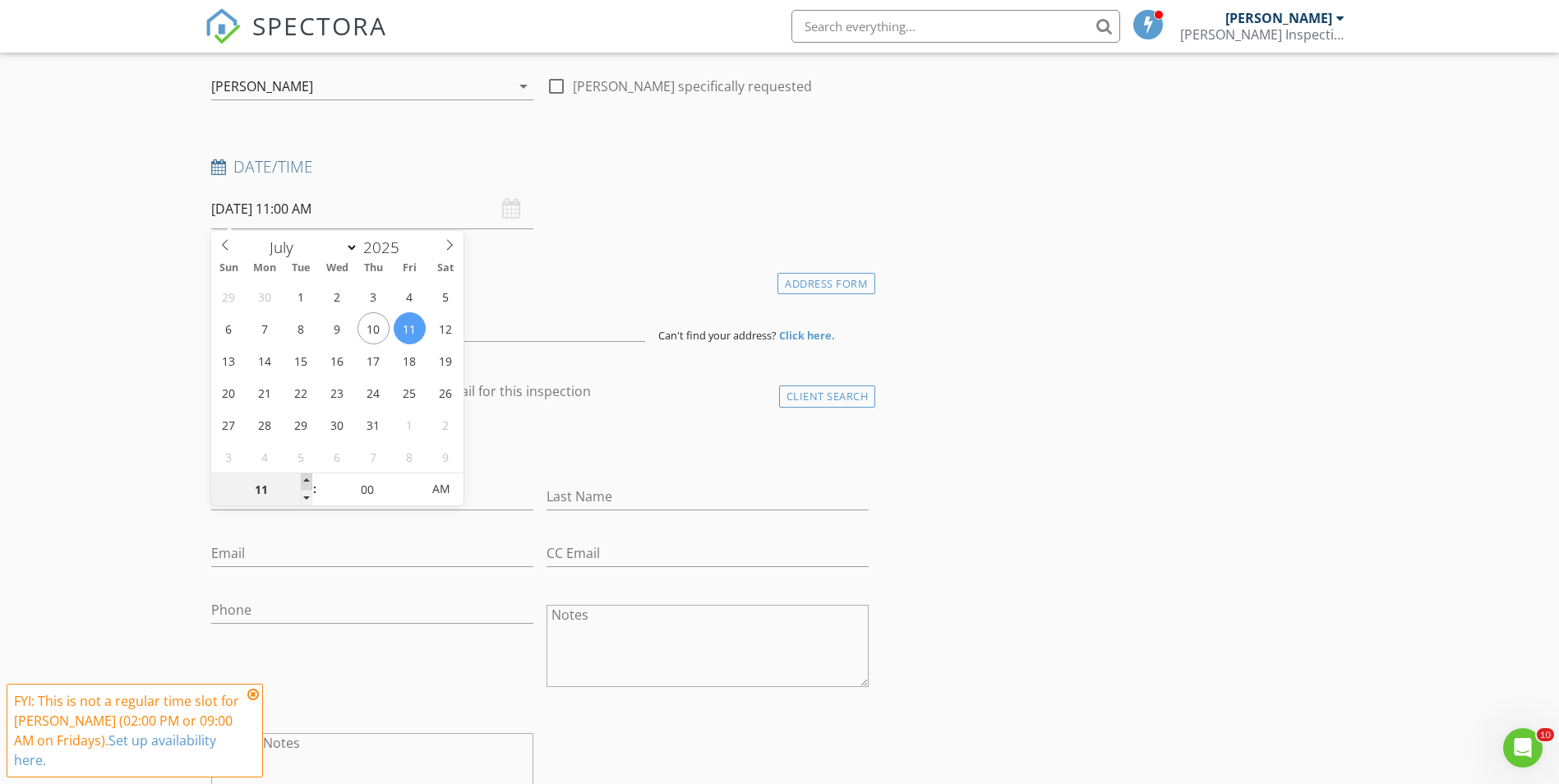 click at bounding box center (307, 482) 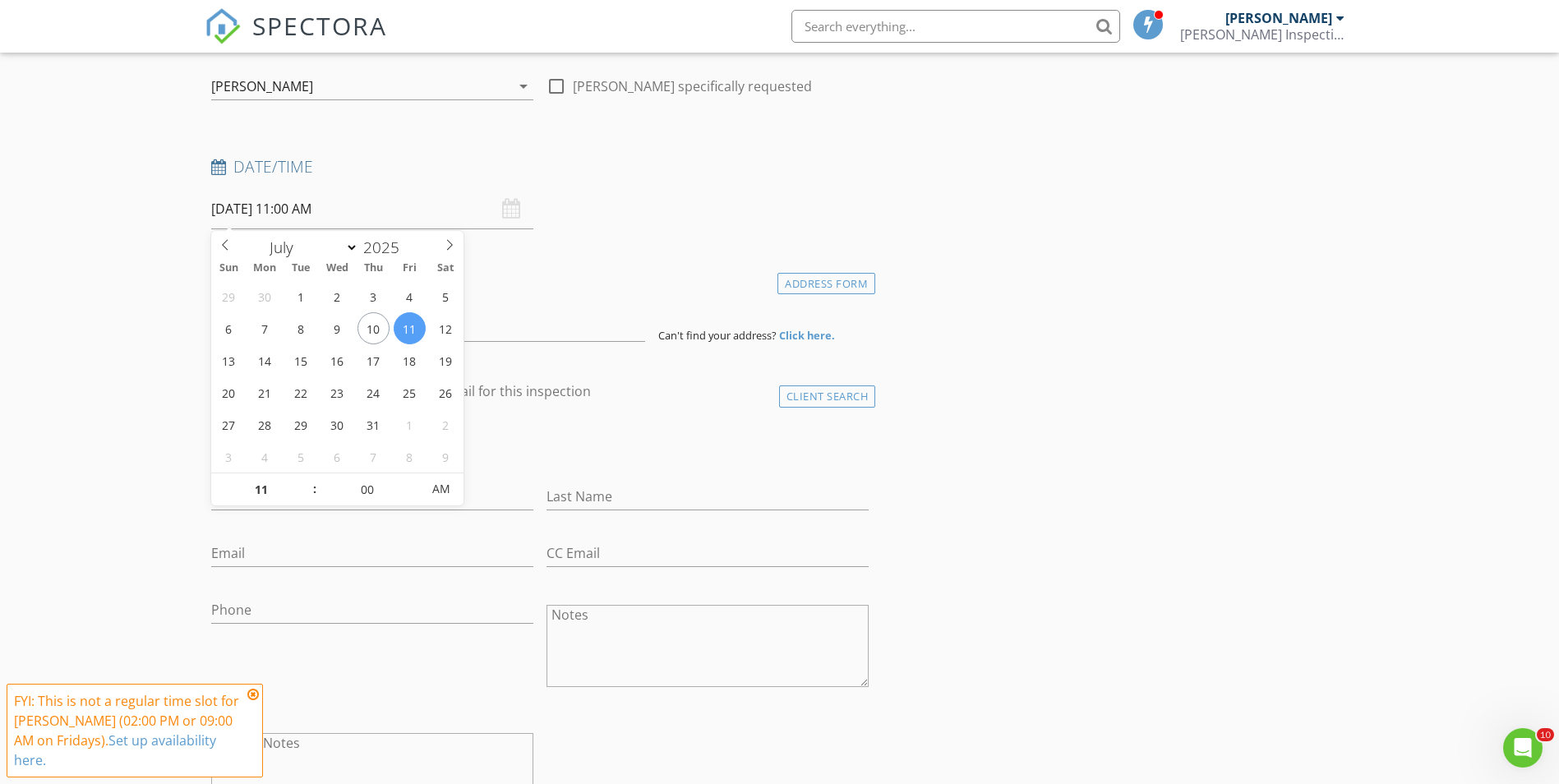 click on "New Inspection
Click here to use the New Order Form
INSPECTOR(S)
check_box   David Groff   PRIMARY   David Groff arrow_drop_down   check_box_outline_blank David Groff specifically requested
Date/Time
07/11/2025 11:00 AM
Location
Address Form       Can't find your address?   Click here.
client
check_box Enable Client CC email for this inspection   Client Search     check_box_outline_blank Client is a Company/Organization     First Name   Last Name   Email   CC Email   Phone           Notes   Private Notes
ADD ADDITIONAL client
SERVICES
check_box_outline_blank   Residential Inspection   check_box_outline_blank   4 Point Inspection   check_box_outline_blank   On site 4 Point Inspection    check_box_outline_blank   Wind Mitigation   check_box_outline_blank" at bounding box center (779, 1271) 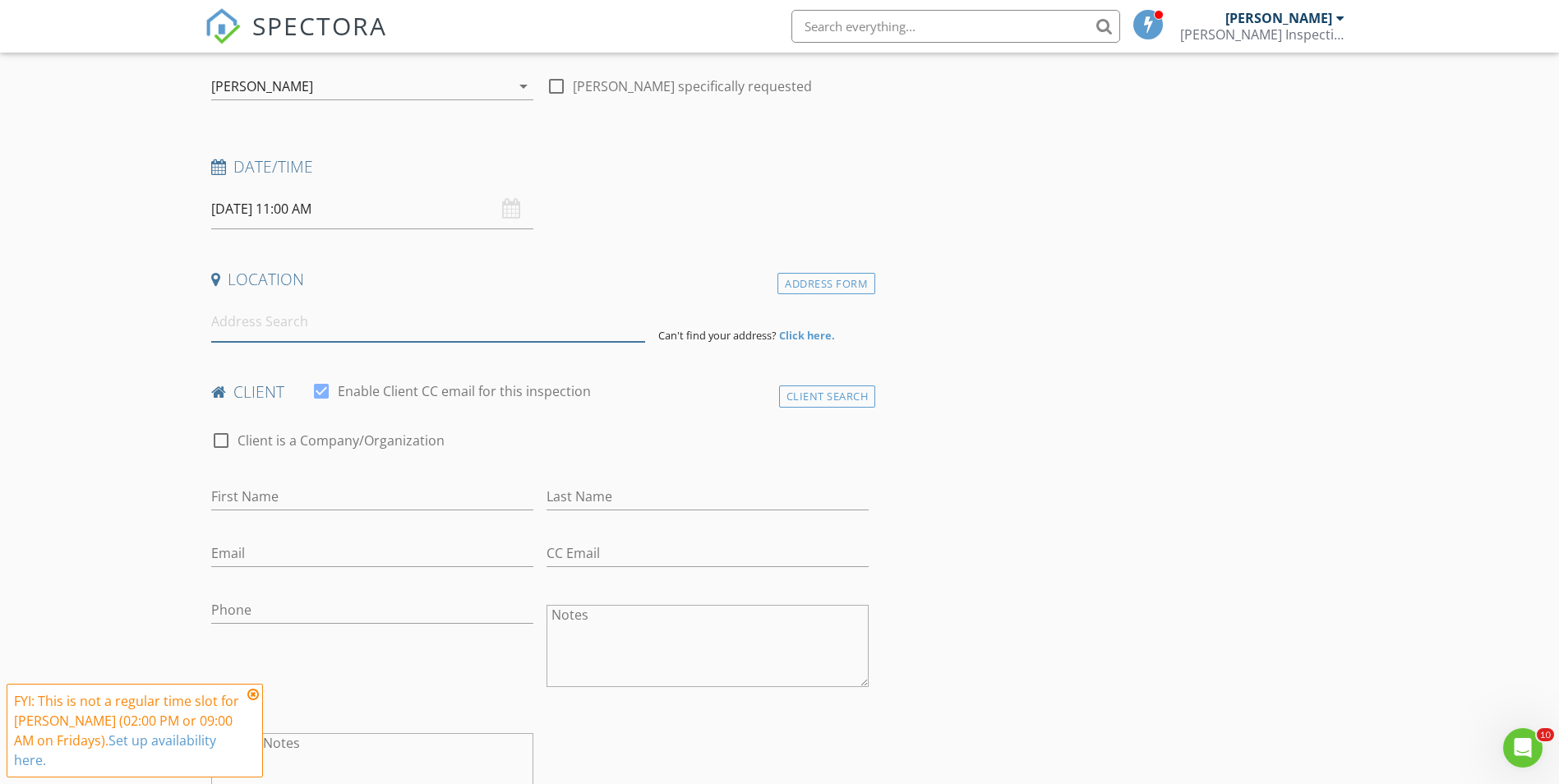 click at bounding box center (428, 321) 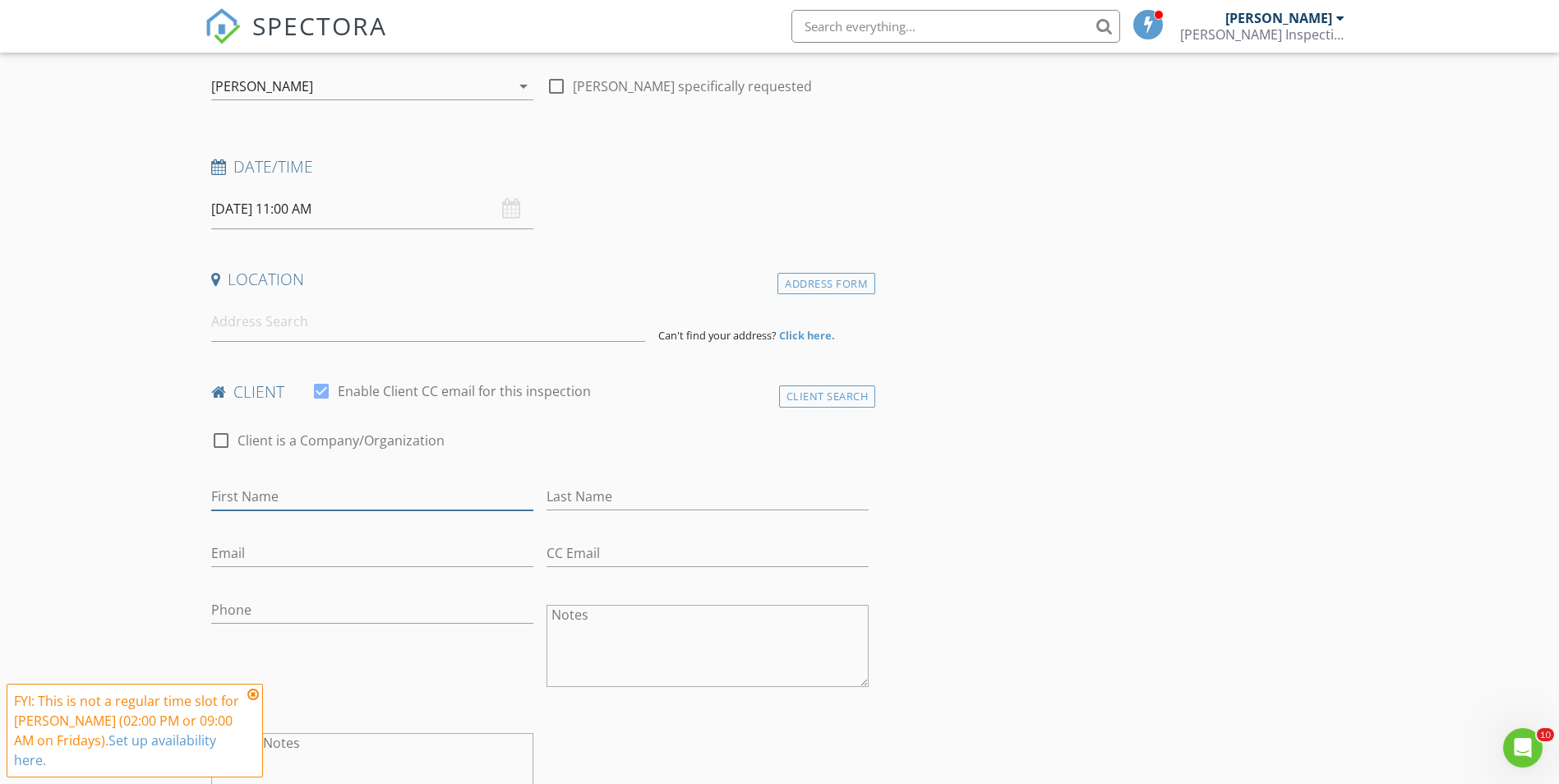click on "First Name" at bounding box center [372, 496] 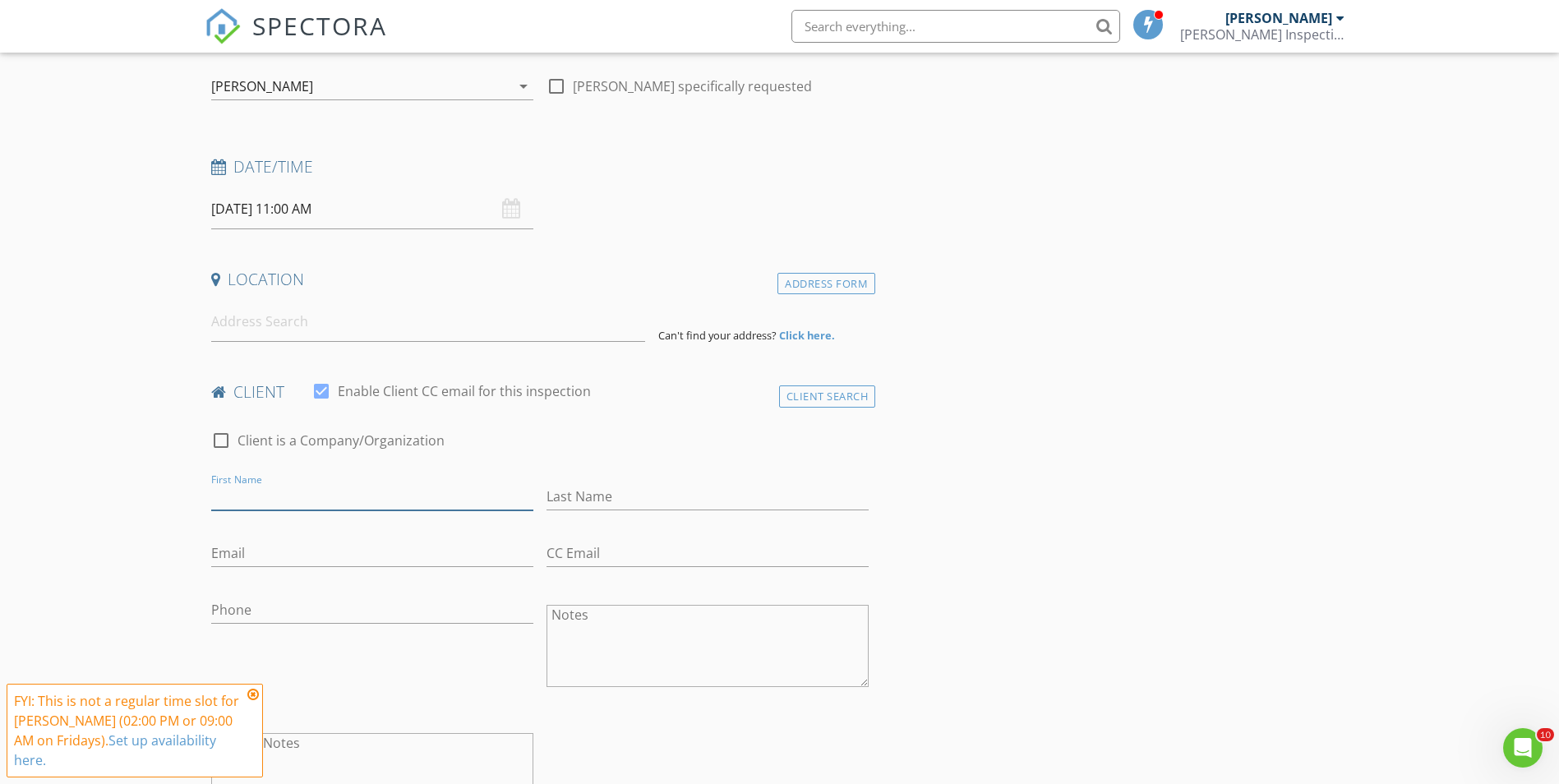 paste on "Thomas Skalamera" 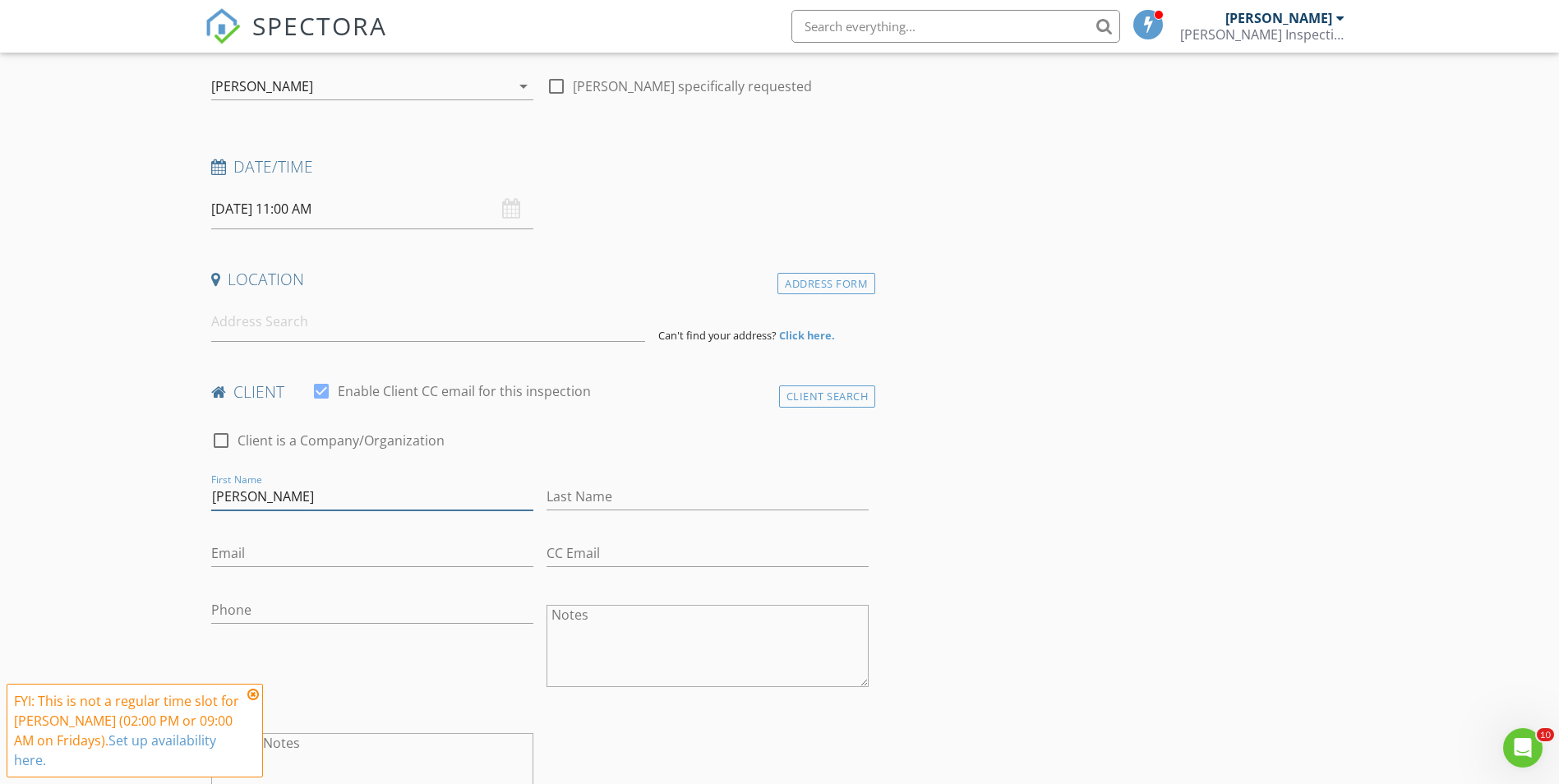 drag, startPoint x: 363, startPoint y: 487, endPoint x: 265, endPoint y: 494, distance: 98.24968 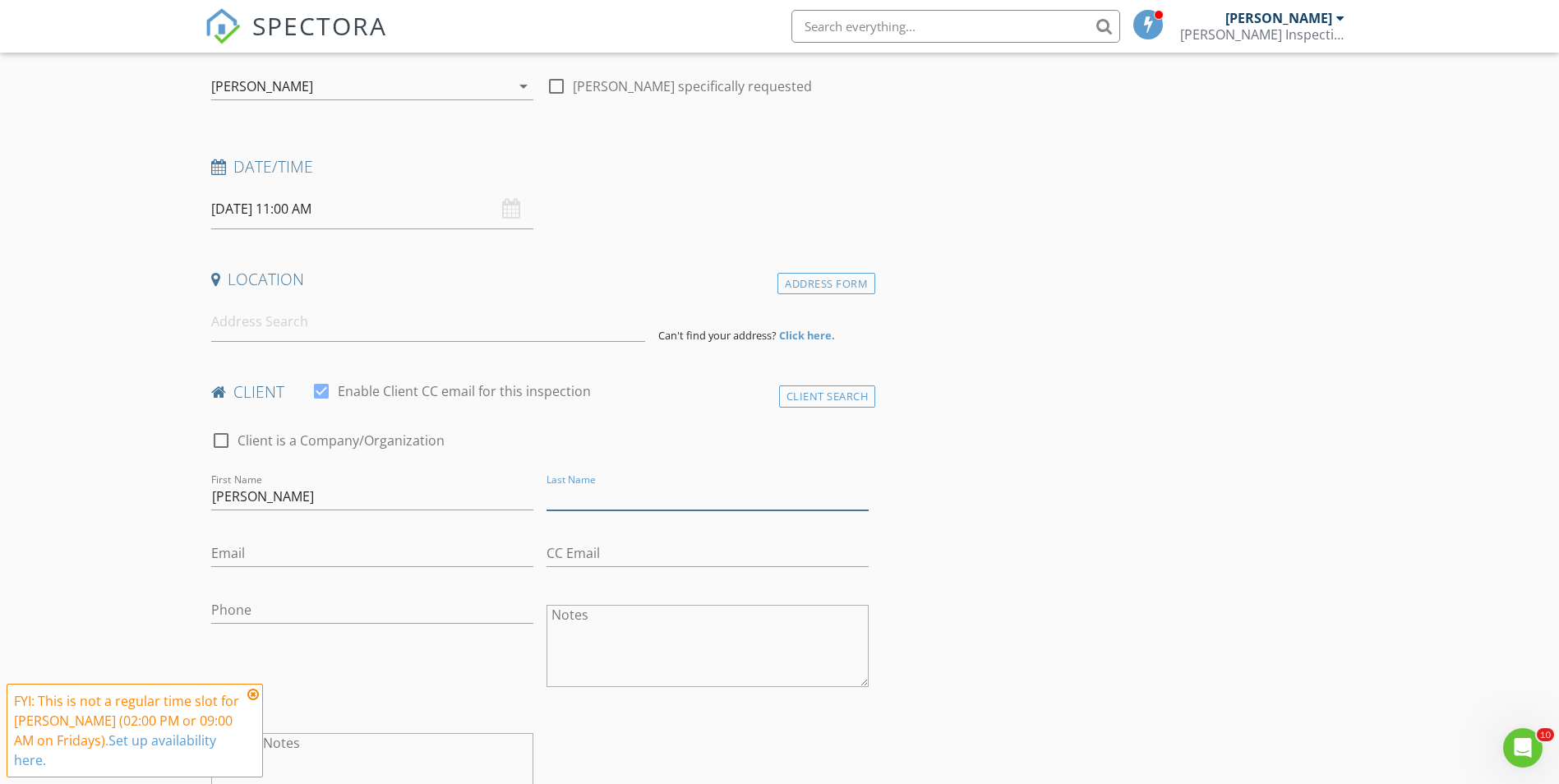 paste on "Thomas Skalamera" 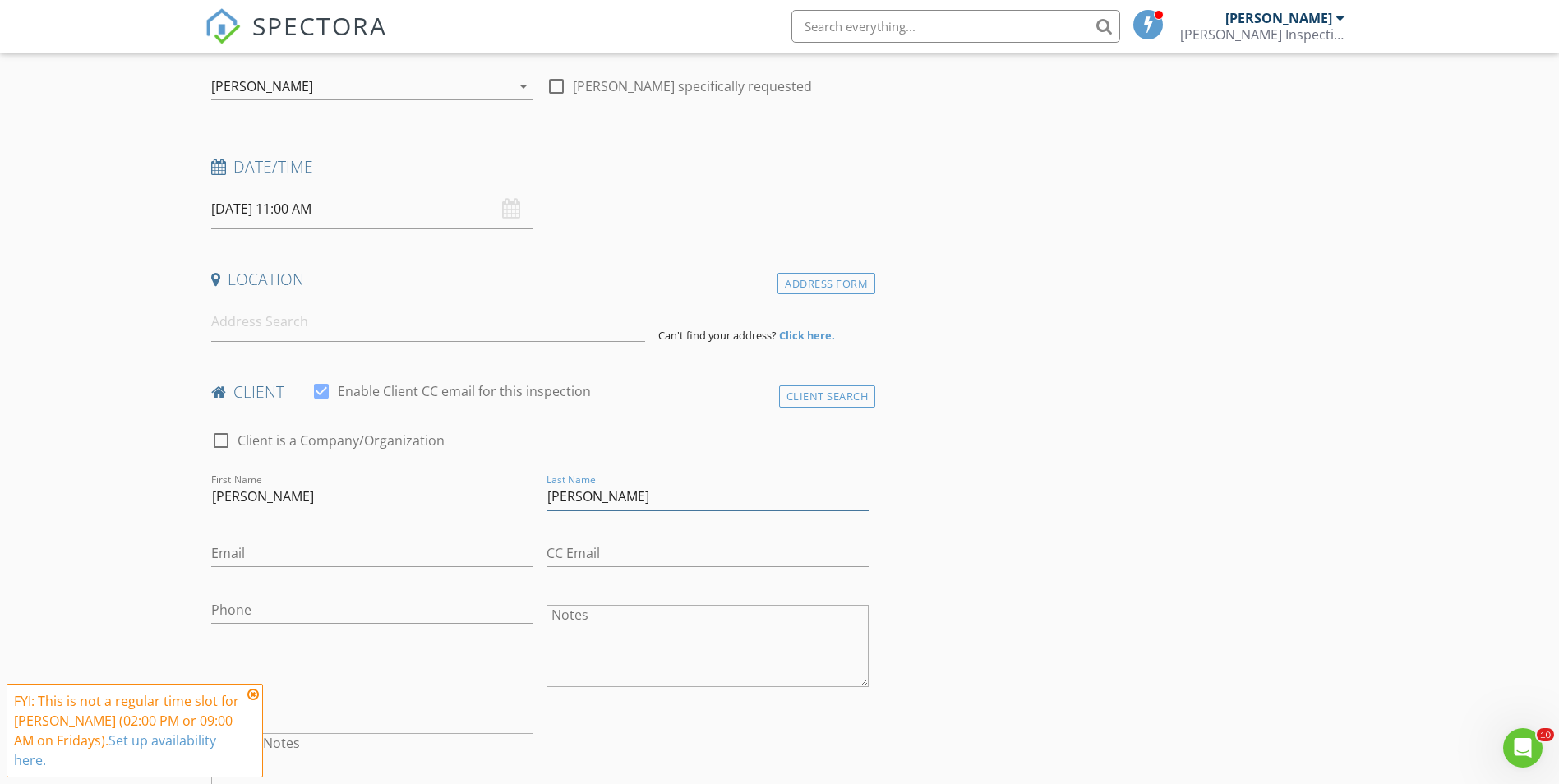drag, startPoint x: 602, startPoint y: 496, endPoint x: 512, endPoint y: 500, distance: 90.0888 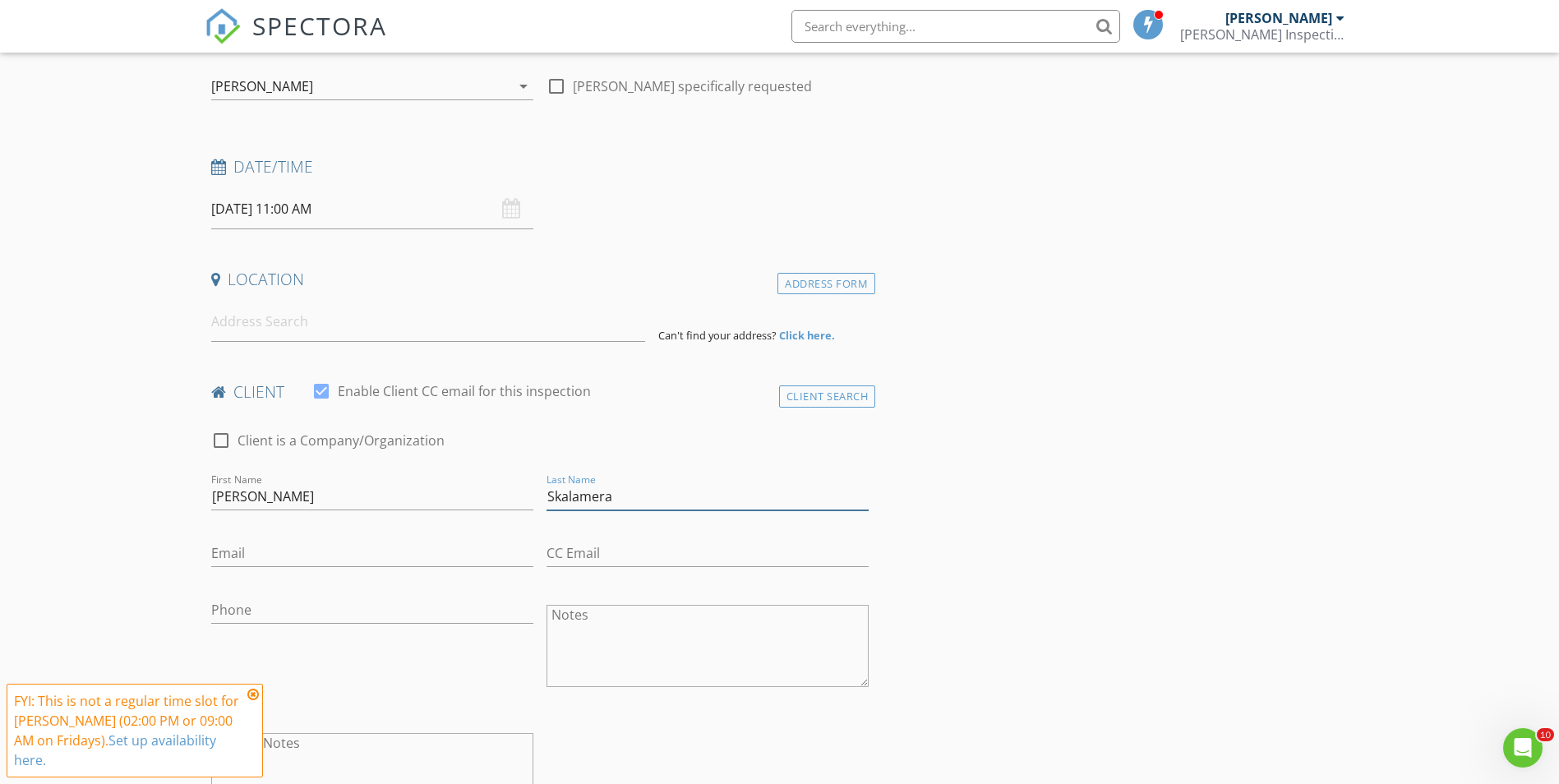 type on "Skalamera" 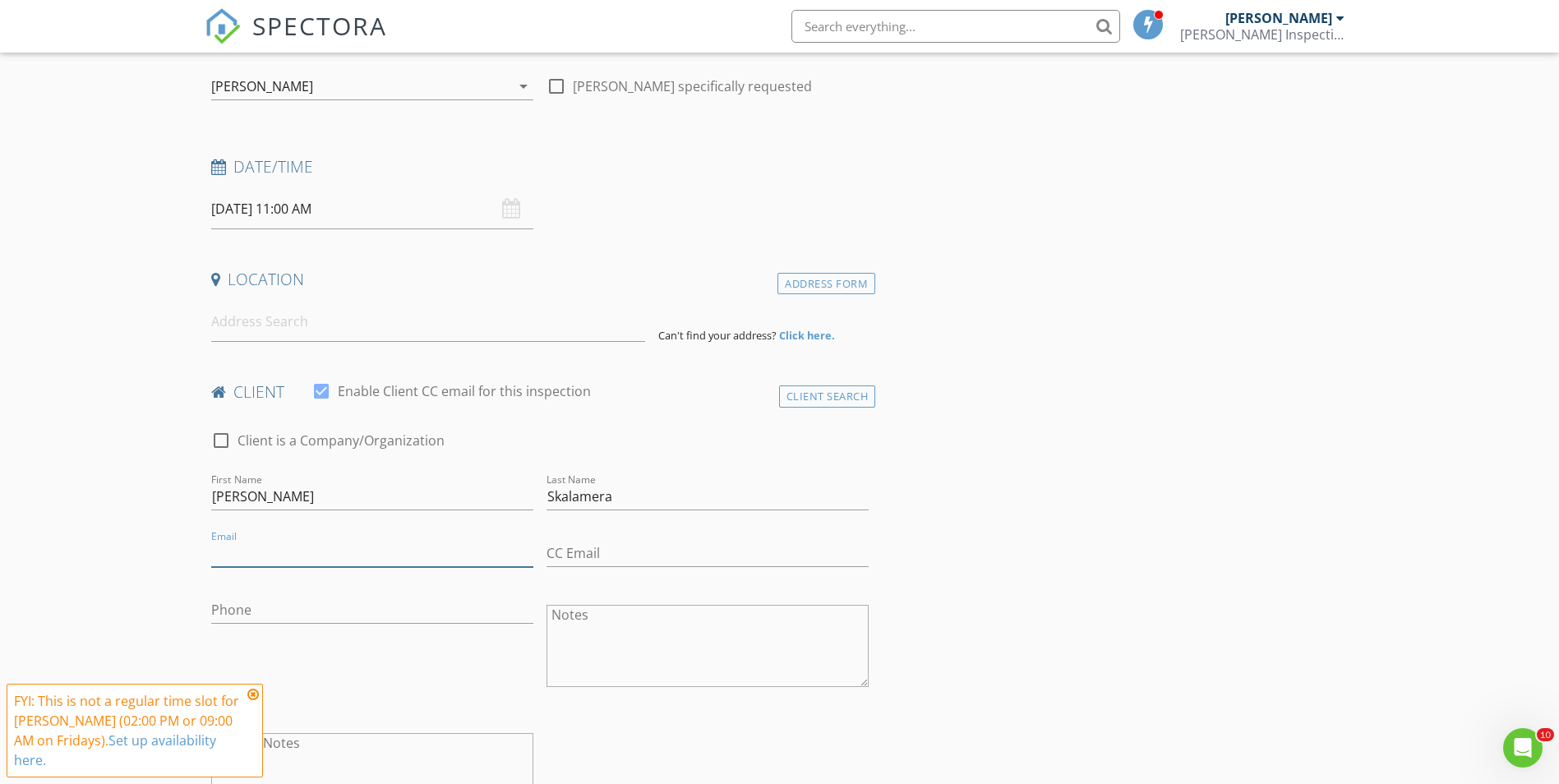 click on "Email" at bounding box center (372, 553) 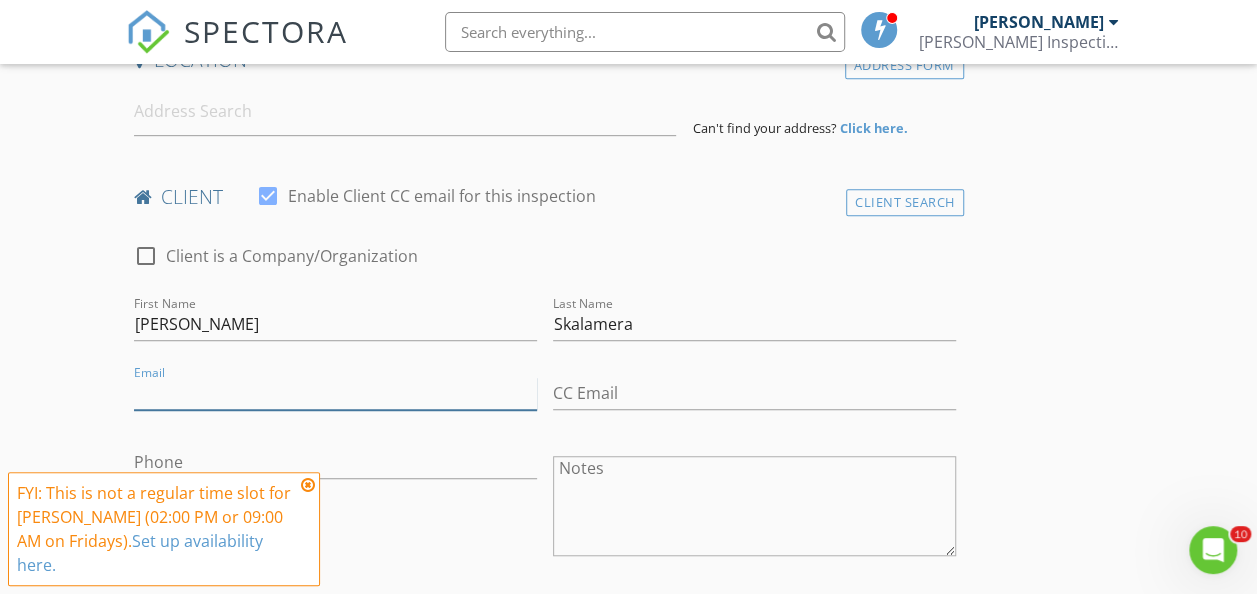 scroll, scrollTop: 600, scrollLeft: 0, axis: vertical 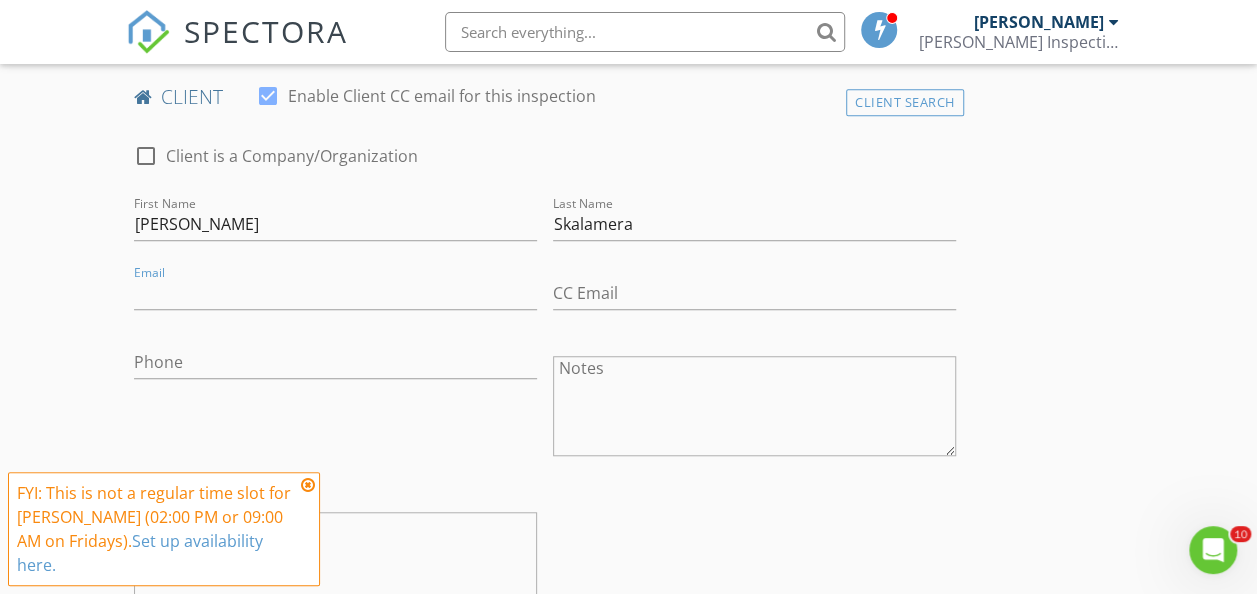 click on "Phone" at bounding box center (335, 372) 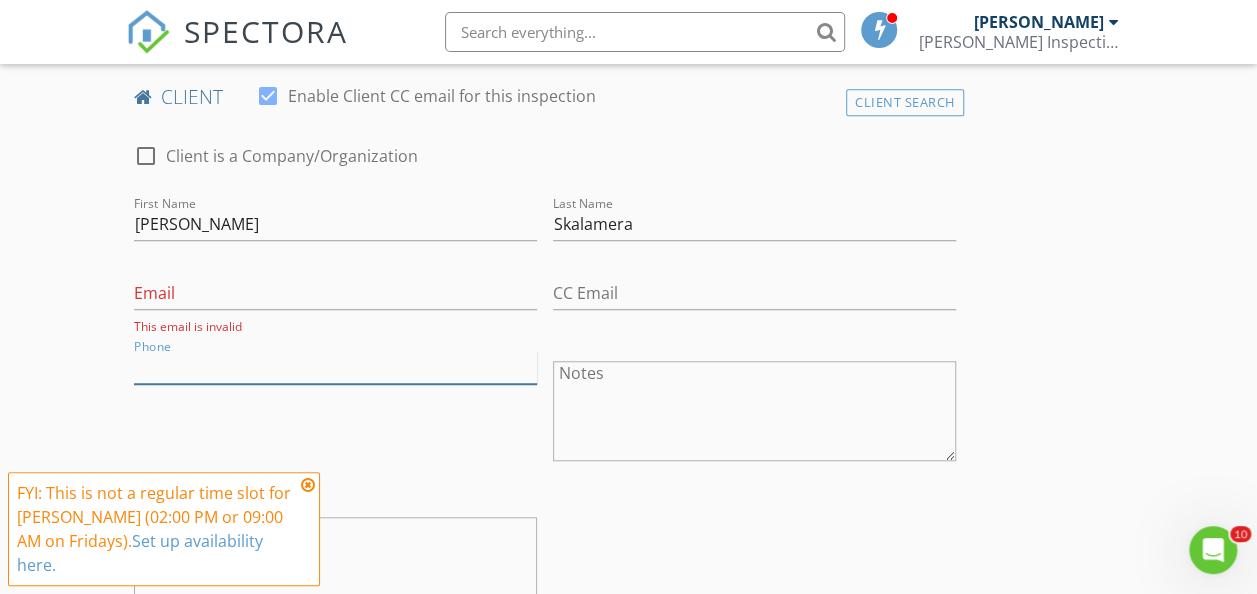 click on "Phone" at bounding box center [335, 367] 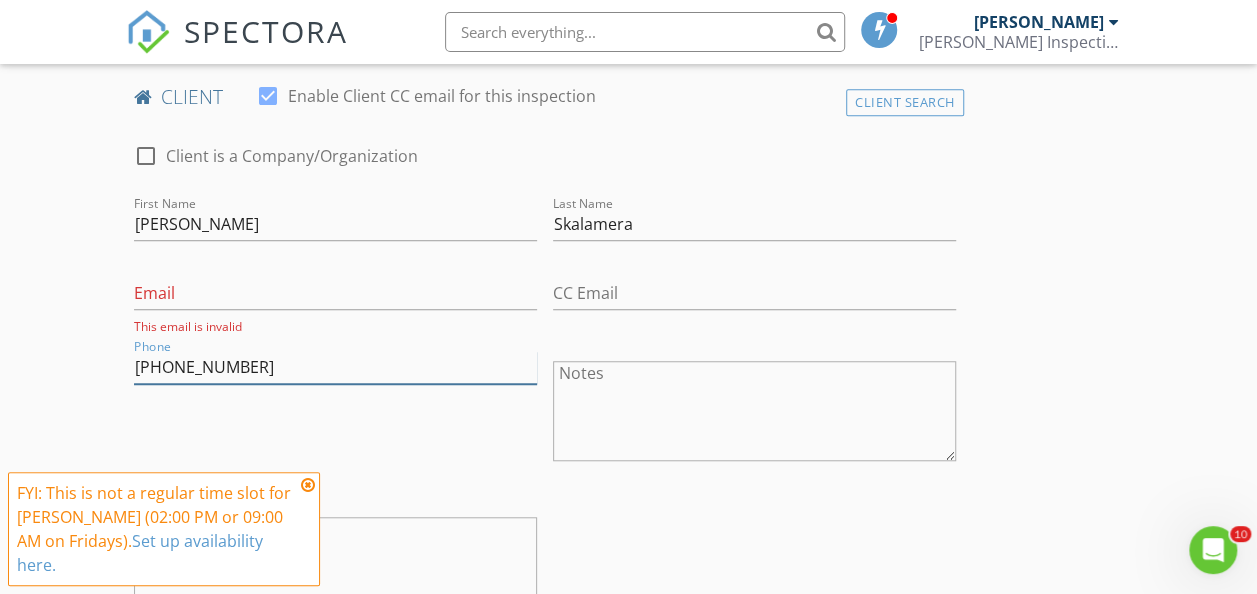 type on "610-310-3707" 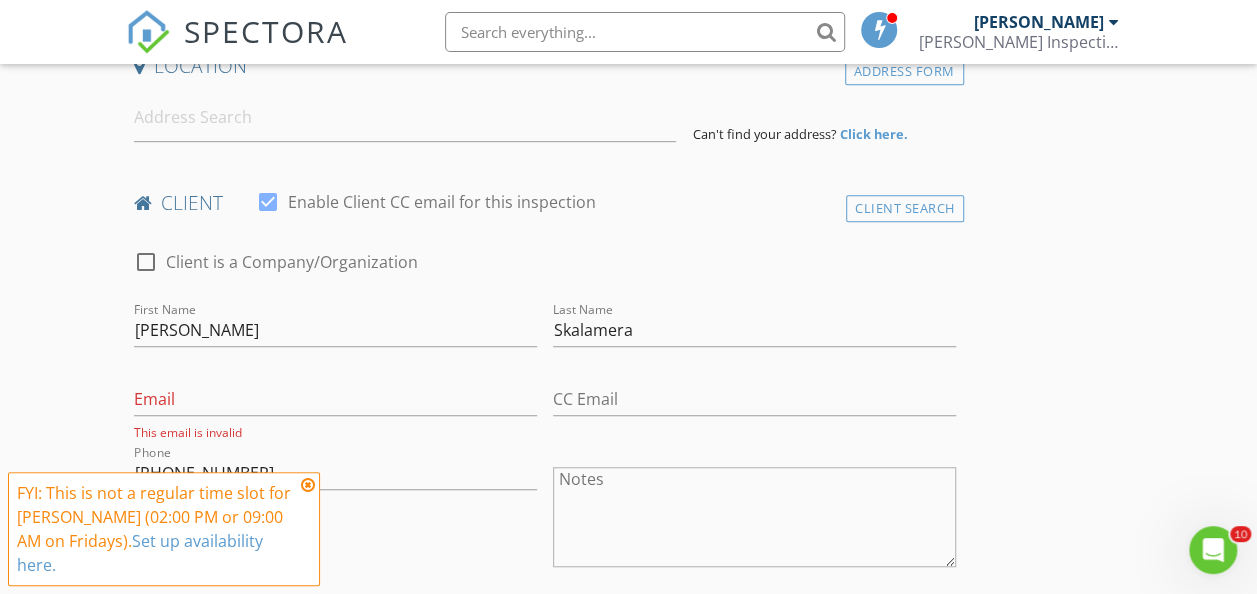 scroll, scrollTop: 300, scrollLeft: 0, axis: vertical 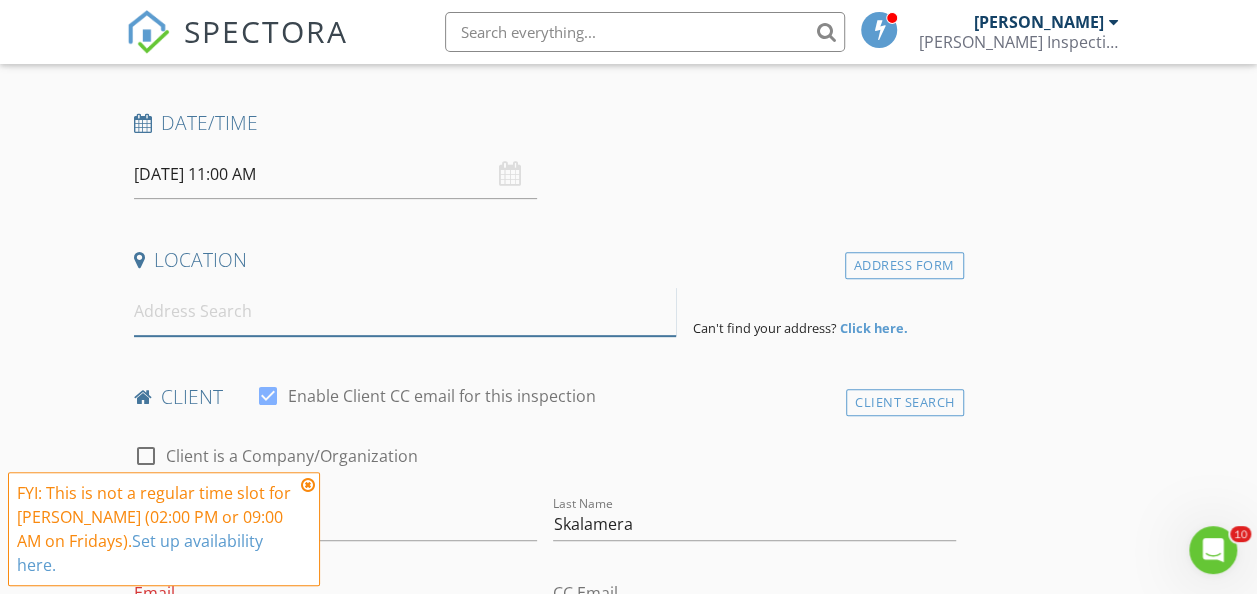 click at bounding box center (405, 311) 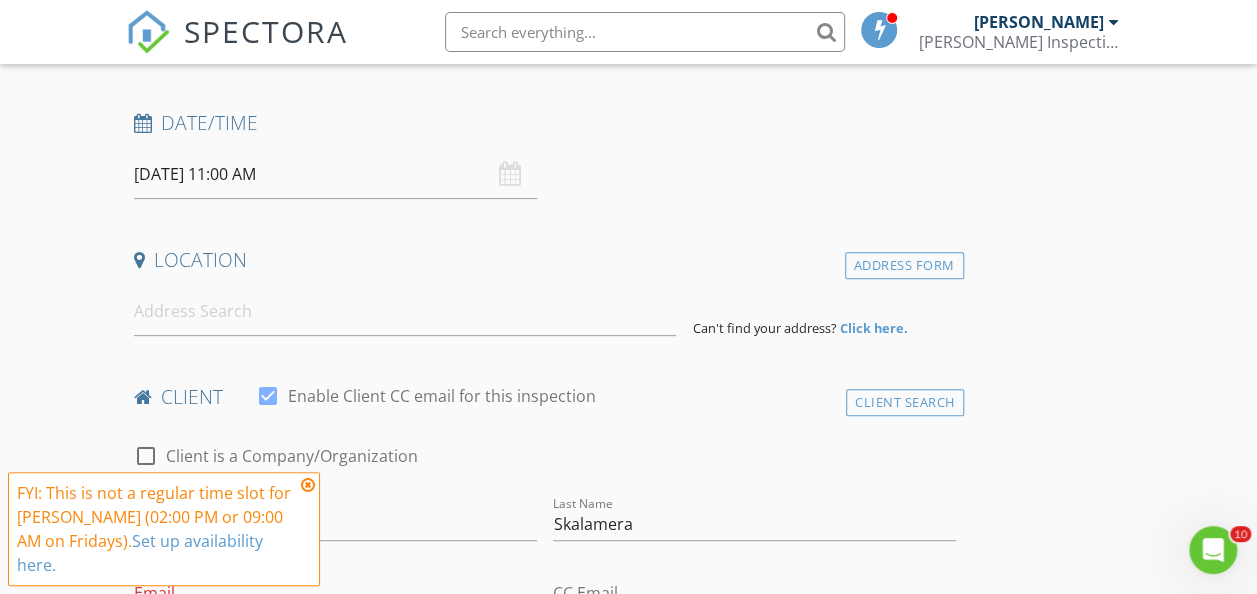 click at bounding box center (308, 485) 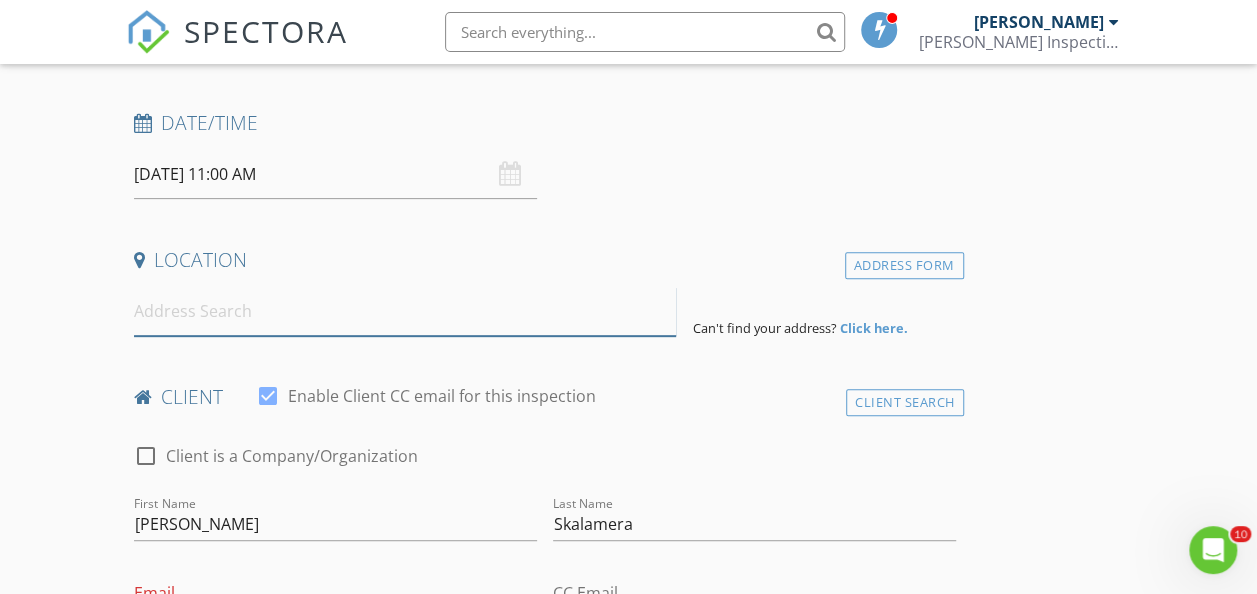 click at bounding box center (405, 311) 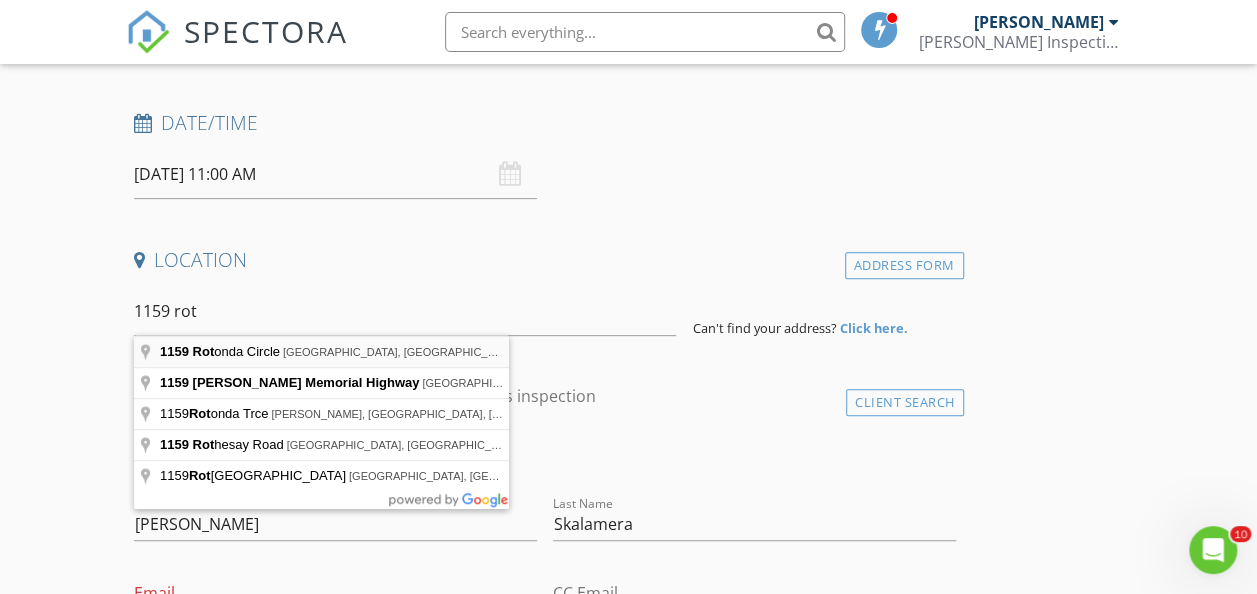 type on "1159 Rotonda Circle, Rotonda West, FL, USA" 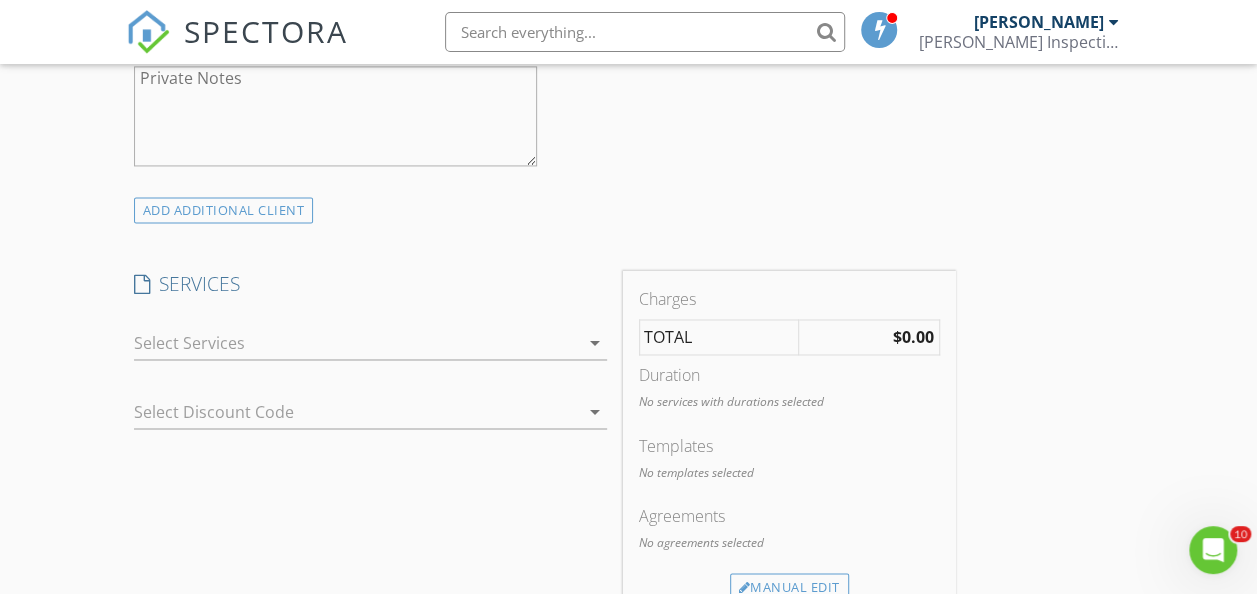 scroll, scrollTop: 1508, scrollLeft: 0, axis: vertical 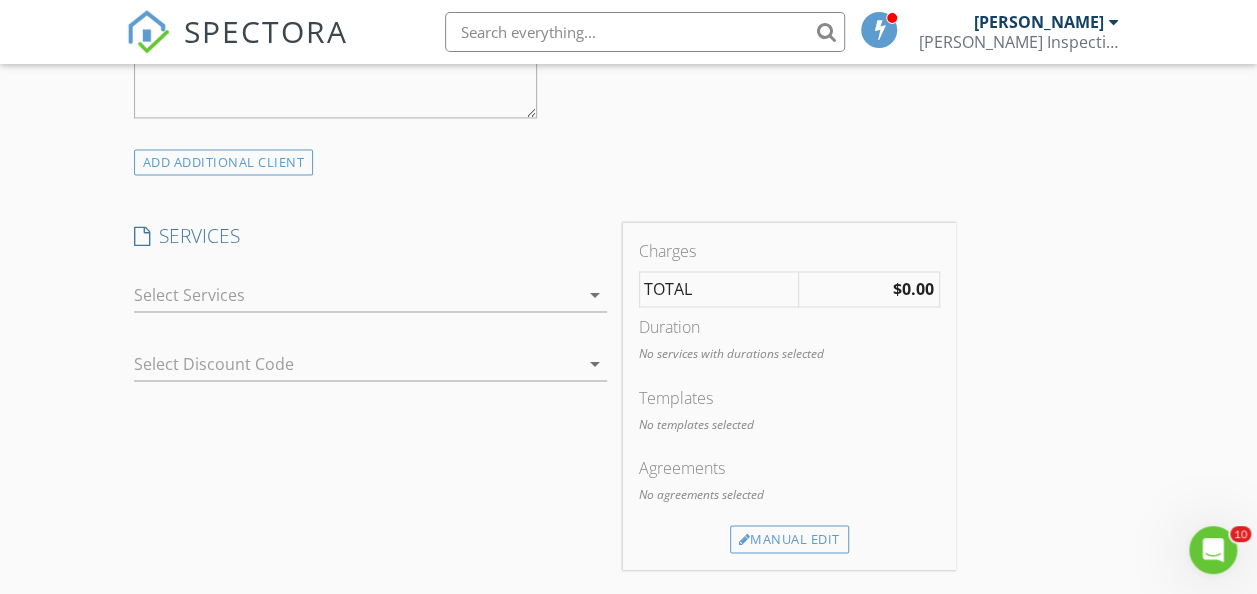 click at bounding box center [356, 295] 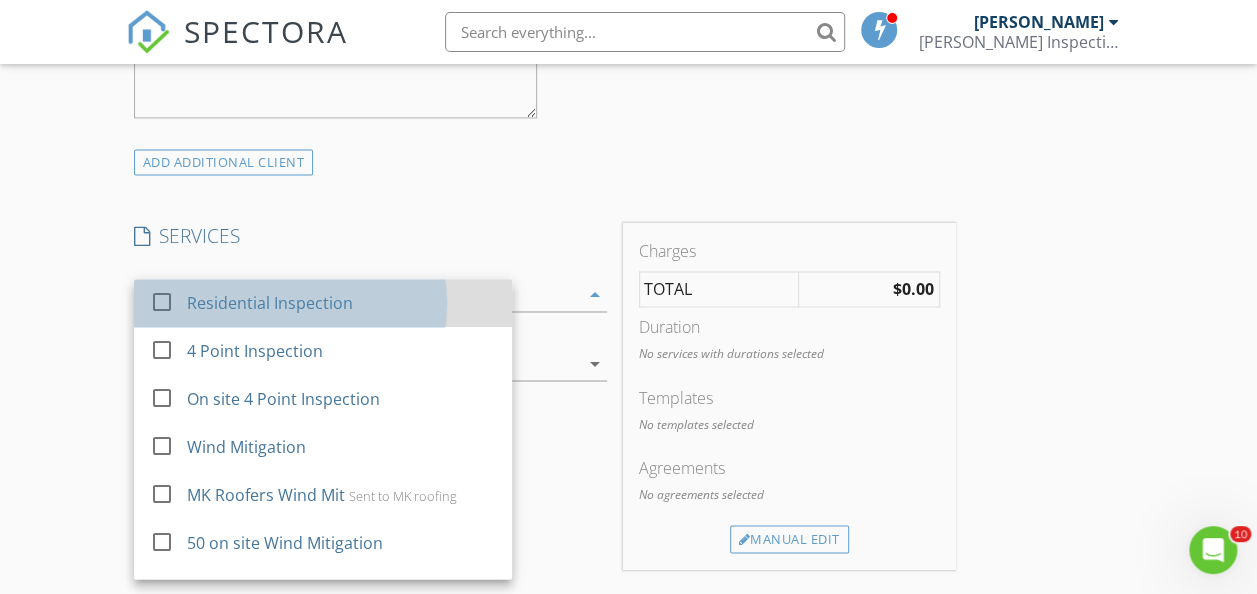 click on "Residential Inspection" at bounding box center [341, 303] 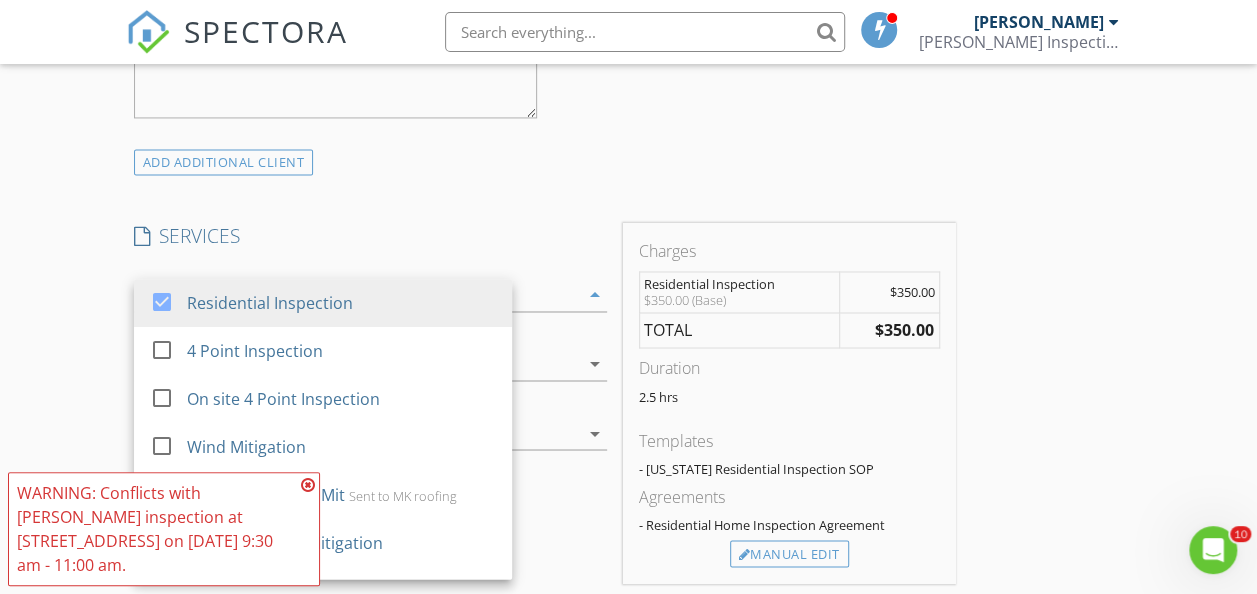 click on "INSPECTOR(S)
check_box   David Groff   PRIMARY   David Groff arrow_drop_down   check_box_outline_blank David Groff specifically requested
Date/Time
07/11/2025 11:00 AM
Location
Address Search       Address 1159 Rotonda Cir   Unit   City Rotonda West   State FL   Zip 33947   County Charlotte     Square Feet 0   Year Built   Foundation arrow_drop_down     David Groff     18.2 miles     (35 minutes)
client
check_box Enable Client CC email for this inspection   Client Search     check_box_outline_blank Client is a Company/Organization     First Name Thomas   Last Name Skalamera   Email This email is invalid   CC Email   Phone 610-310-3707           Notes   Private Notes
ADD ADDITIONAL client
SERVICES
check_box   Residential Inspection   check_box_outline_blank" at bounding box center [629, 506] 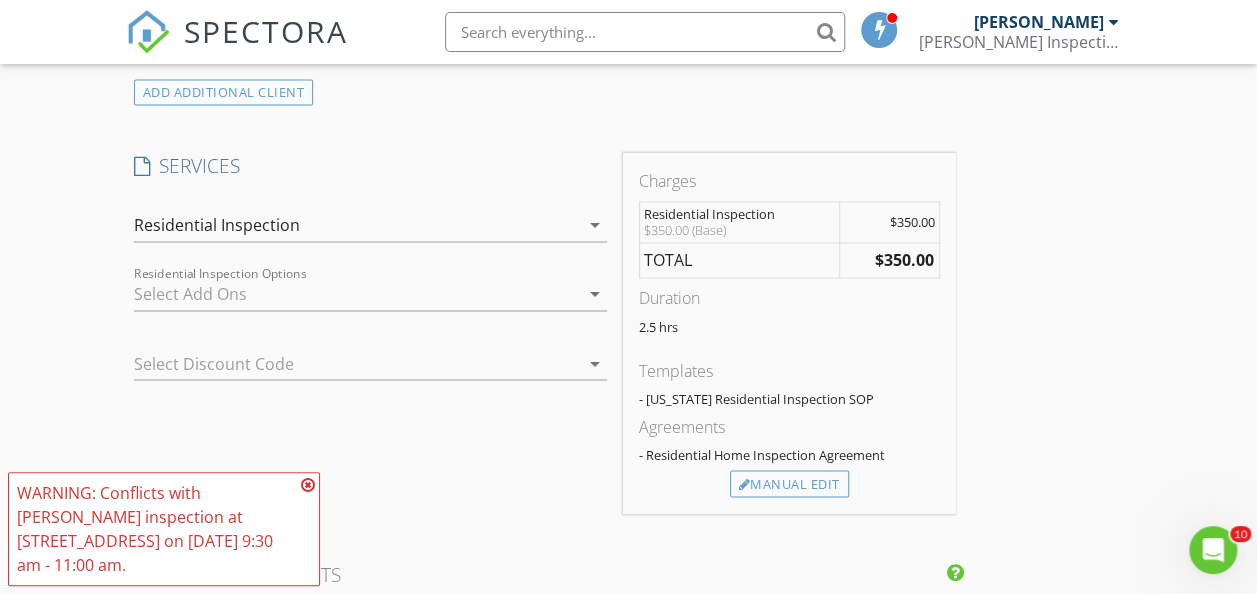 scroll, scrollTop: 1608, scrollLeft: 0, axis: vertical 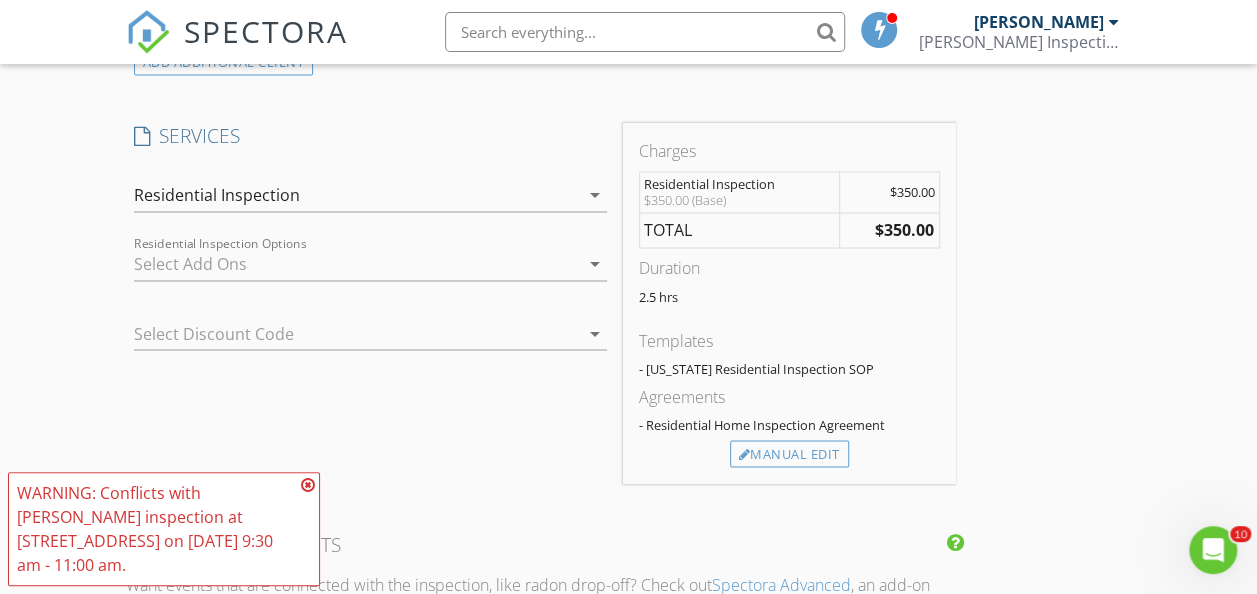click at bounding box center (342, 333) 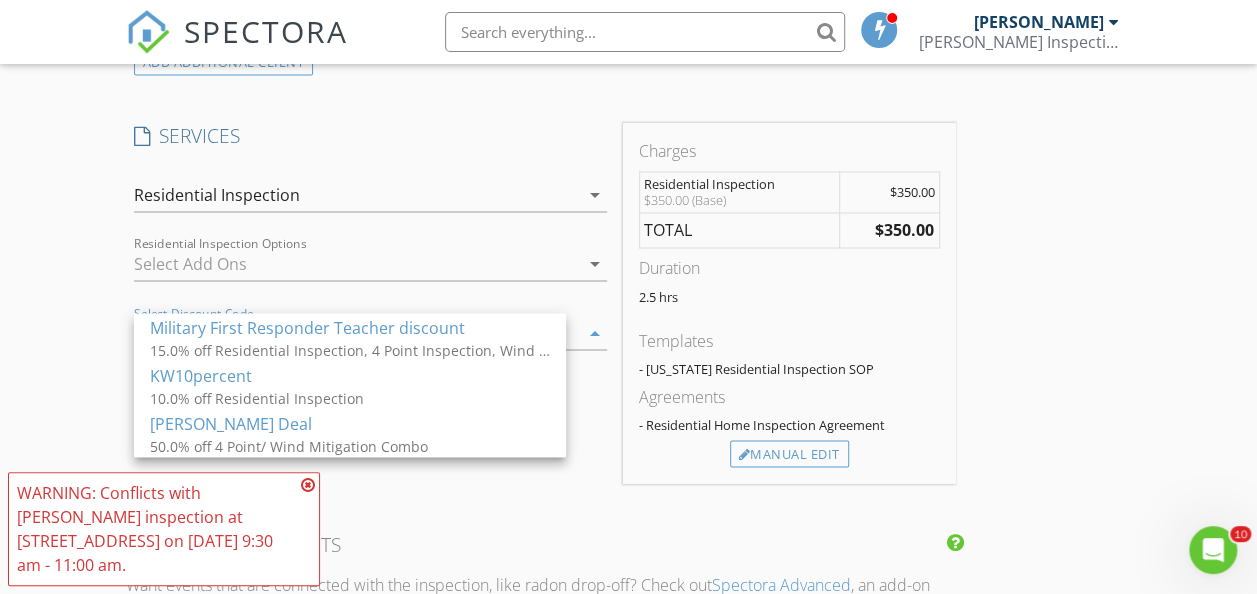 click on "New Inspection
Click here to use the New Order Form
INSPECTOR(S)
check_box   David Groff   PRIMARY   David Groff arrow_drop_down   check_box_outline_blank David Groff specifically requested
Date/Time
07/11/2025 11:00 AM
Location
Address Search       Address 1159 Rotonda Cir   Unit   City Rotonda West   State FL   Zip 33947   County Charlotte     Square Feet 0   Year Built   Foundation arrow_drop_down     David Groff     18.2 miles     (35 minutes)
client
check_box Enable Client CC email for this inspection   Client Search     check_box_outline_blank Client is a Company/Organization     First Name Thomas   Last Name Skalamera   Email This email is invalid   CC Email   Phone 610-310-3707           Notes   Private Notes
ADD ADDITIONAL client
SERVICES
check_box" at bounding box center [628, 372] 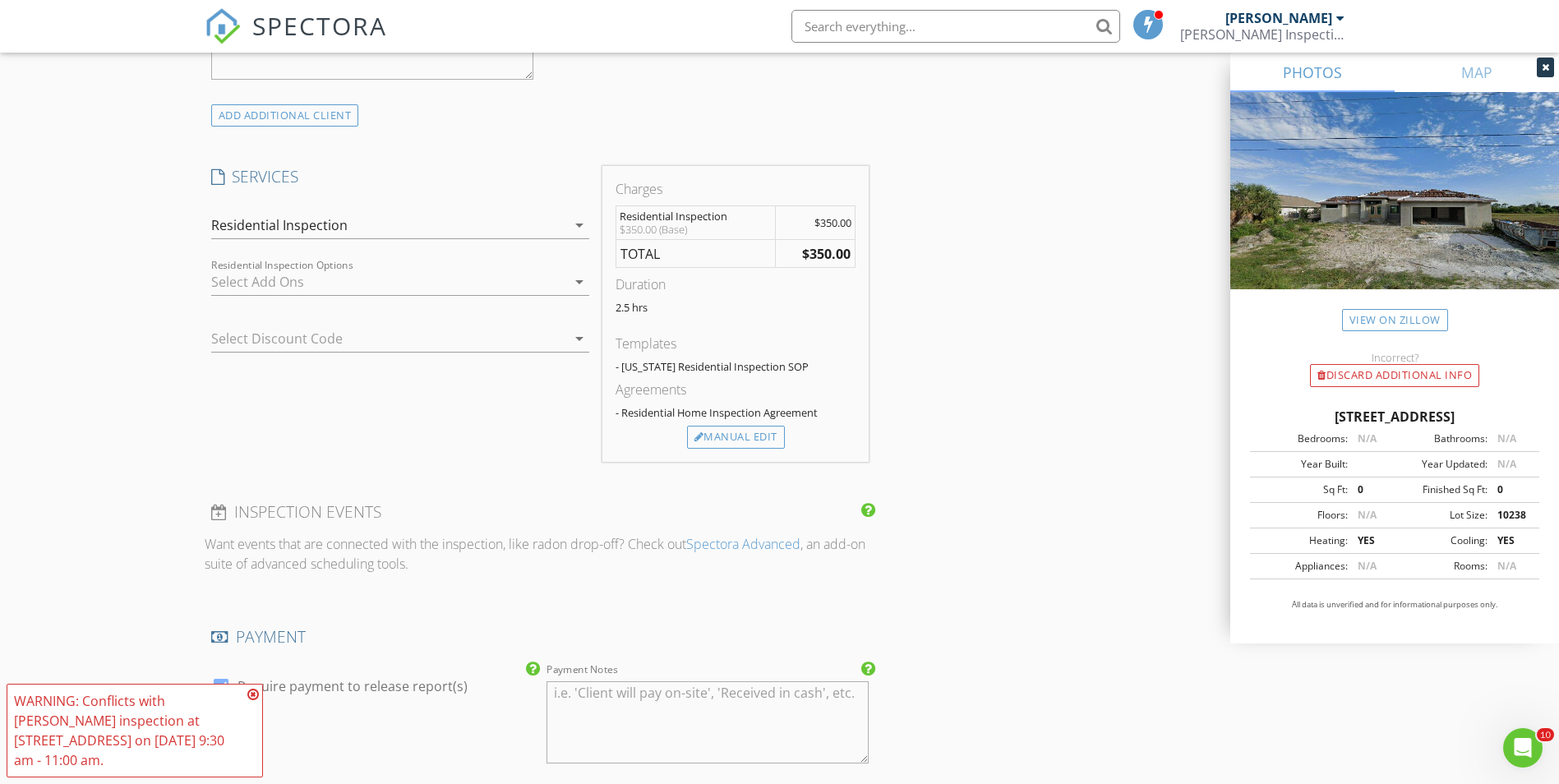 scroll, scrollTop: 1239, scrollLeft: 0, axis: vertical 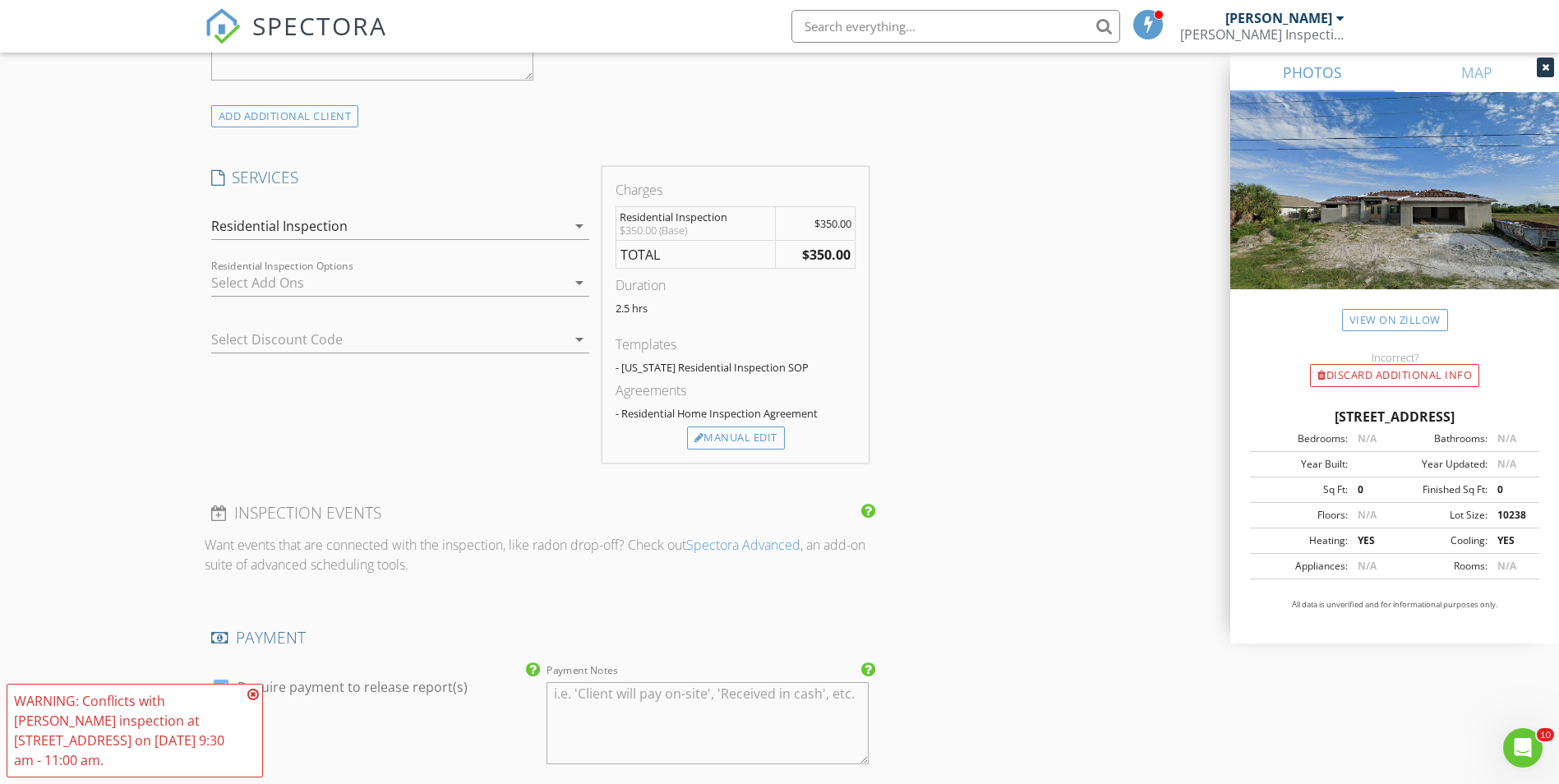 click on "INSPECTOR(S)
check_box   David Groff   PRIMARY   David Groff arrow_drop_down   check_box_outline_blank David Groff specifically requested
Date/Time
07/11/2025 11:00 AM
Location
Address Search       Address 1159 Rotonda Cir   Unit   City Rotonda West   State FL   Zip 33947   County Charlotte     Square Feet 0   Year Built   Foundation arrow_drop_down     David Groff     18.2 miles     (35 minutes)
client
check_box Enable Client CC email for this inspection   Client Search     check_box_outline_blank Client is a Company/Organization     First Name Thomas   Last Name Skalamera   Email This email is invalid   CC Email   Phone 610-310-3707           Notes   Private Notes
ADD ADDITIONAL client
SERVICES
check_box   Residential Inspection   check_box_outline_blank" at bounding box center (780, 399) 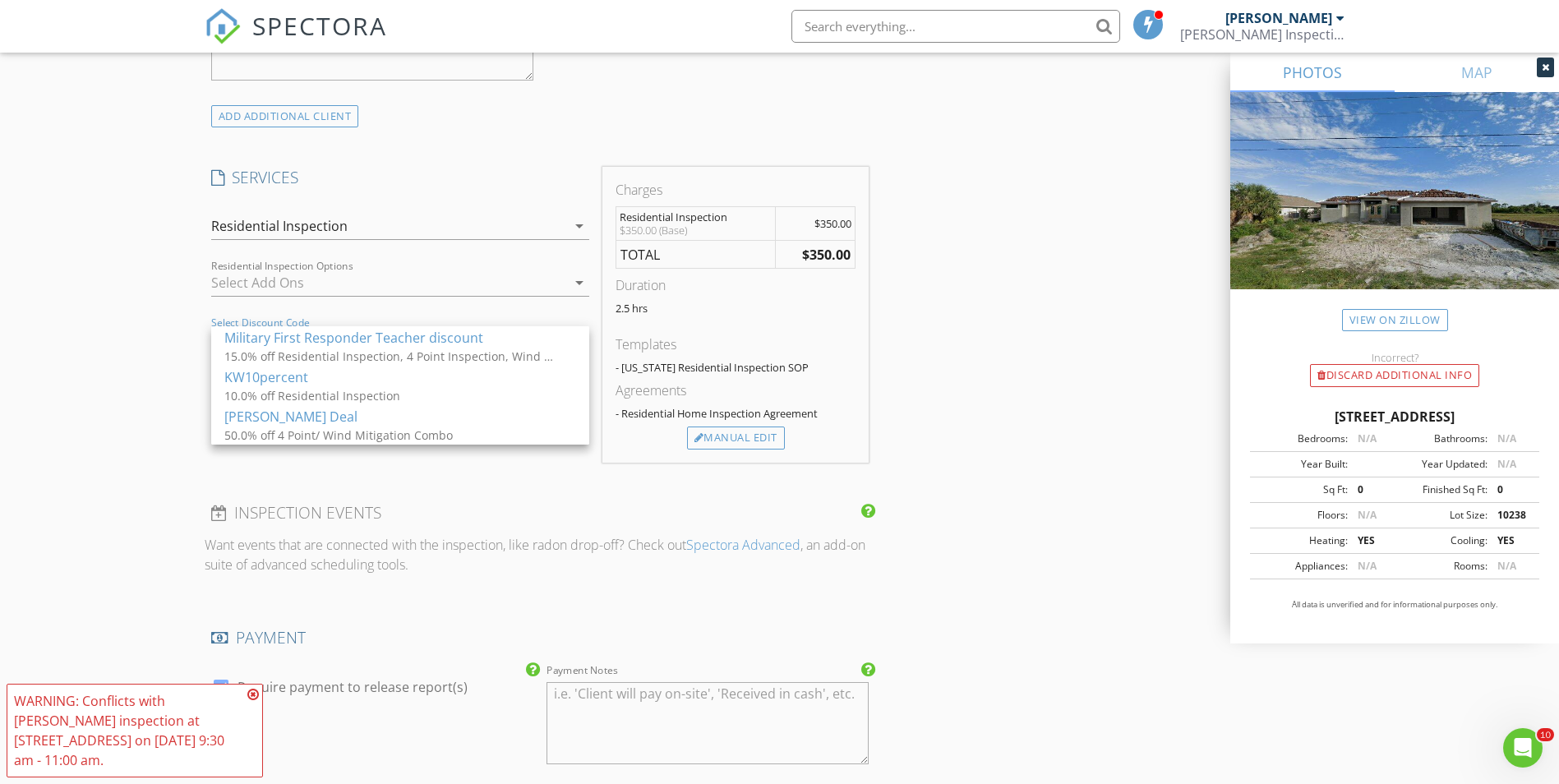 click on "New Inspection
Click here to use the New Order Form
INSPECTOR(S)
check_box   David Groff   PRIMARY   David Groff arrow_drop_down   check_box_outline_blank David Groff specifically requested
Date/Time
07/11/2025 11:00 AM
Location
Address Search       Address 1159 Rotonda Cir   Unit   City Rotonda West   State FL   Zip 33947   County Charlotte     Square Feet 0   Year Built   Foundation arrow_drop_down     David Groff     18.2 miles     (35 minutes)
client
check_box Enable Client CC email for this inspection   Client Search     check_box_outline_blank Client is a Company/Organization     First Name Thomas   Last Name Skalamera   Email This email is invalid   CC Email   Phone 610-310-3707           Notes   Private Notes
ADD ADDITIONAL client
SERVICES
check_box" at bounding box center (779, 371) 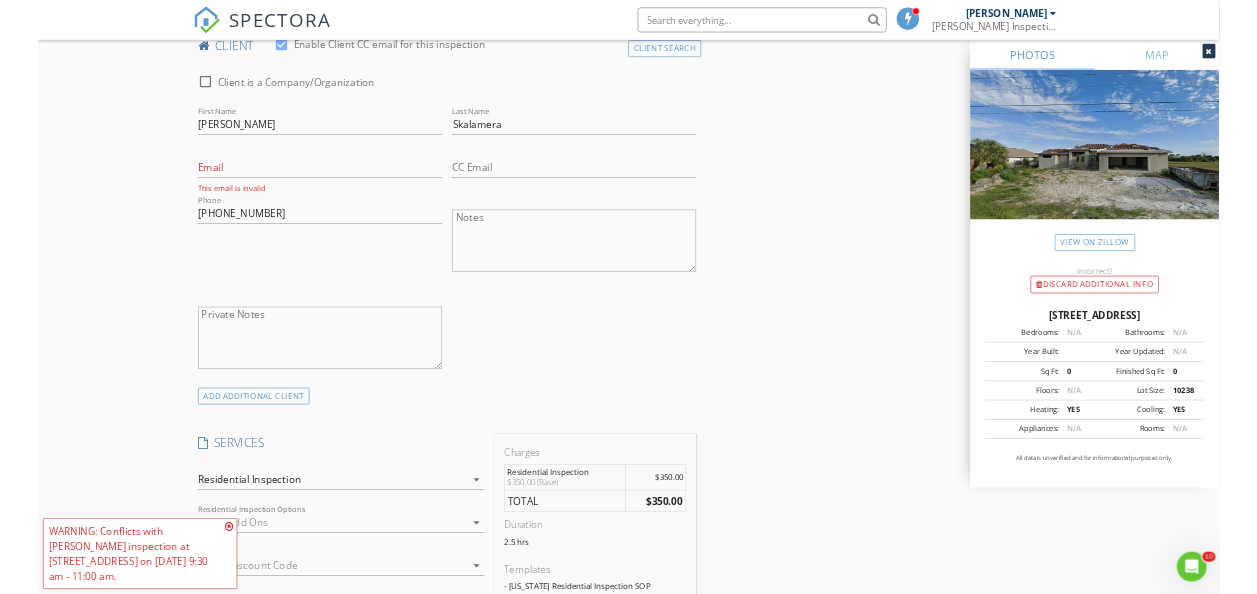 scroll, scrollTop: 1008, scrollLeft: 0, axis: vertical 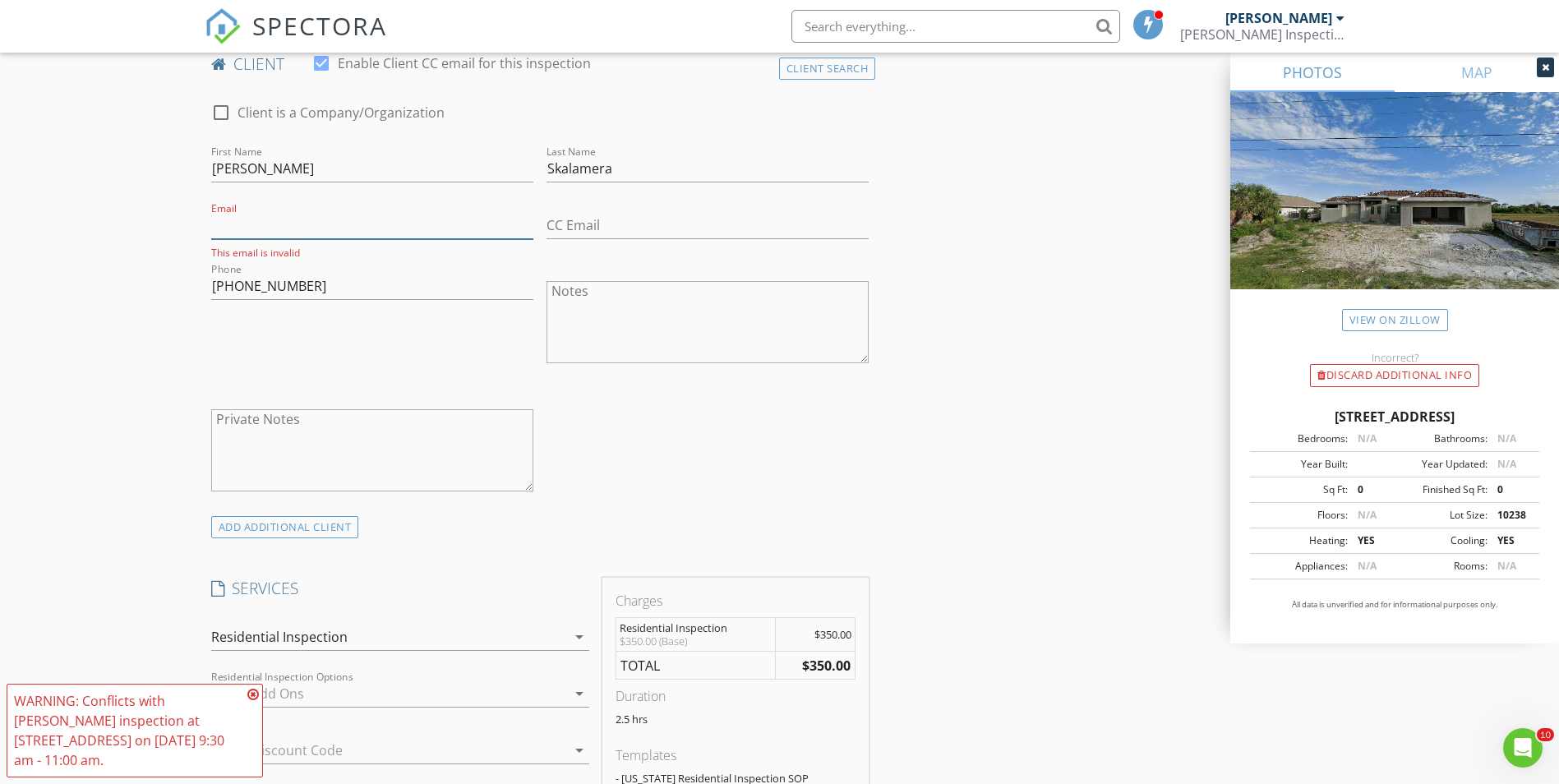click on "Email" at bounding box center (372, 225) 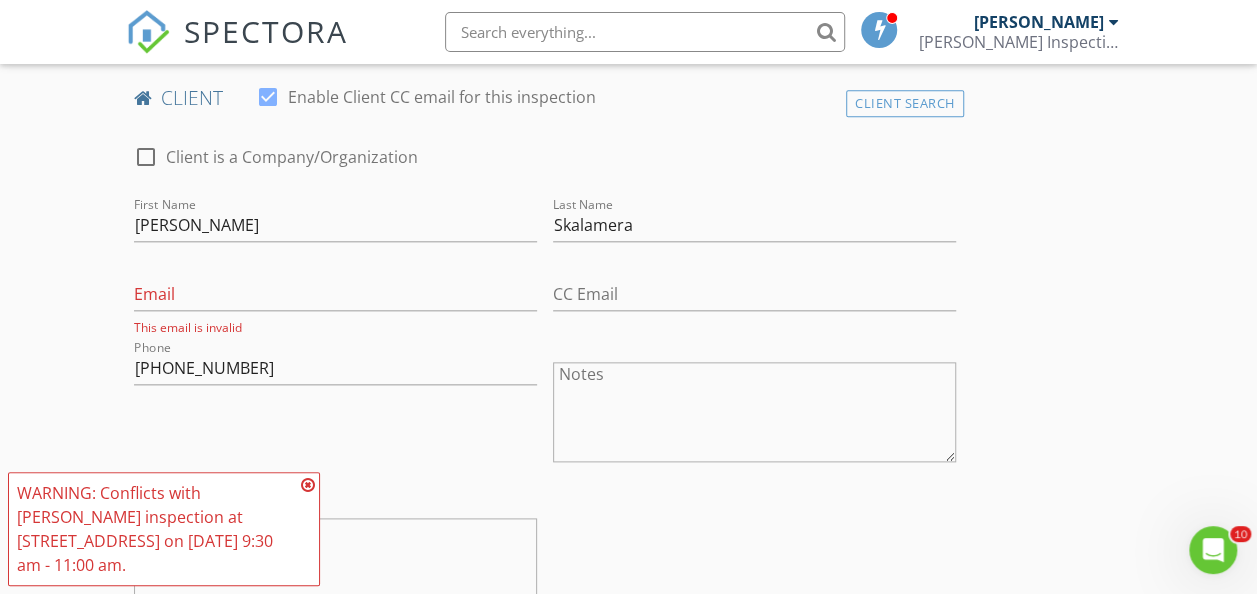 scroll, scrollTop: 808, scrollLeft: 0, axis: vertical 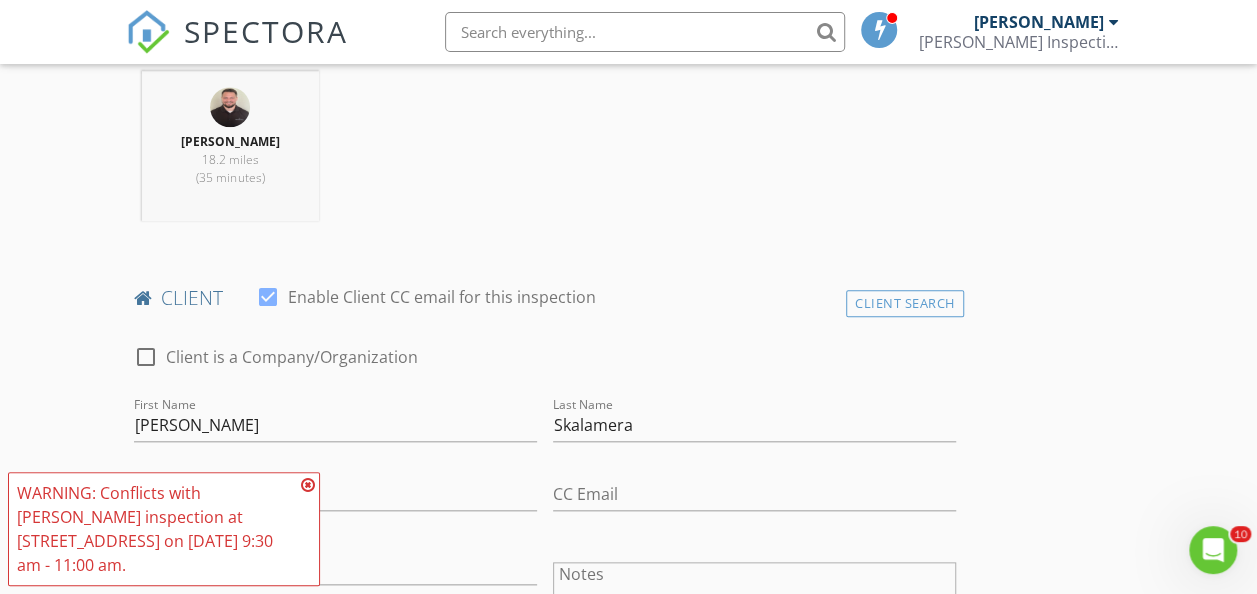 click at bounding box center (308, 485) 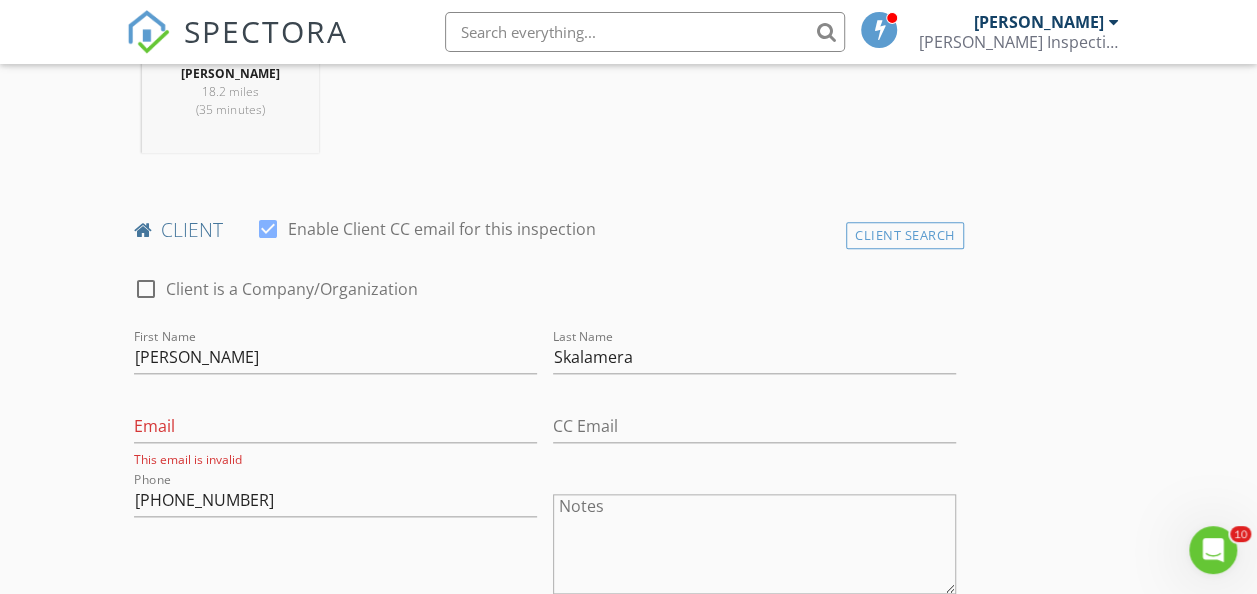 scroll, scrollTop: 908, scrollLeft: 0, axis: vertical 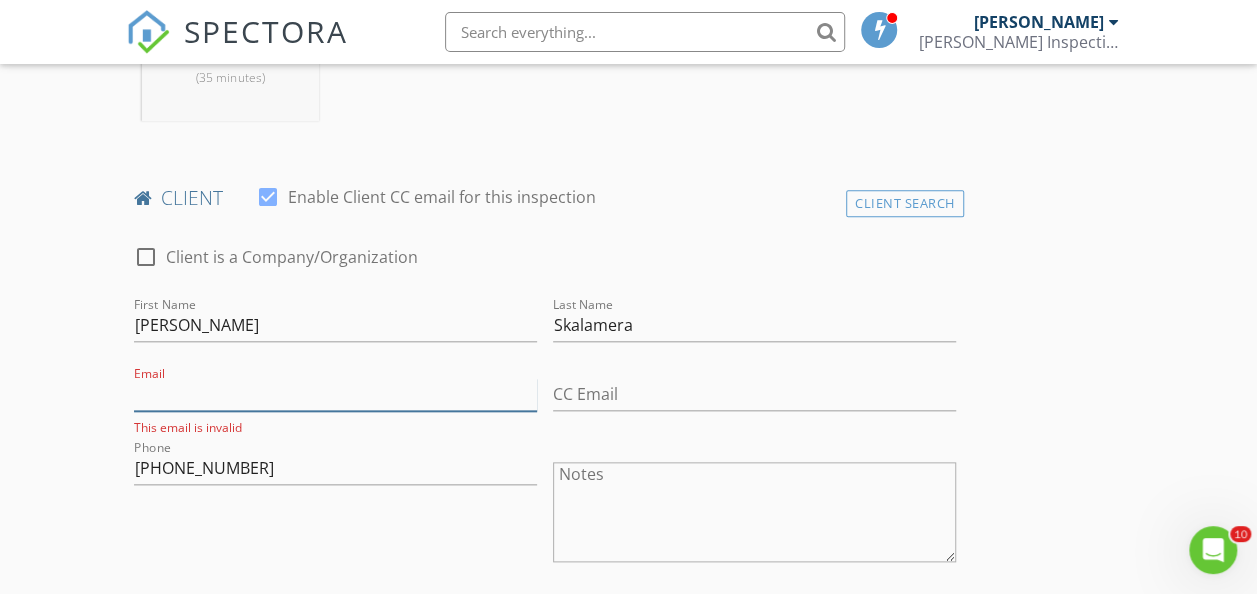 click on "Email" at bounding box center (335, 394) 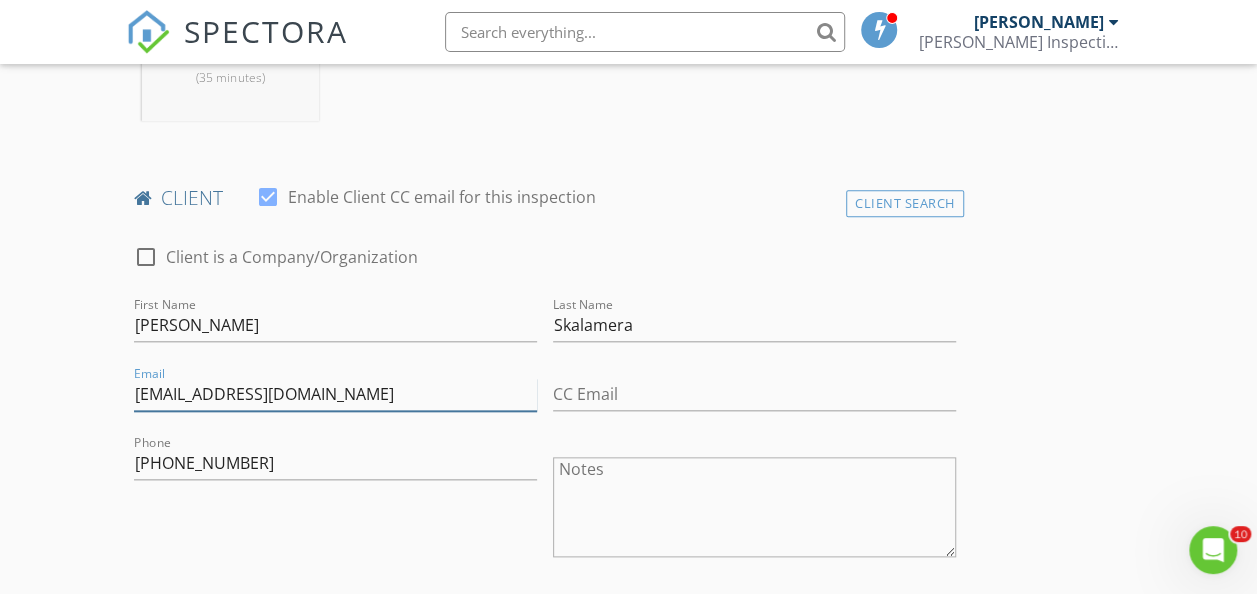 type on "[EMAIL_ADDRESS][DOMAIN_NAME]" 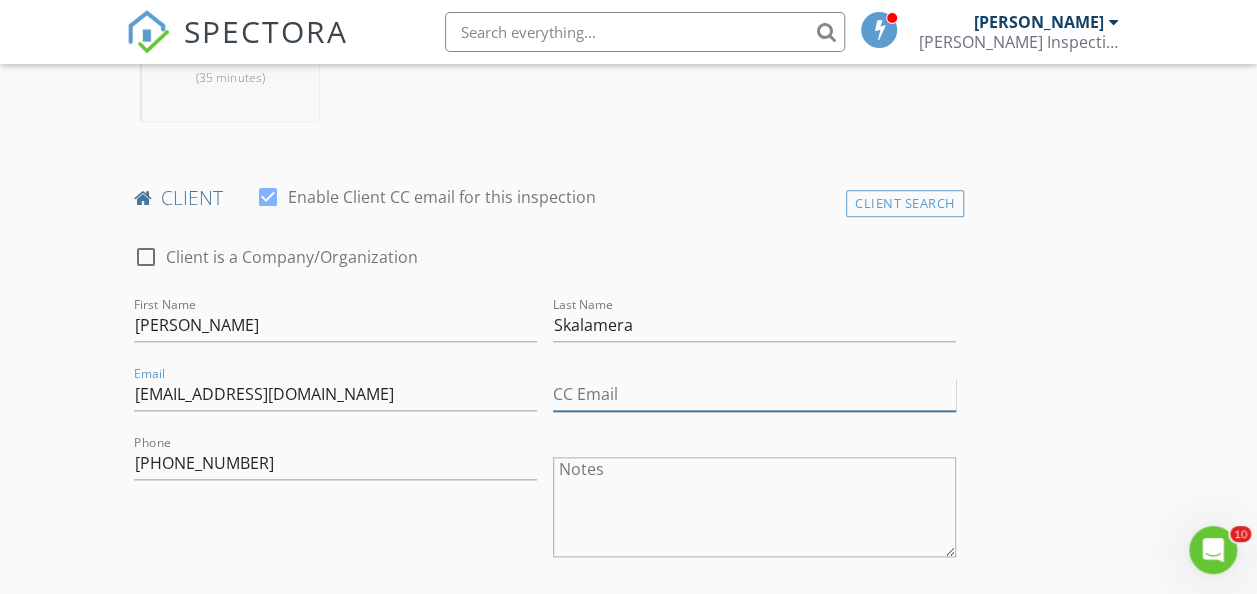 click on "CC Email" at bounding box center (754, 394) 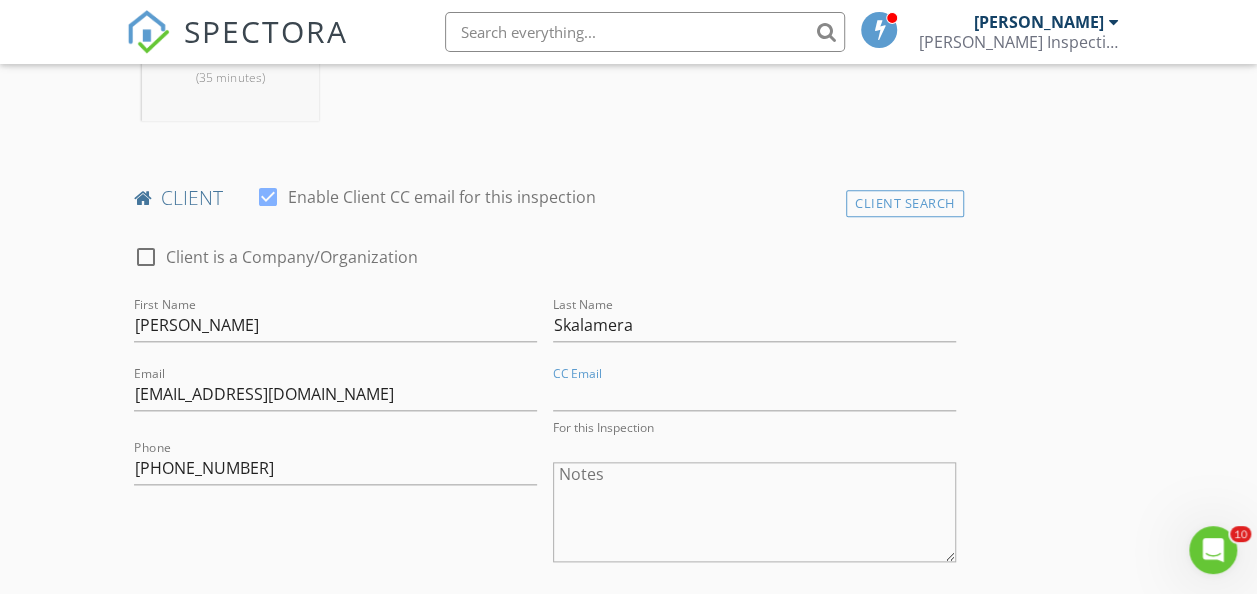 click on "INSPECTOR(S)
check_box   David Groff   PRIMARY   David Groff arrow_drop_down   check_box_outline_blank David Groff specifically requested
Date/Time
07/11/2025 11:00 AM
Location
Address Search       Address 1159 Rotonda Cir   Unit   City Rotonda West   State FL   Zip 33947   County Charlotte     Square Feet 0   Year Built   Foundation arrow_drop_down     David Groff     18.2 miles     (35 minutes)
client
check_box Enable Client CC email for this inspection   Client Search     check_box_outline_blank Client is a Company/Organization     First Name Thomas   Last Name Skalamera   Email thomskal@verizon.net   CC Email For this Inspection   Phone 610-310-3707           Notes   Private Notes
ADD ADDITIONAL client
SERVICES
check_box   Residential Inspection     4 Point Inspection" at bounding box center [629, 1106] 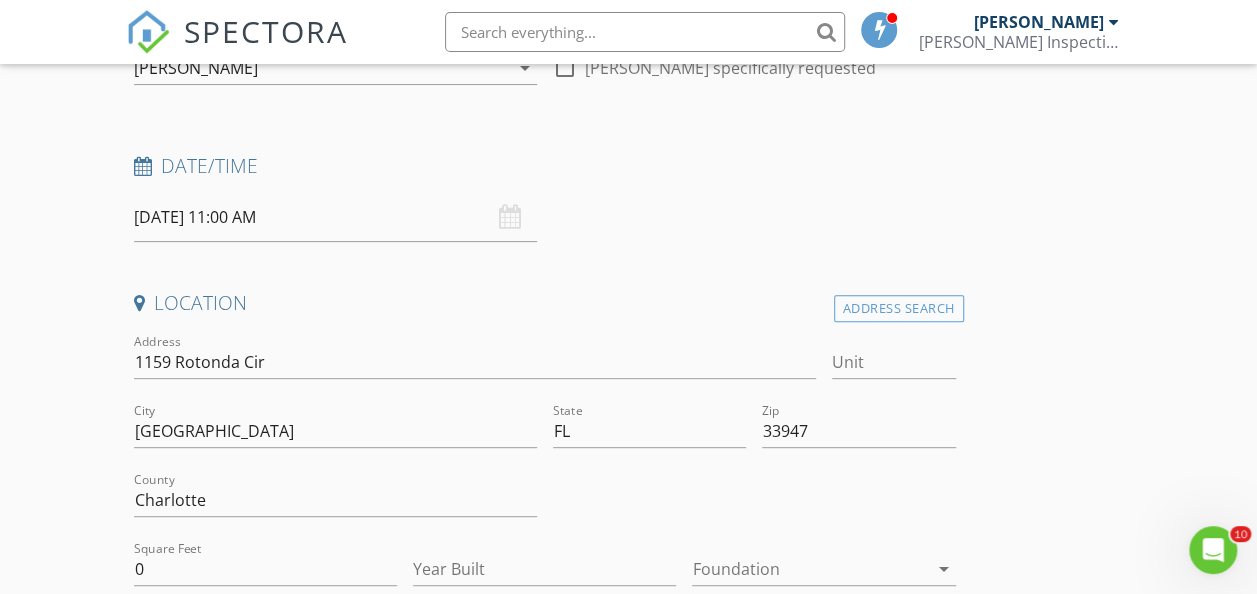 scroll, scrollTop: 8, scrollLeft: 0, axis: vertical 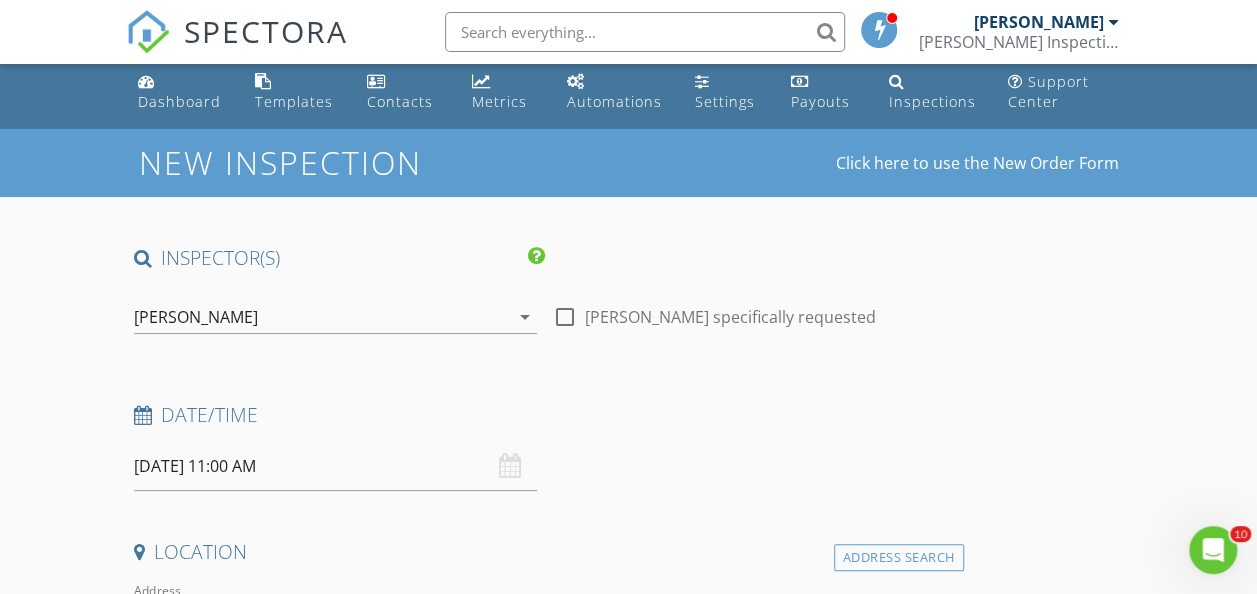 click on "07/11/2025 11:00 AM" at bounding box center [335, 466] 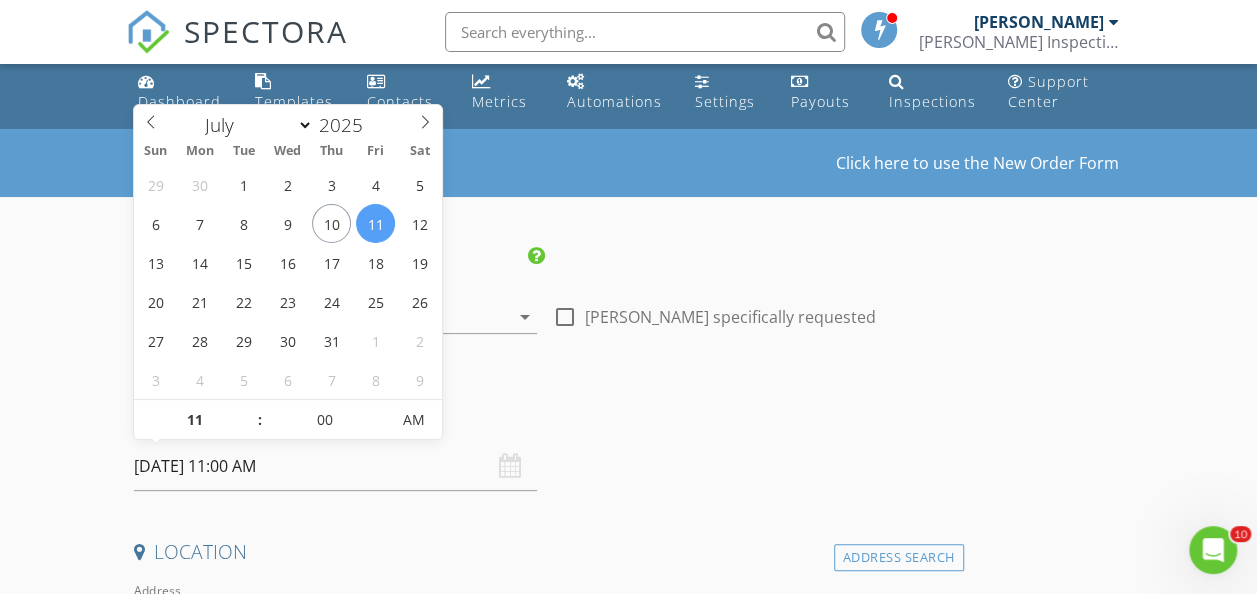 click on "INSPECTOR(S)
check_box   David Groff   PRIMARY   David Groff arrow_drop_down   check_box_outline_blank David Groff specifically requested
Date/Time
07/11/2025 11:00 AM
Location
Address Search       Address 1159 Rotonda Cir   Unit   City Rotonda West   State FL   Zip 33947   County Charlotte     Square Feet 0   Year Built   Foundation arrow_drop_down     David Groff     18.2 miles     (35 minutes)
client
check_box Enable Client CC email for this inspection   Client Search     check_box_outline_blank Client is a Company/Organization     First Name Thomas   Last Name Skalamera   Email thomskal@verizon.net   CC Email   Phone 610-310-3707           Notes   Private Notes
ADD ADDITIONAL client
SERVICES
check_box   Residential Inspection   check_box_outline_blank" at bounding box center (629, 2004) 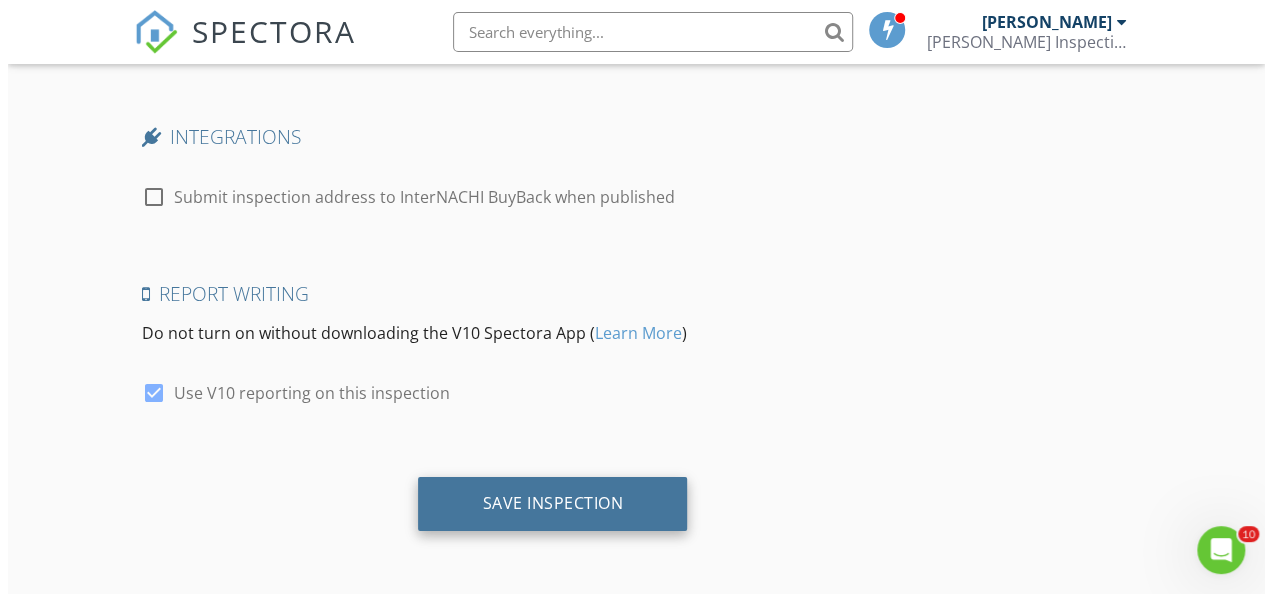 scroll, scrollTop: 3266, scrollLeft: 0, axis: vertical 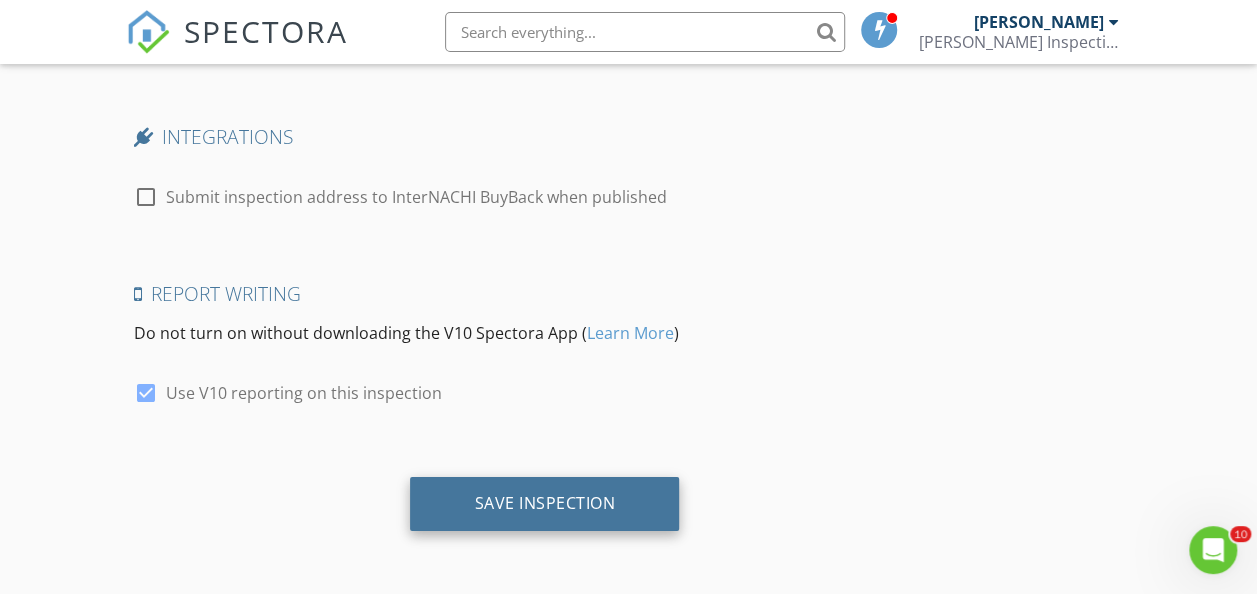 click on "Save Inspection" at bounding box center [544, 503] 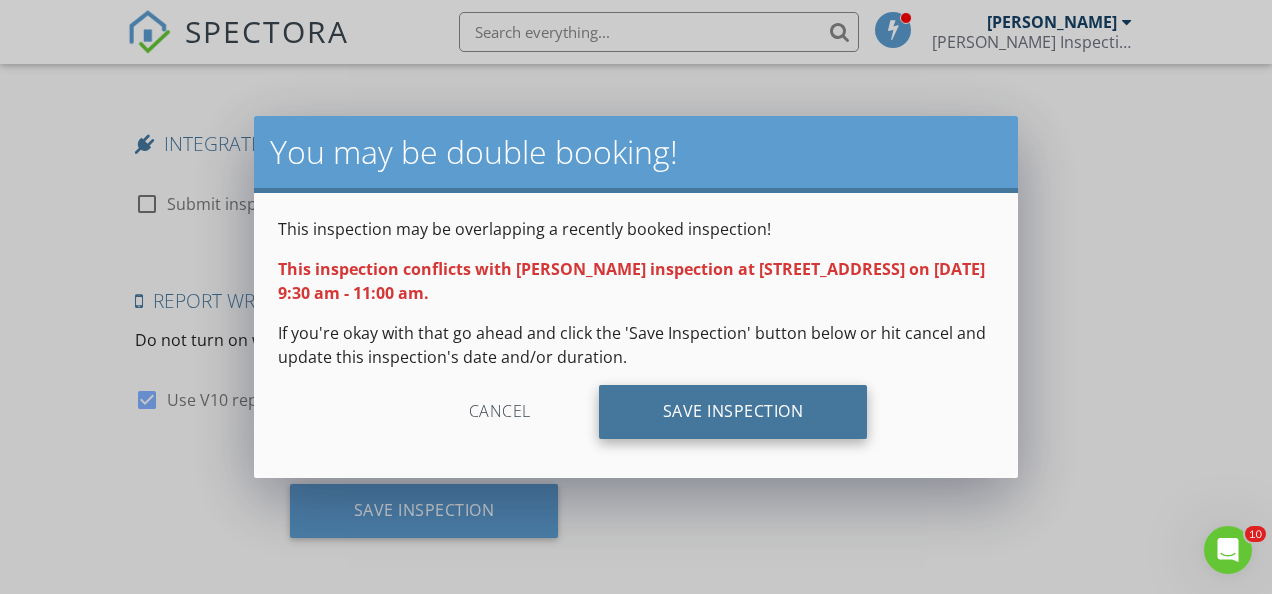 click on "Save Inspection" at bounding box center (733, 412) 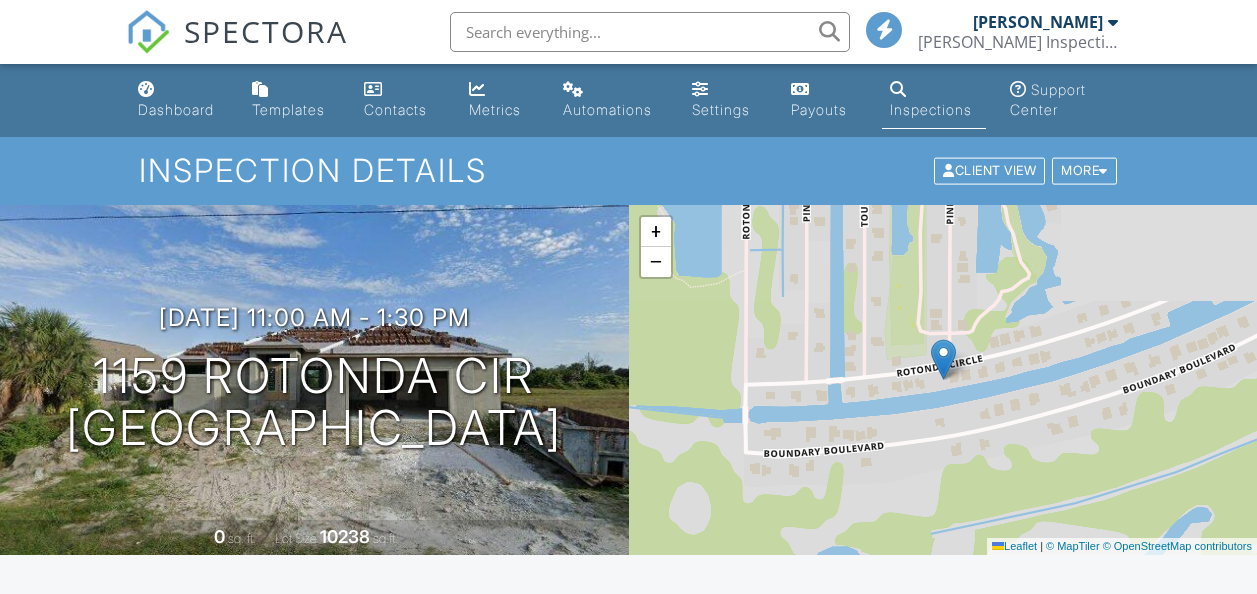 scroll, scrollTop: 0, scrollLeft: 0, axis: both 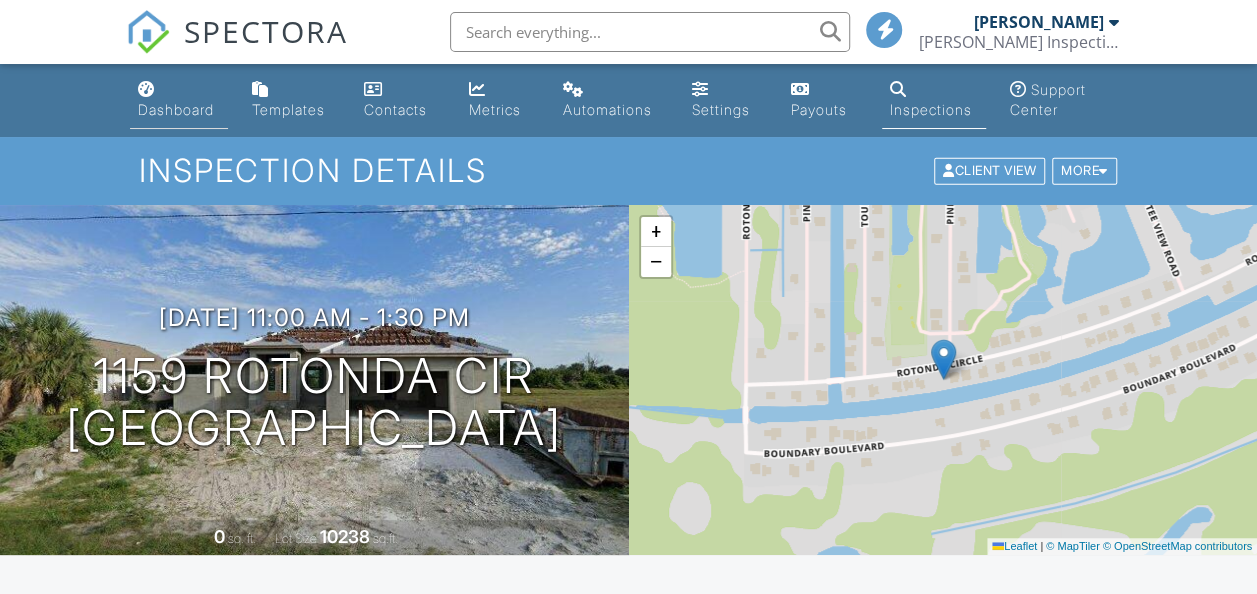 click on "Dashboard" at bounding box center [176, 109] 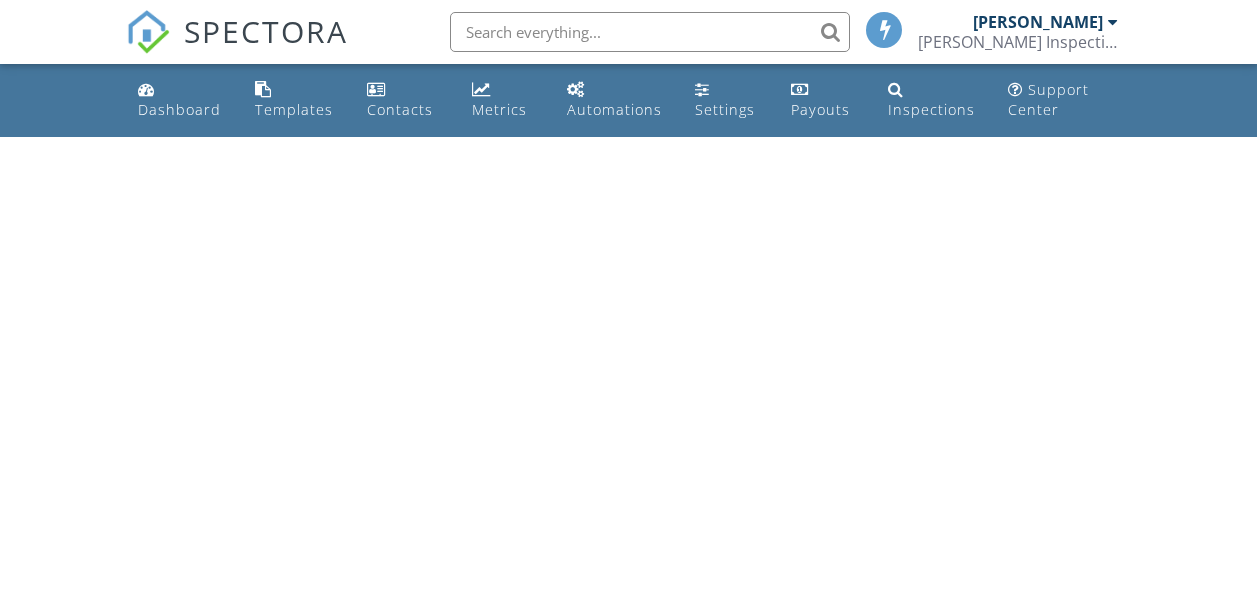scroll, scrollTop: 0, scrollLeft: 0, axis: both 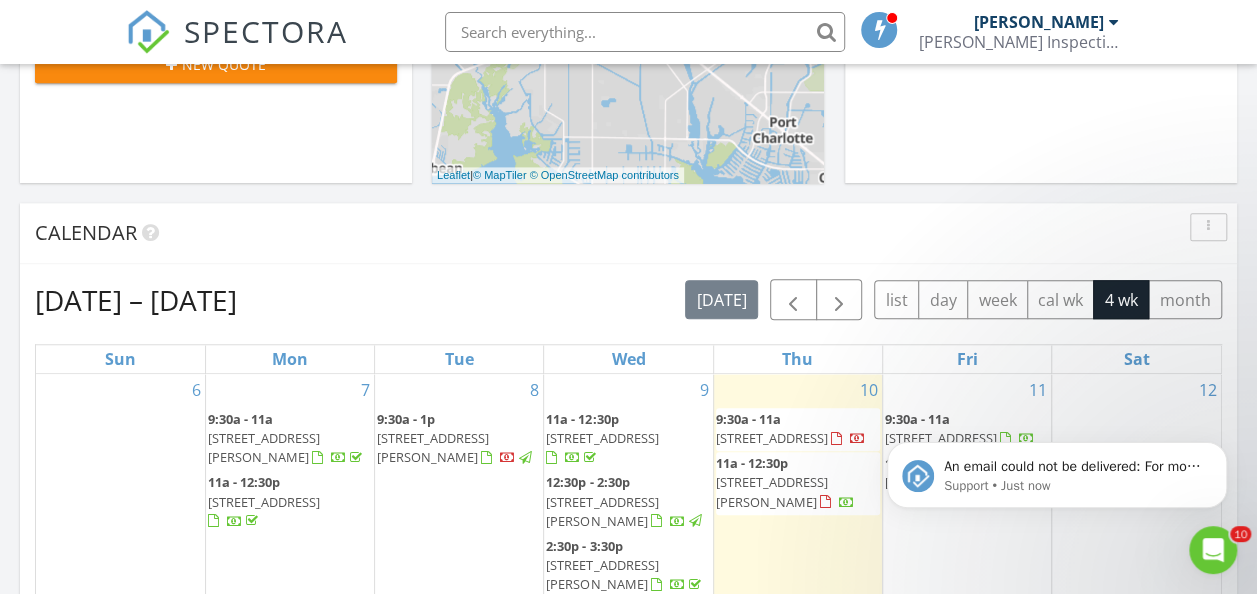 click on "Jul 6 – Aug 2, 2025 today list day week cal wk 4 wk month" at bounding box center [628, 299] 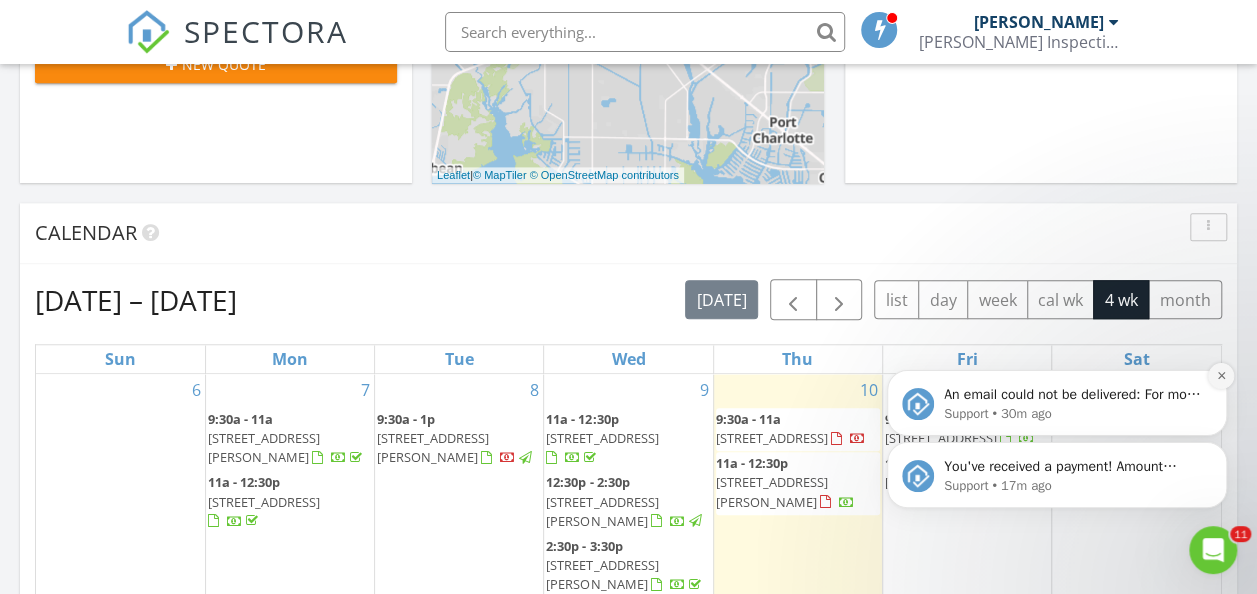 click at bounding box center (1221, 376) 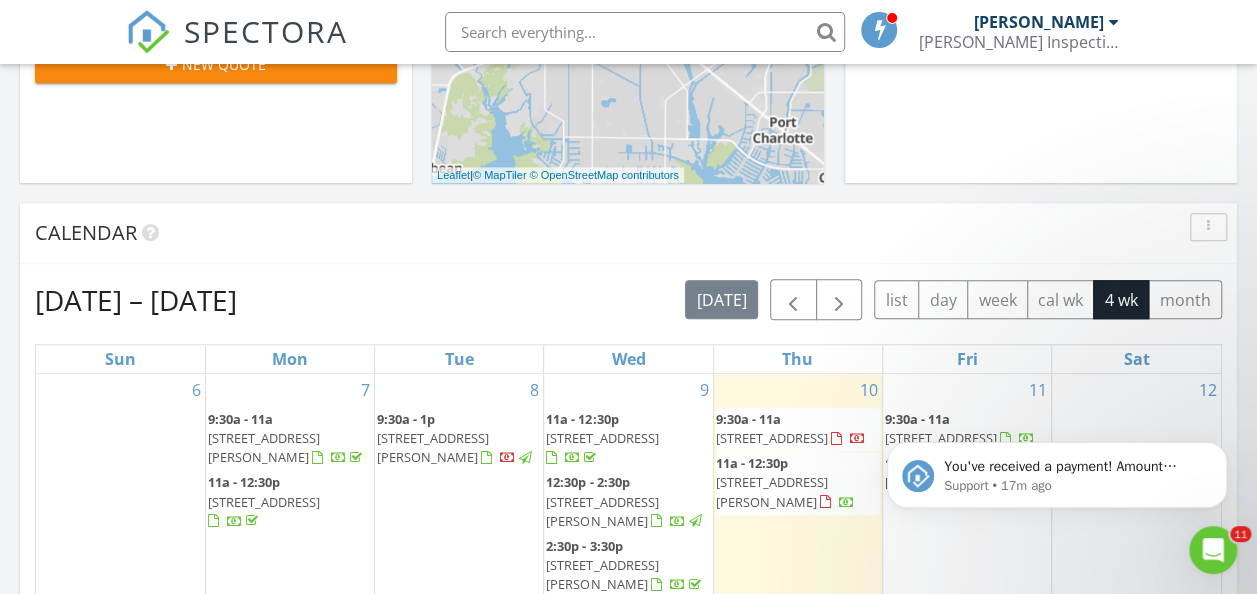 click on "Today
David Groff
9:30 am
332 Orlando Blvd, Port Charlotte, FL 33954
David Groff
24 minutes drive time   13.2 miles       11:00 am
1118 Eppinger Dr, Port Charlotte, FL 33953
David Groff
19 minutes drive time   10.3 miles       New Inspection     New Quote         Map               1 2 + − Tamiami Trail, Veterans Boulevard, Veterans Boulevard, Biscayne Drive 37.9 km, 42 min Head south on North Salford Boulevard 5.5 km Turn left onto Tamiami Trail (US 41) 7 km Turn left onto Veterans Boulevard 8 km Turn right onto Orlando Boulevard 1 km Turn right 35 m Turn right 30 m Keep right at the fork 70 m Keep right at the fork 55 m Turn left onto Orlando Boulevard 30 m You have arrived at your 1st destination, on the right 0 m Head north on Orlando Boulevard 1 km Turn left onto Veterans Boulevard 8 km 5 km 3.5 km 35 m 0 m  |" at bounding box center [628, 493] 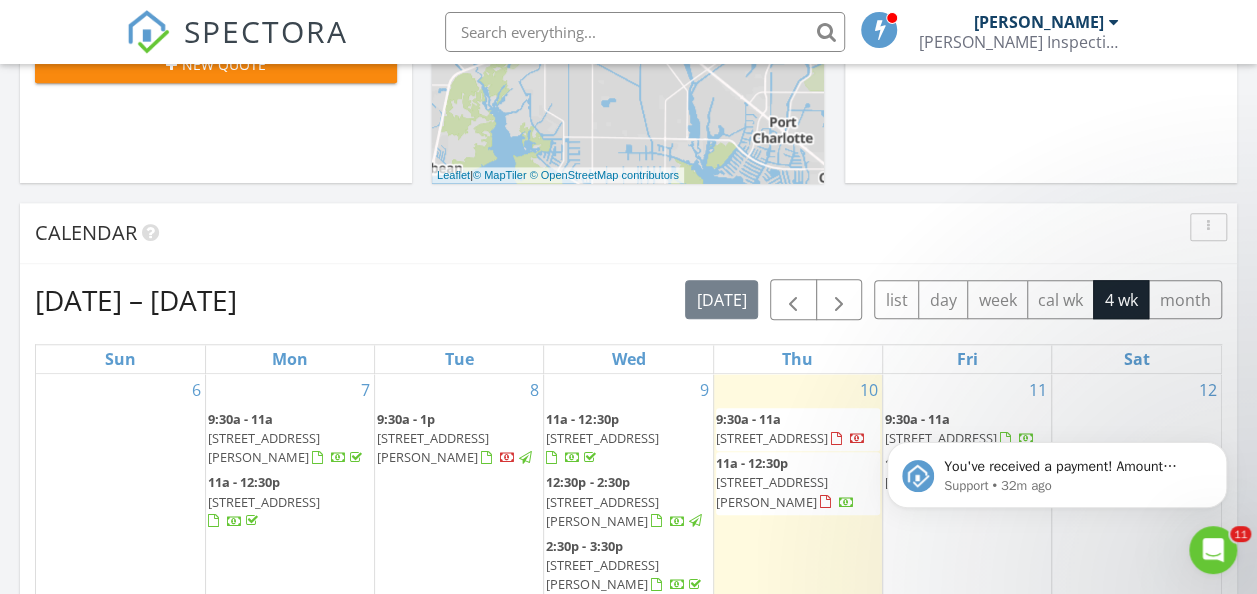 drag, startPoint x: 489, startPoint y: 189, endPoint x: 457, endPoint y: 287, distance: 103.09219 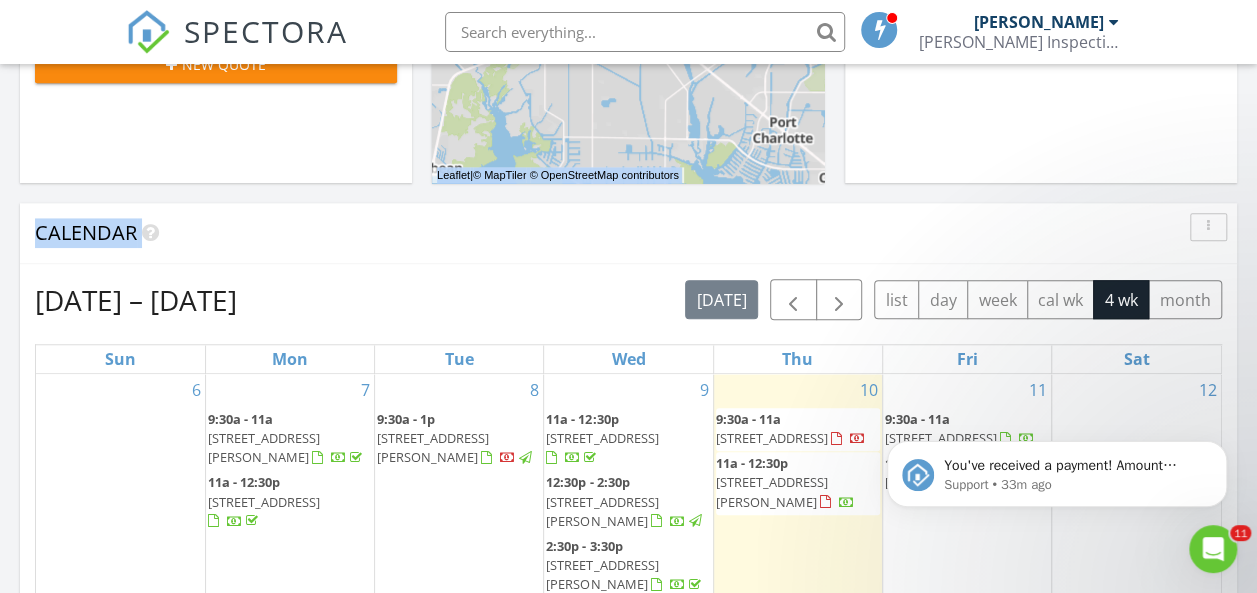 drag, startPoint x: 457, startPoint y: 287, endPoint x: 690, endPoint y: 226, distance: 240.85265 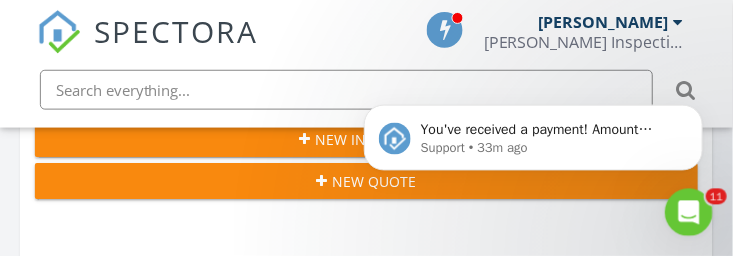 scroll, scrollTop: 697, scrollLeft: 0, axis: vertical 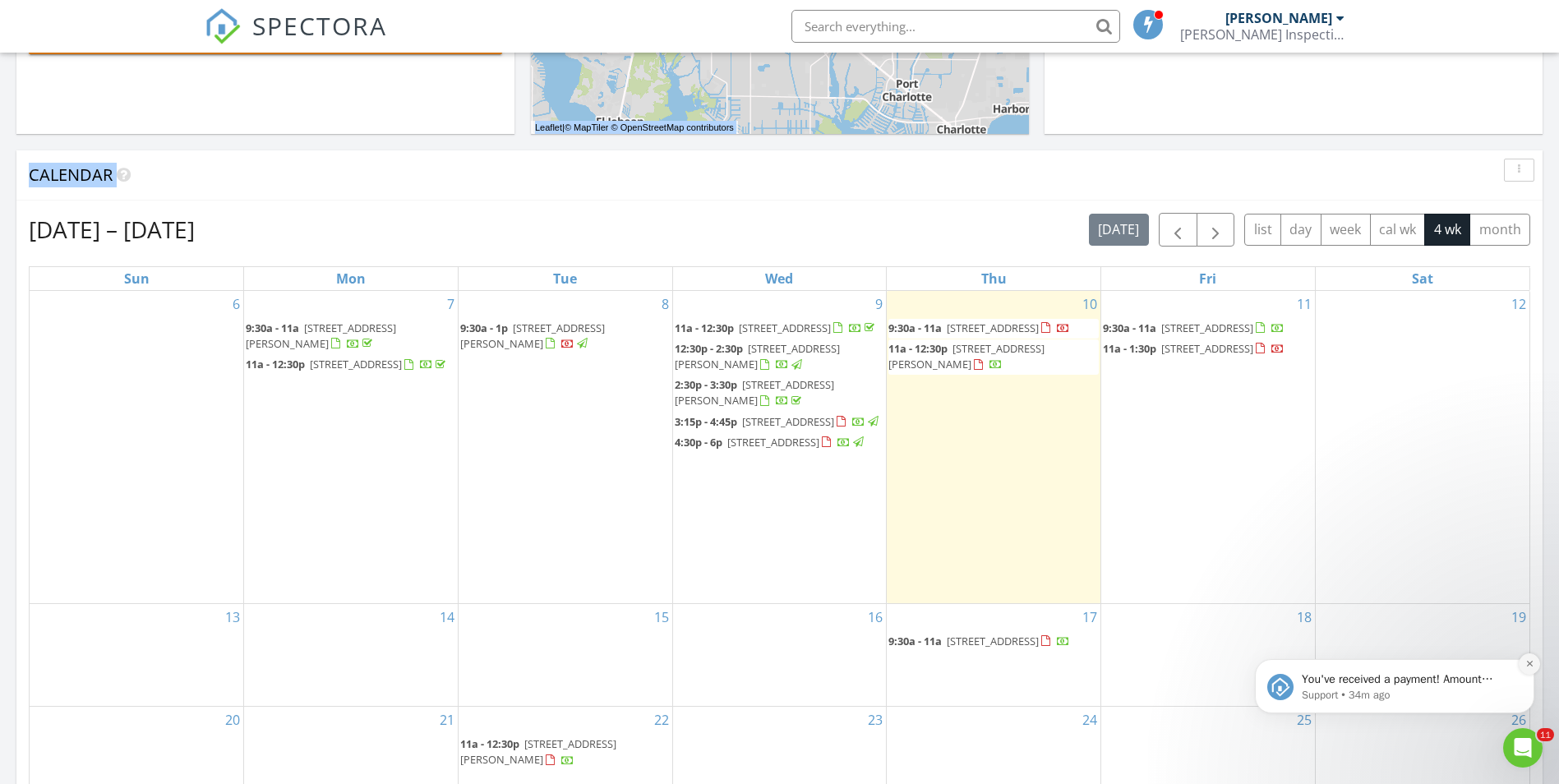 click 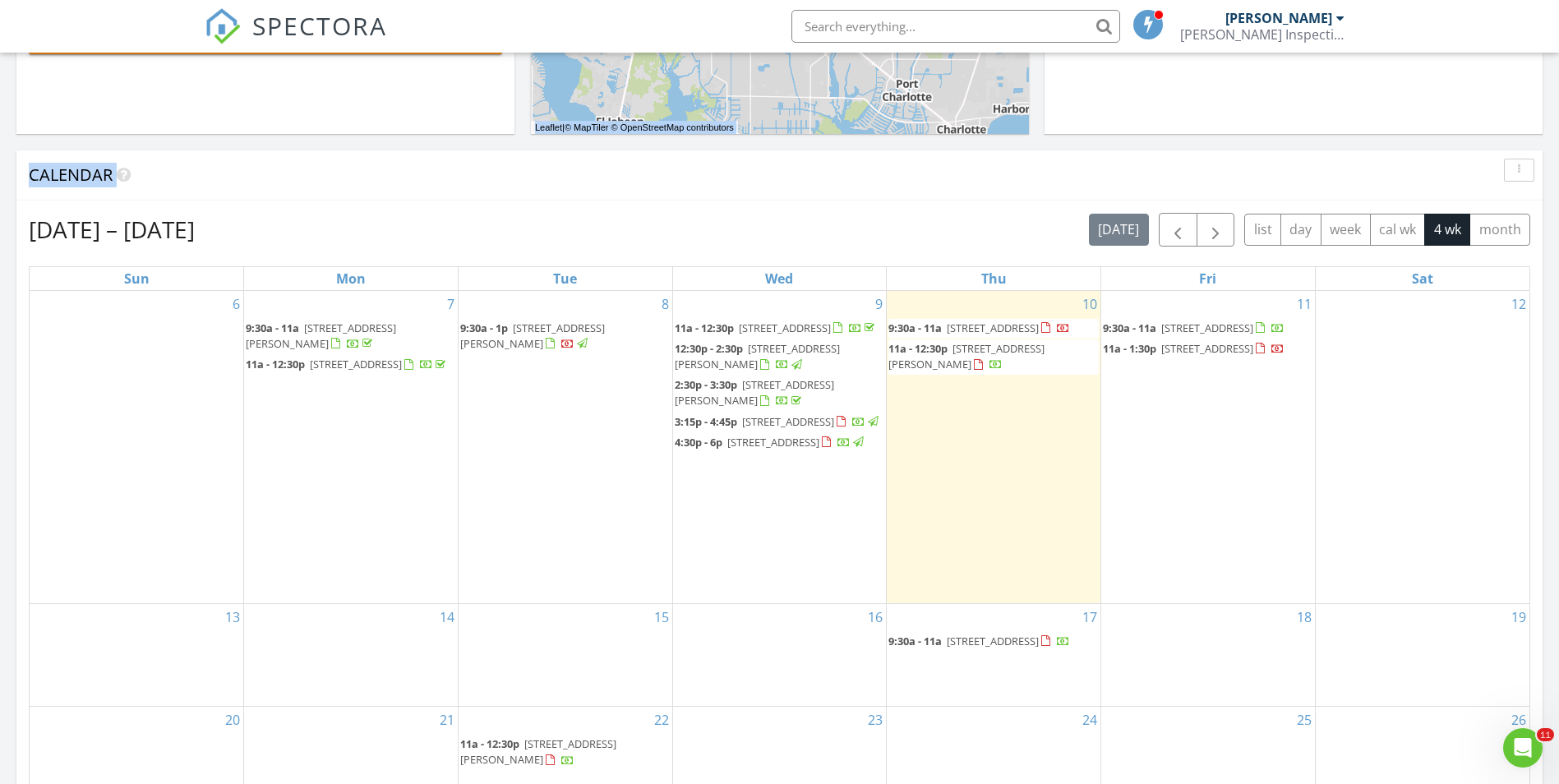 drag, startPoint x: 235, startPoint y: 242, endPoint x: 48, endPoint y: 233, distance: 187.2165 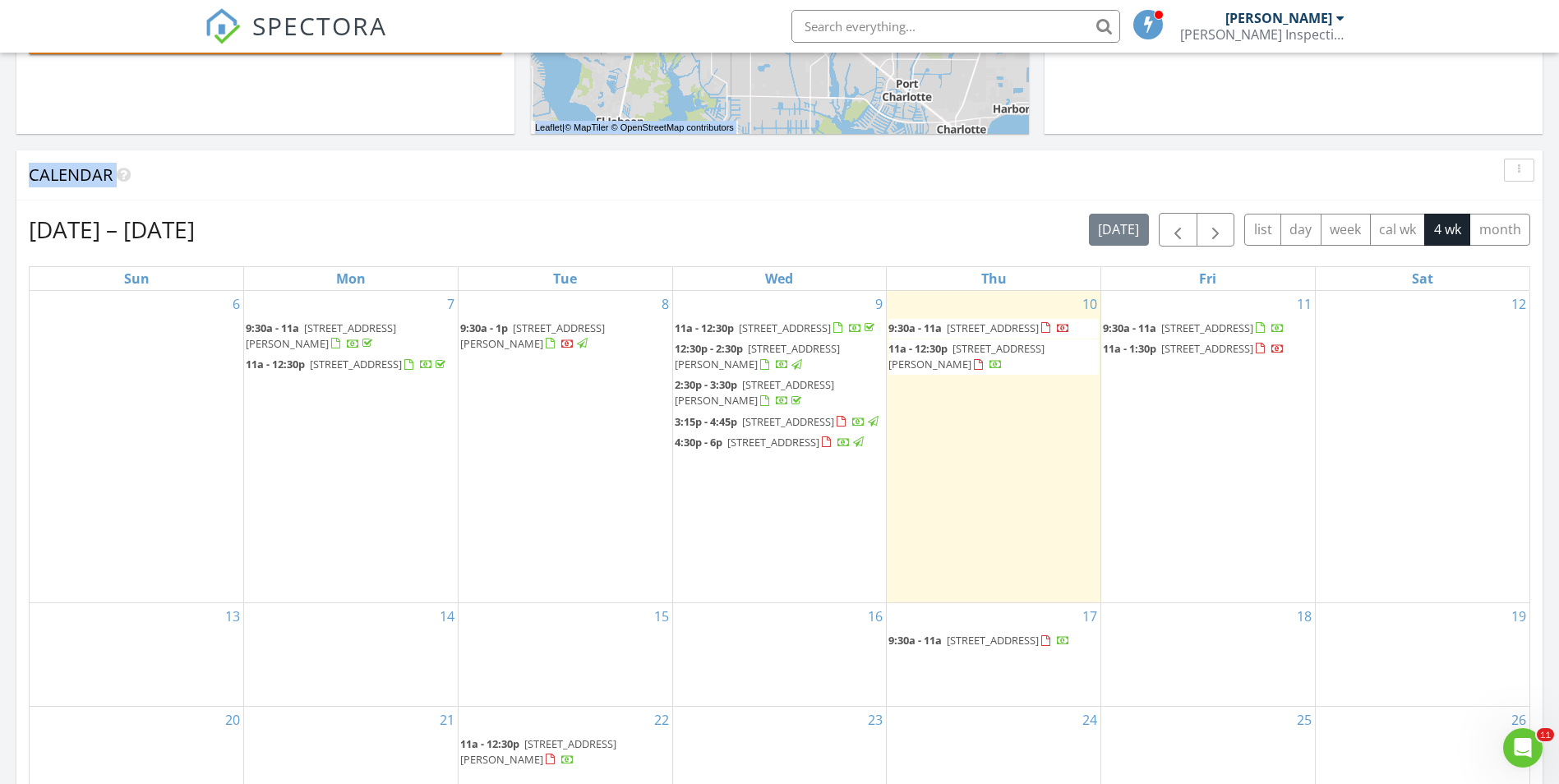 click on "Jul 6 – Aug 2, 2025" at bounding box center (112, 229) 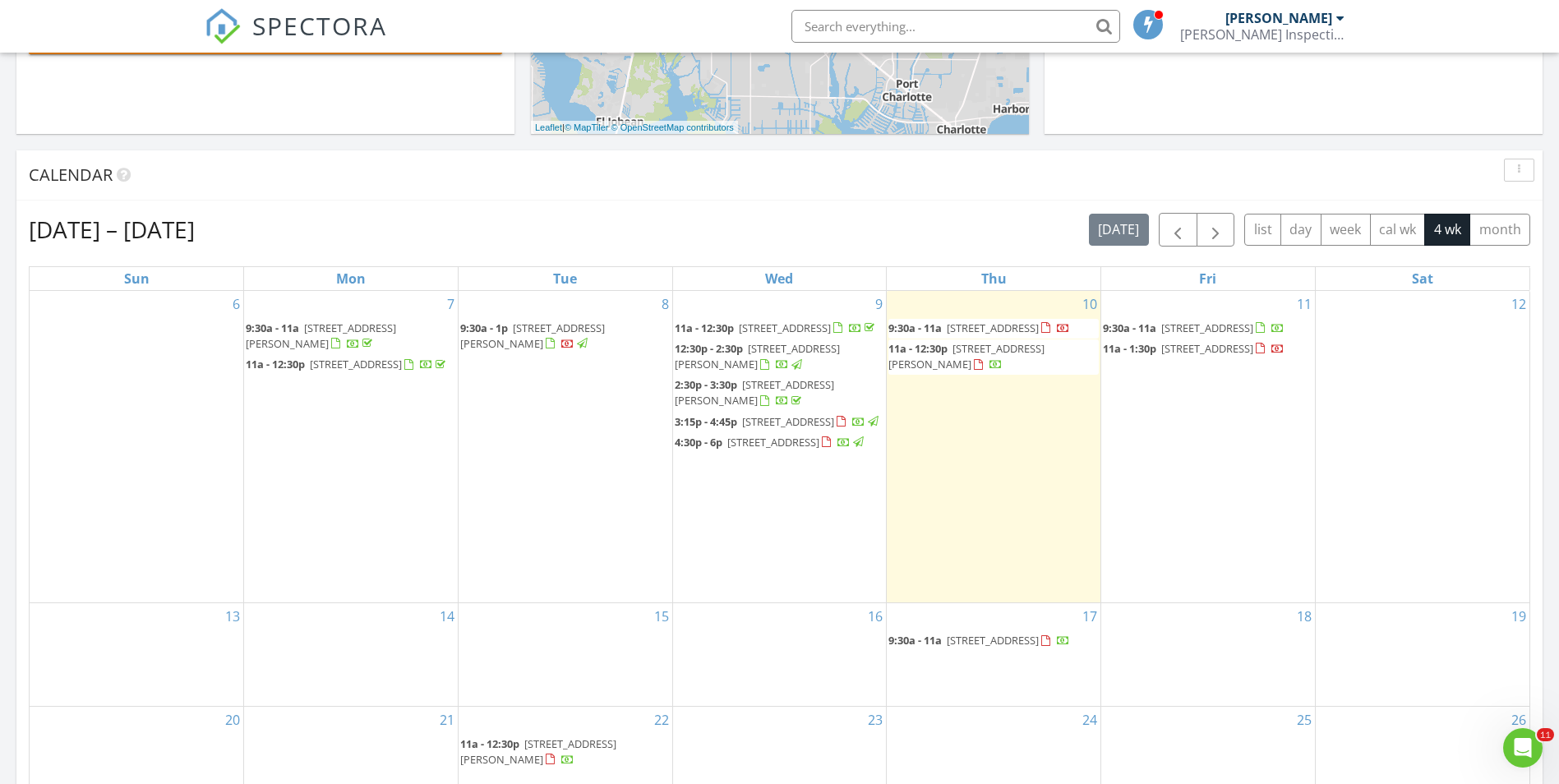 drag, startPoint x: 32, startPoint y: 228, endPoint x: 197, endPoint y: 220, distance: 165.19383 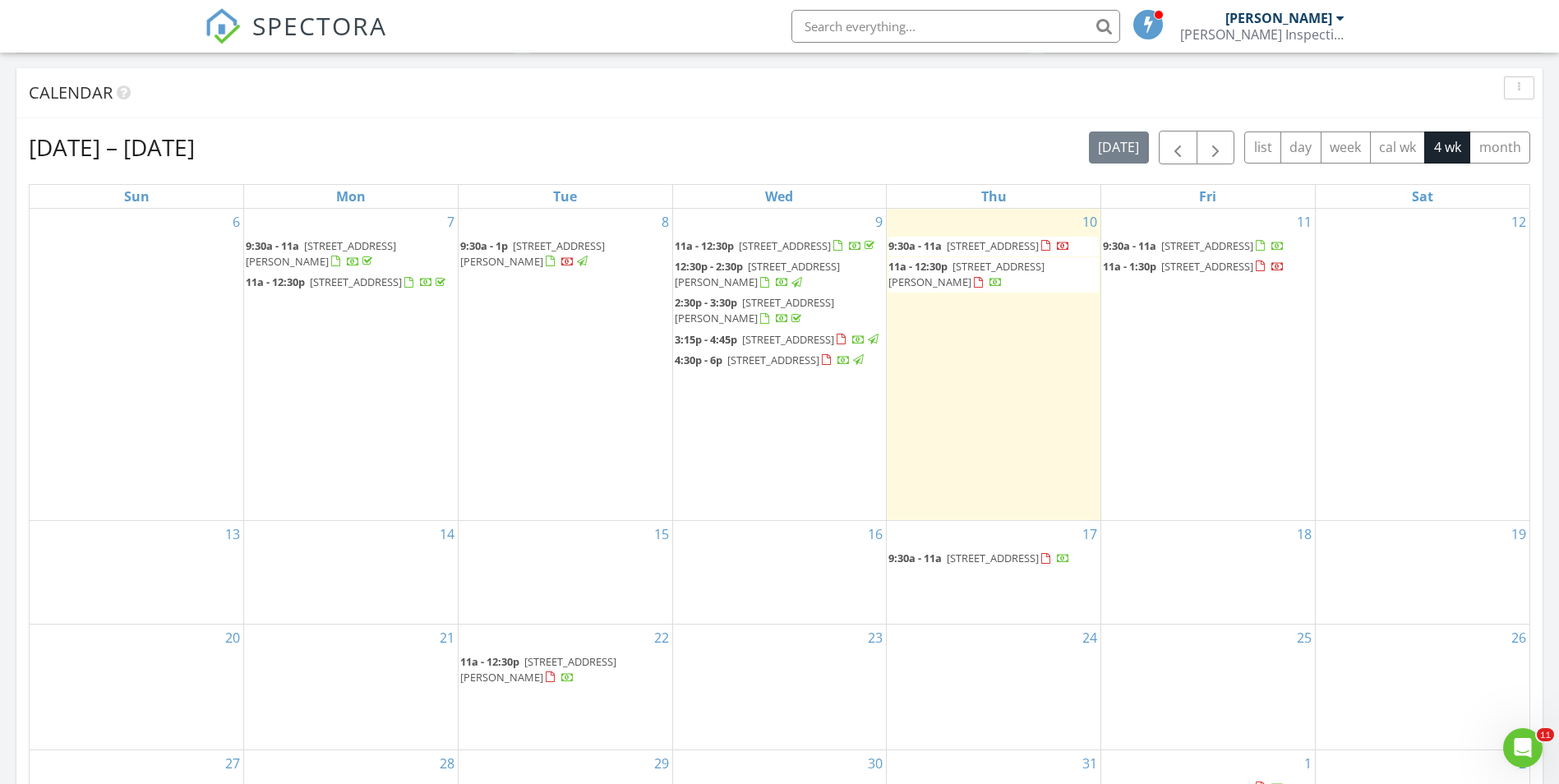 click on "[DATE] – [DATE] [DATE] list day week cal wk 4 wk month" at bounding box center [779, 147] 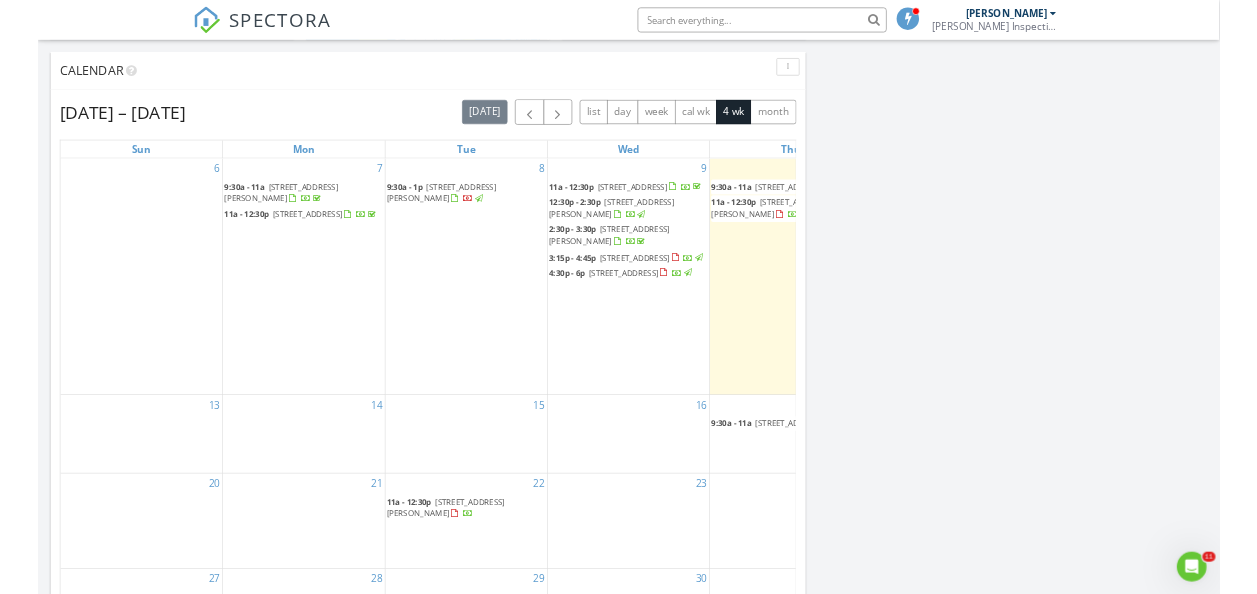 scroll, scrollTop: 797, scrollLeft: 0, axis: vertical 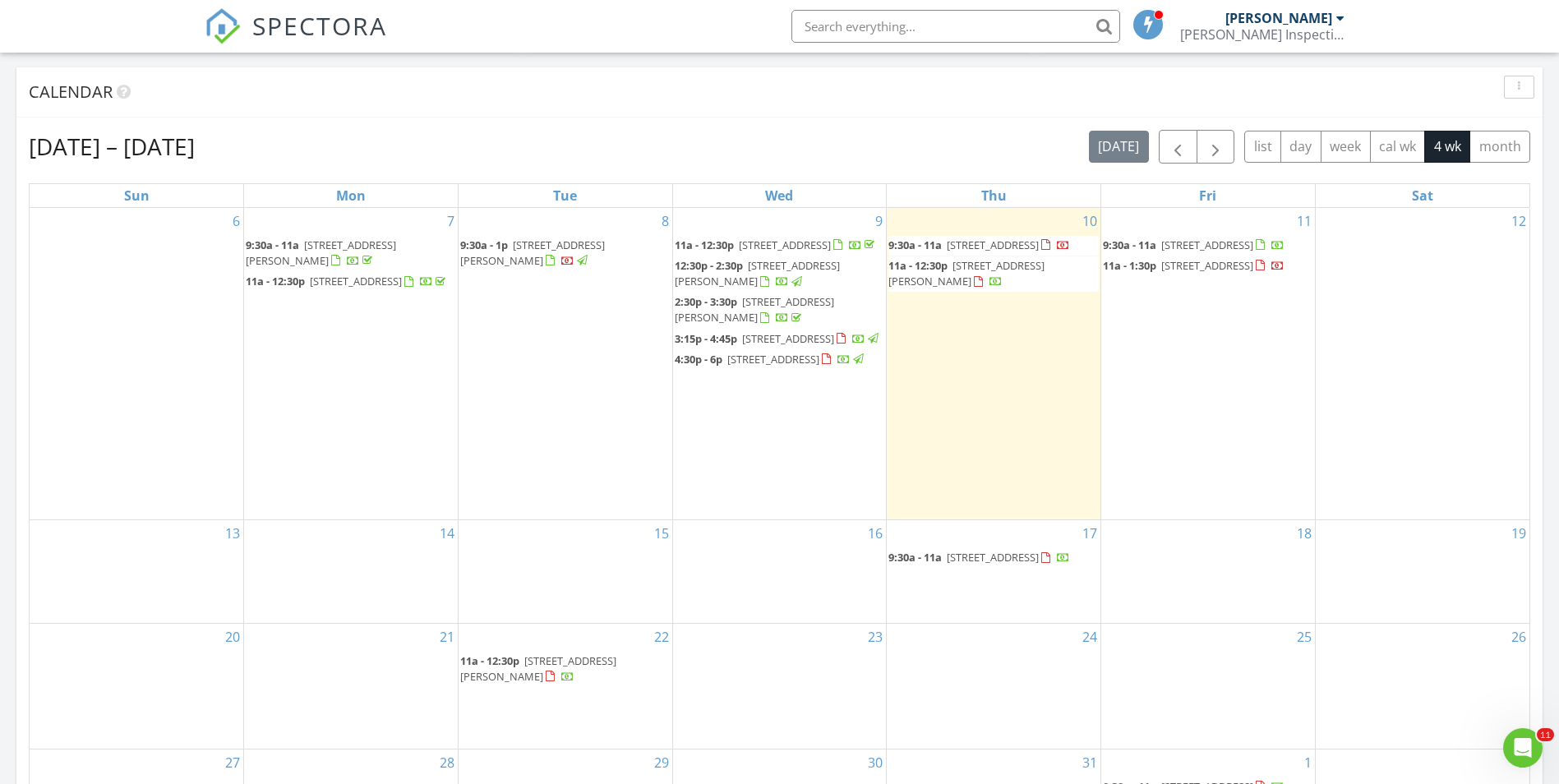 click on "[DATE] – [DATE] [DATE] list day week cal wk 4 wk month" at bounding box center (779, 146) 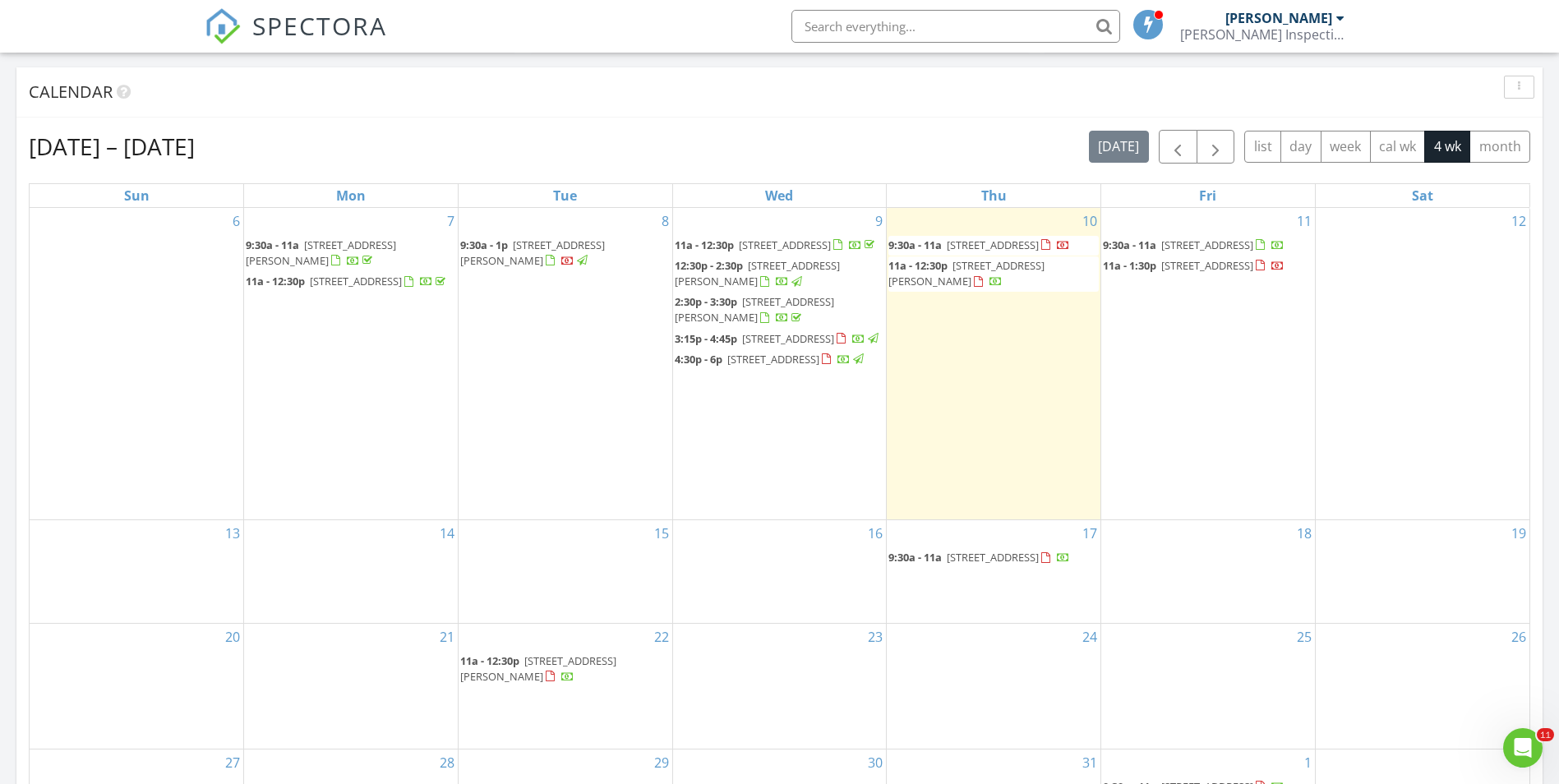 click on "Calendar" at bounding box center [767, 92] 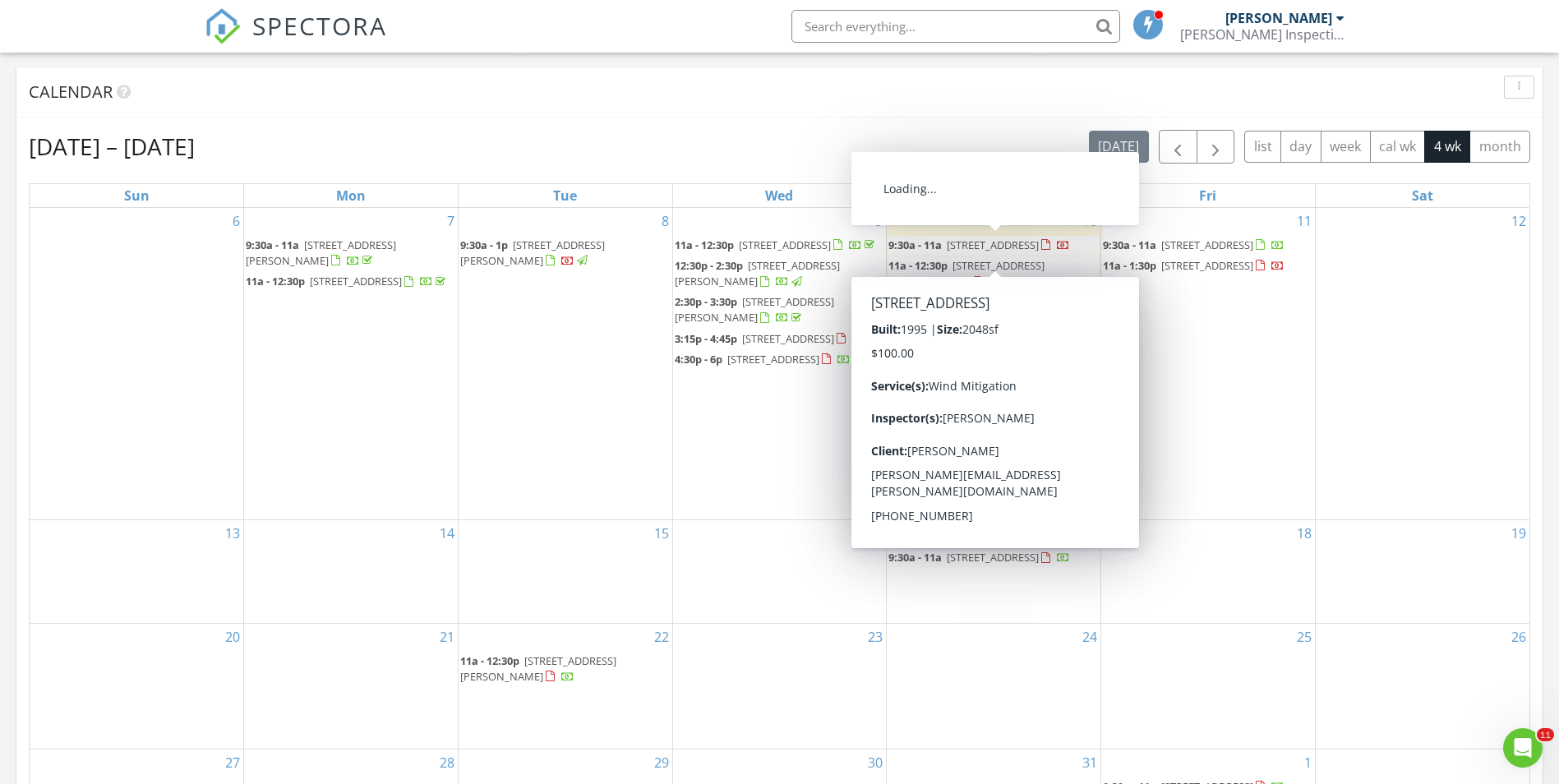 click on "[DATE] – [DATE] [DATE] list day week cal wk 4 wk month Sun Mon Tue Wed Thu Fri Sat 6 7
9:30a - 11a
[STREET_ADDRESS][PERSON_NAME]
11a - 12:30p
[STREET_ADDRESS]
8
9:30a - 1p
[STREET_ADDRESS][PERSON_NAME]
9
11a - 12:30p
[STREET_ADDRESS]
12:30p - 2:30p
[STREET_ADDRESS][PERSON_NAME]" at bounding box center [779, 491] 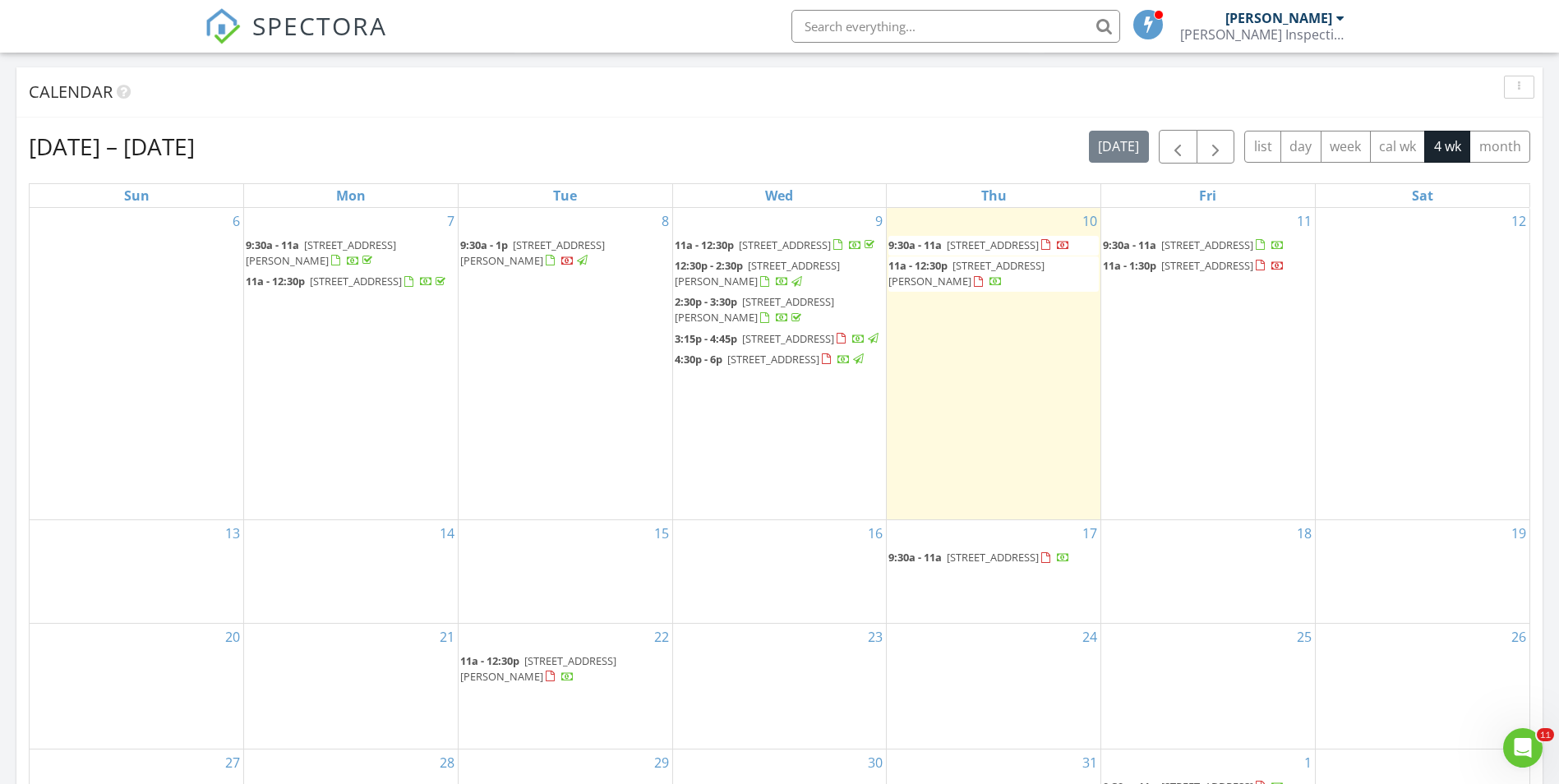 click on "Calendar" at bounding box center [779, 92] 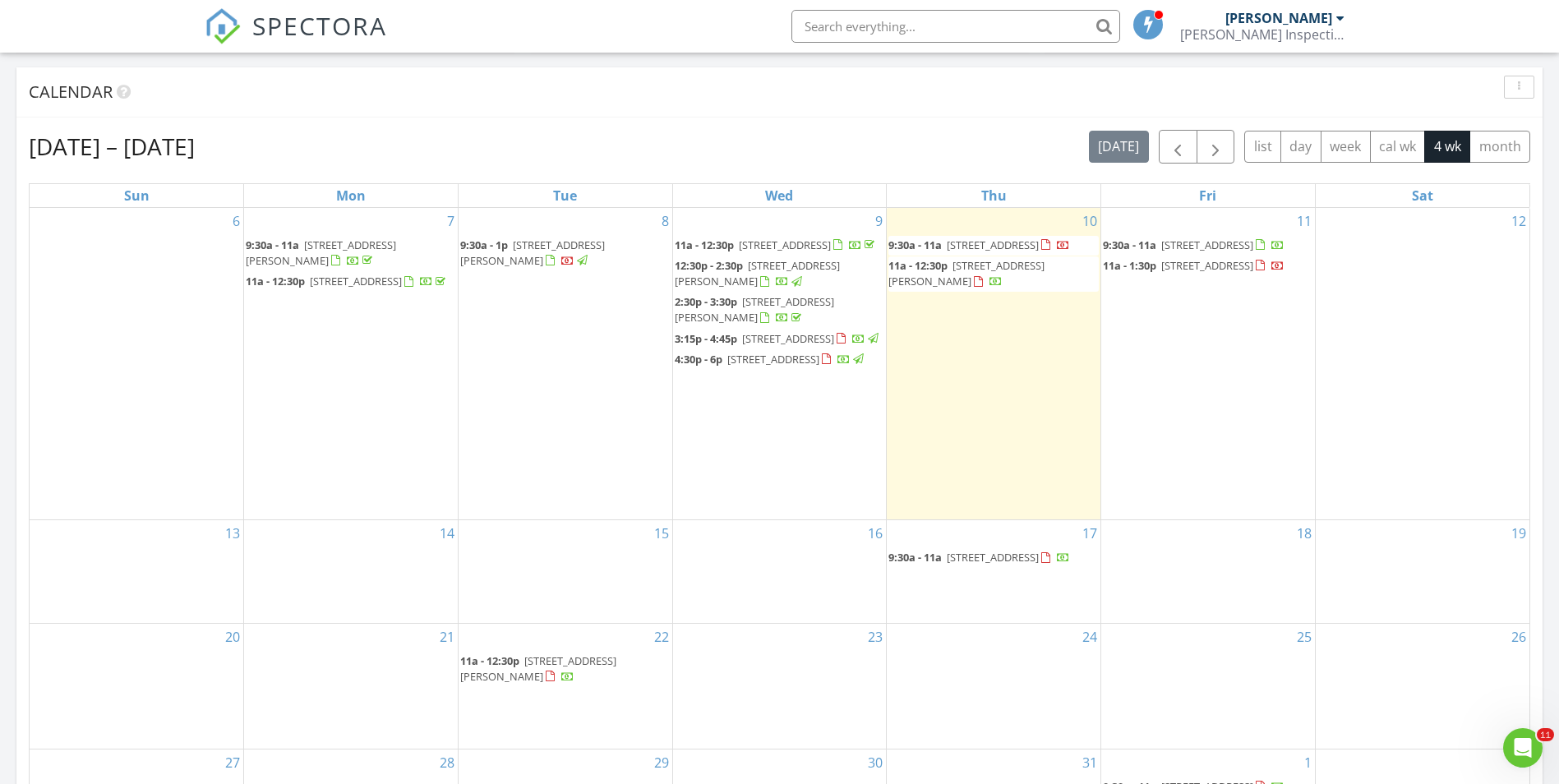 drag, startPoint x: 260, startPoint y: 145, endPoint x: 93, endPoint y: 160, distance: 167.6723 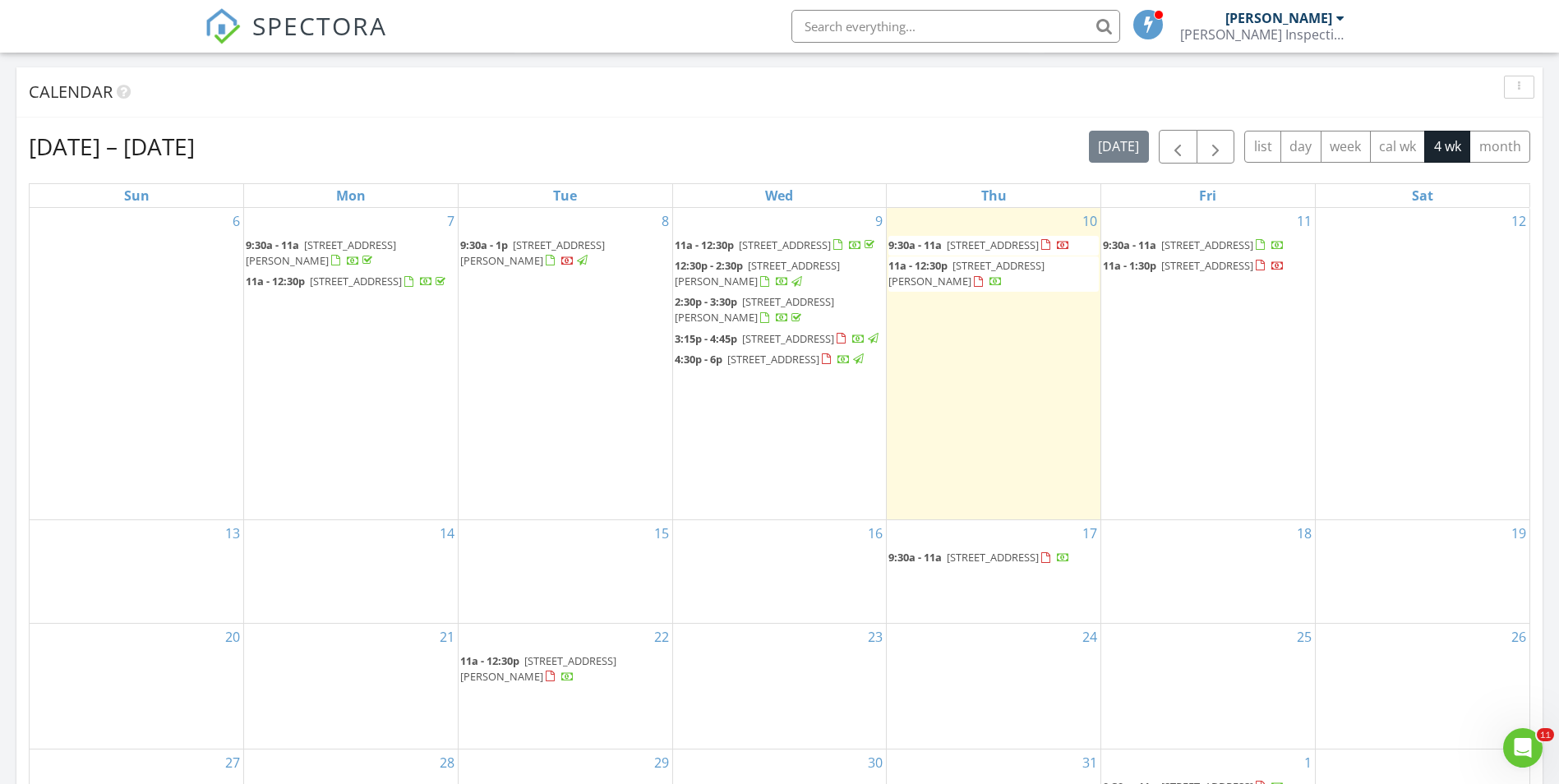 drag, startPoint x: 99, startPoint y: 152, endPoint x: 247, endPoint y: 131, distance: 149.48244 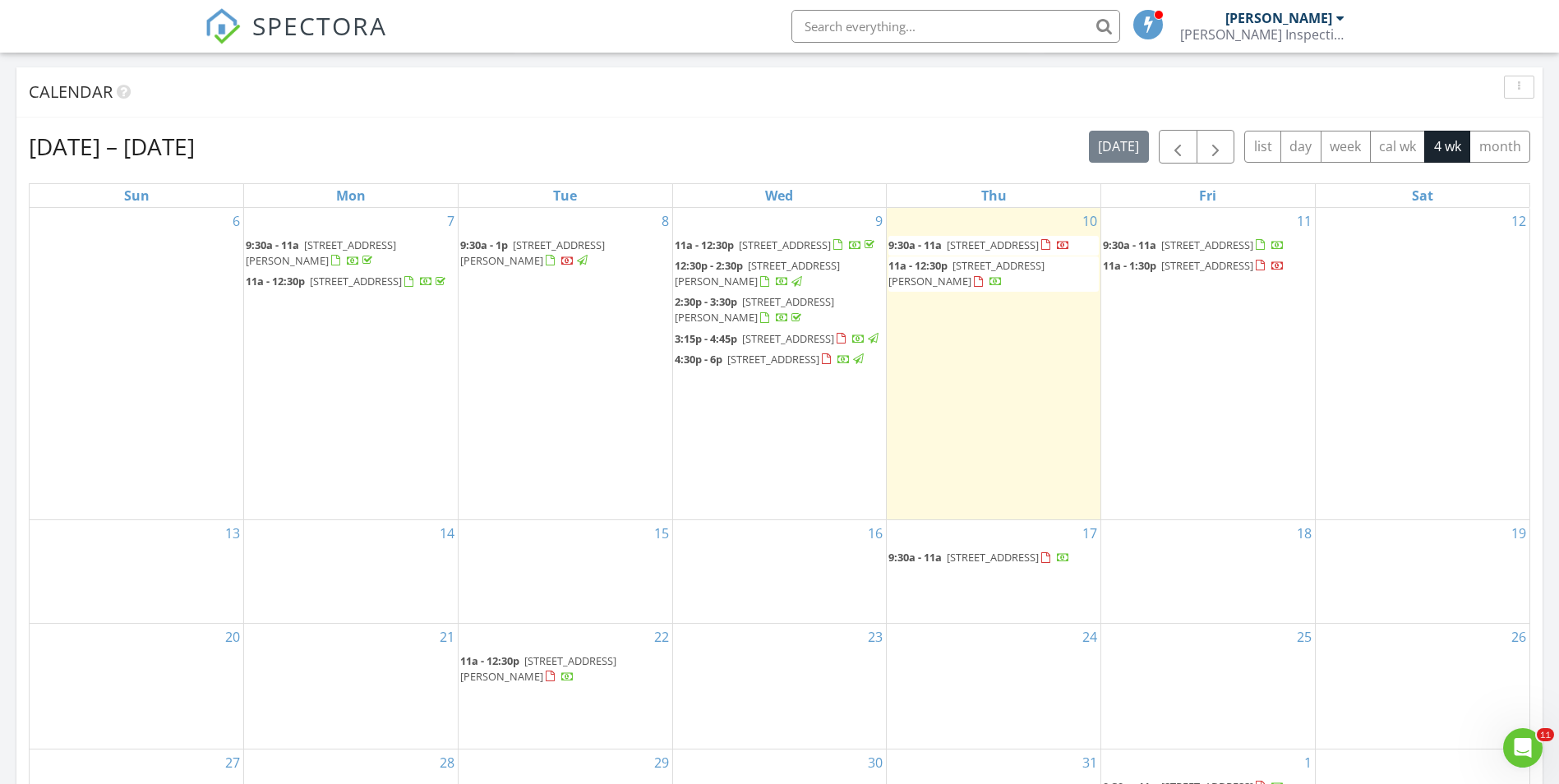 click on "Jul 6 – Aug 2, 2025" at bounding box center [112, 146] 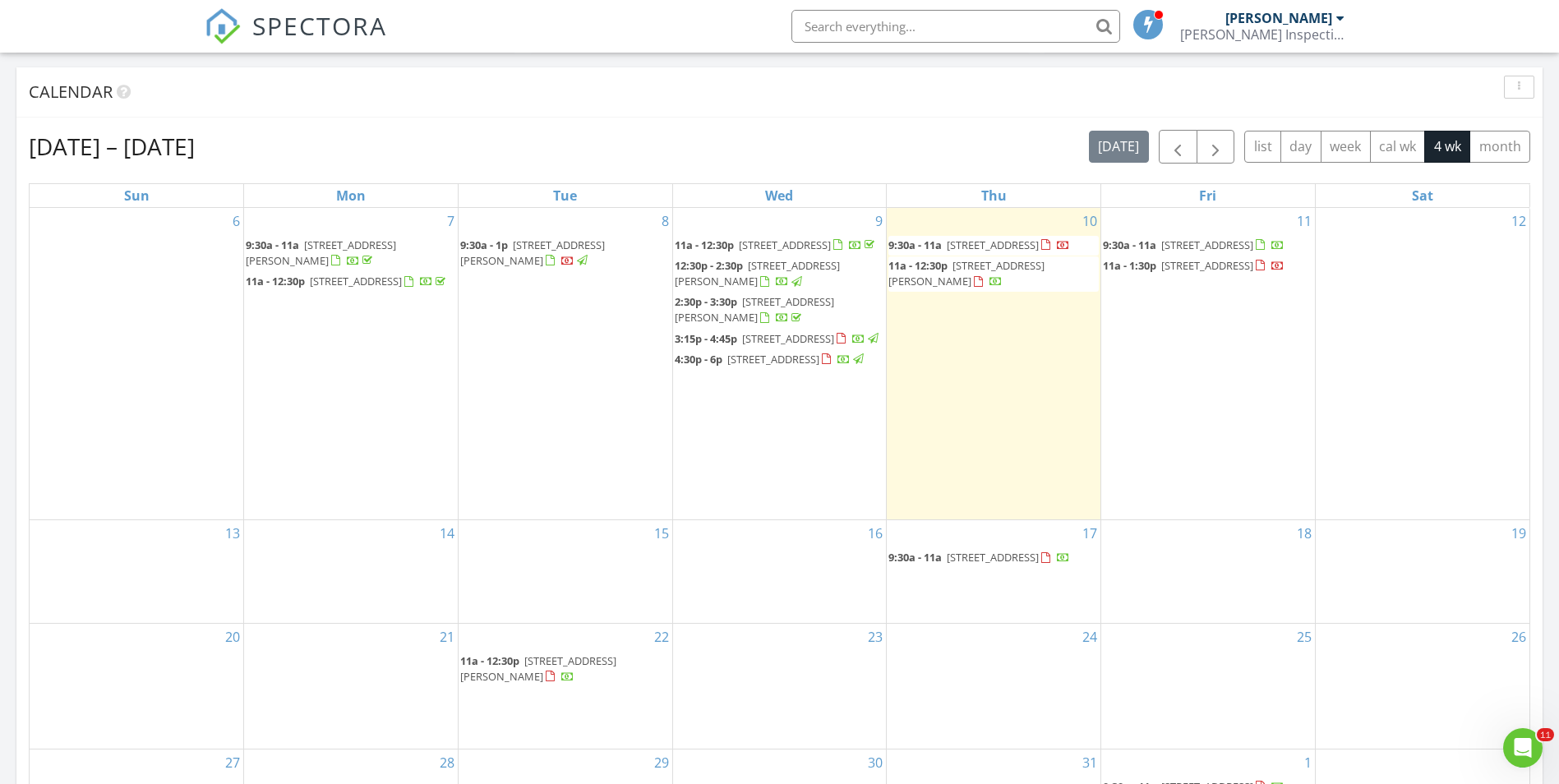 drag, startPoint x: 105, startPoint y: 147, endPoint x: 225, endPoint y: 131, distance: 121.06197 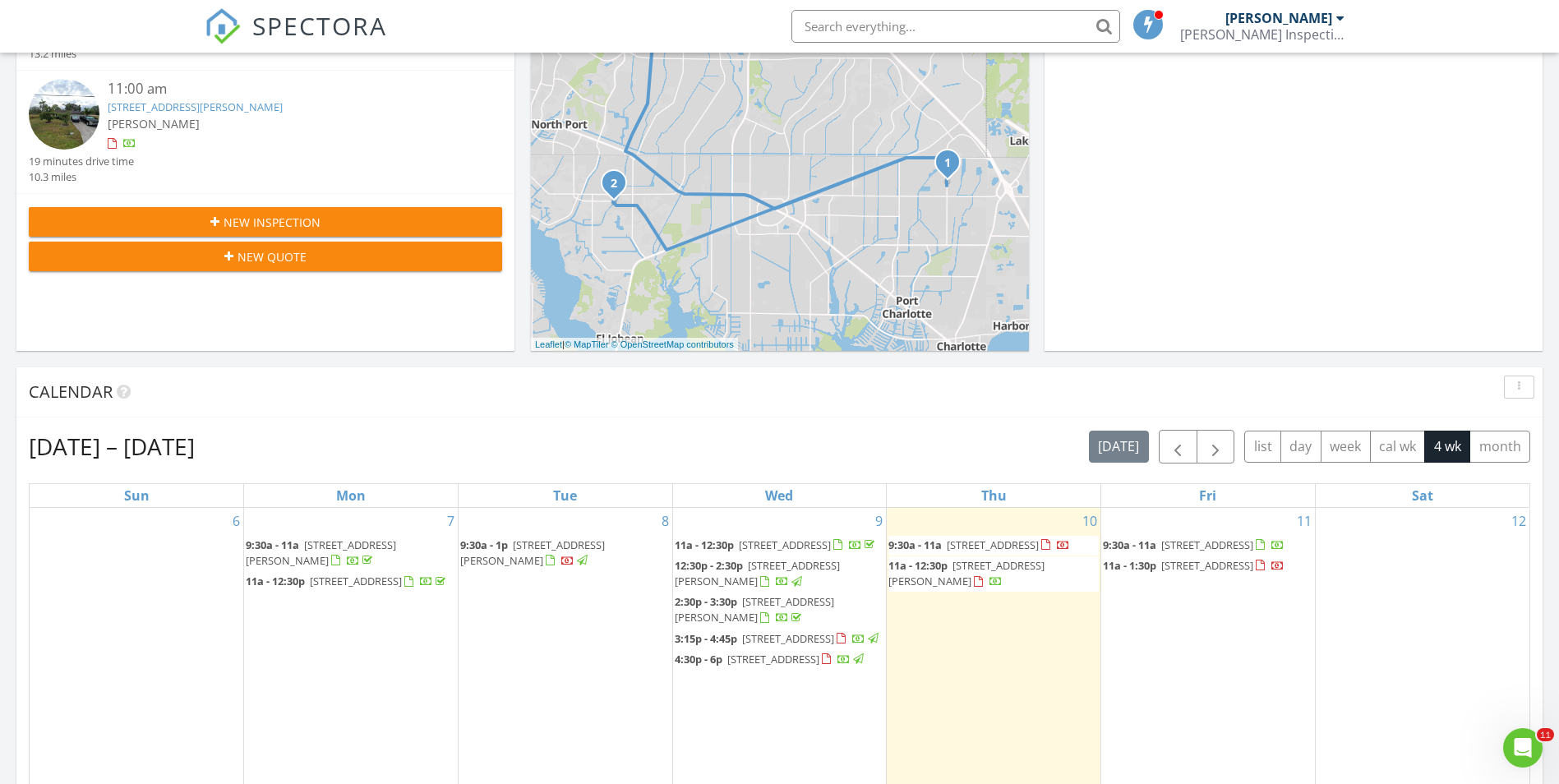 scroll, scrollTop: 327, scrollLeft: 0, axis: vertical 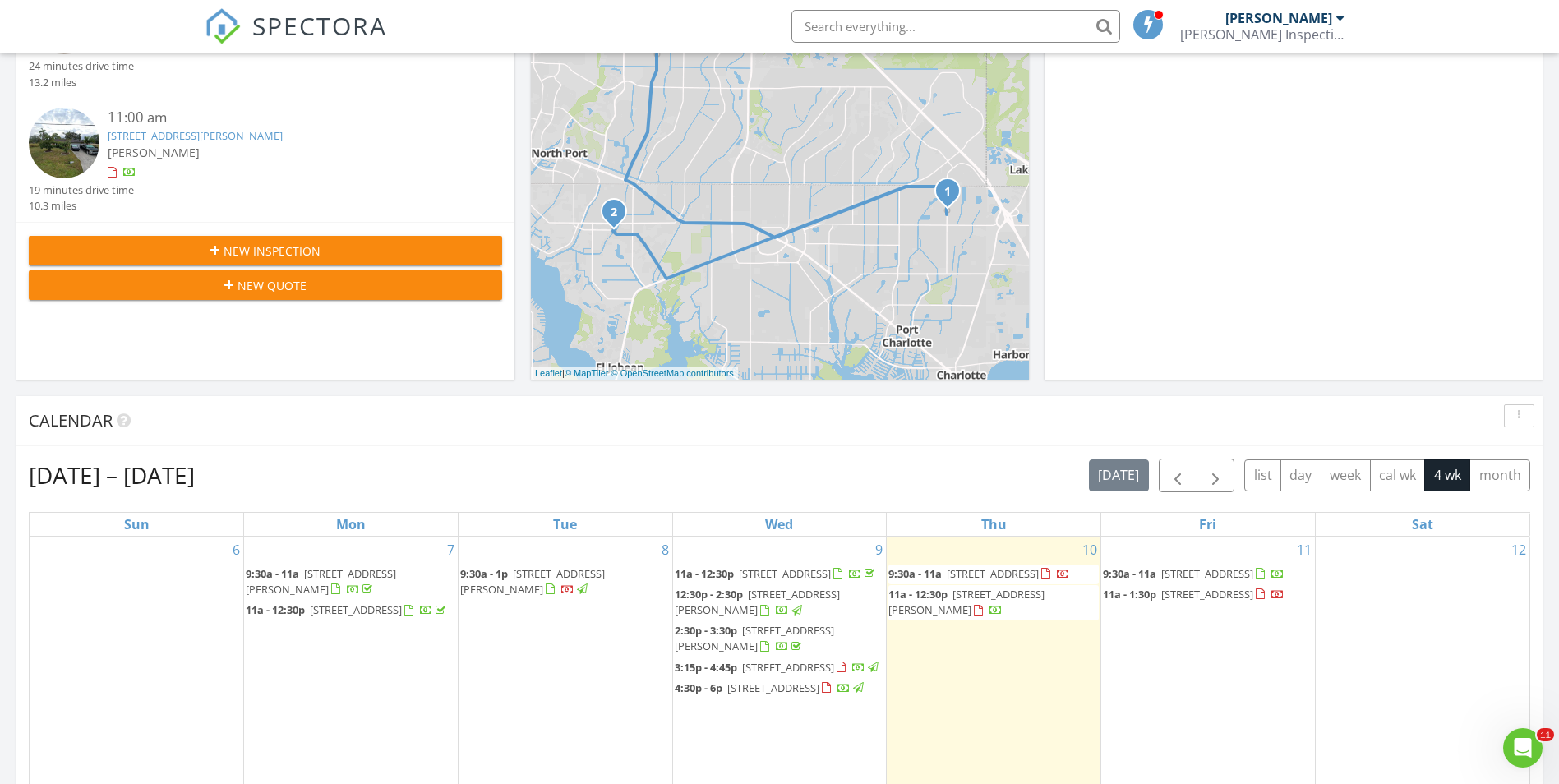 click on "New Inspection" at bounding box center (265, 251) 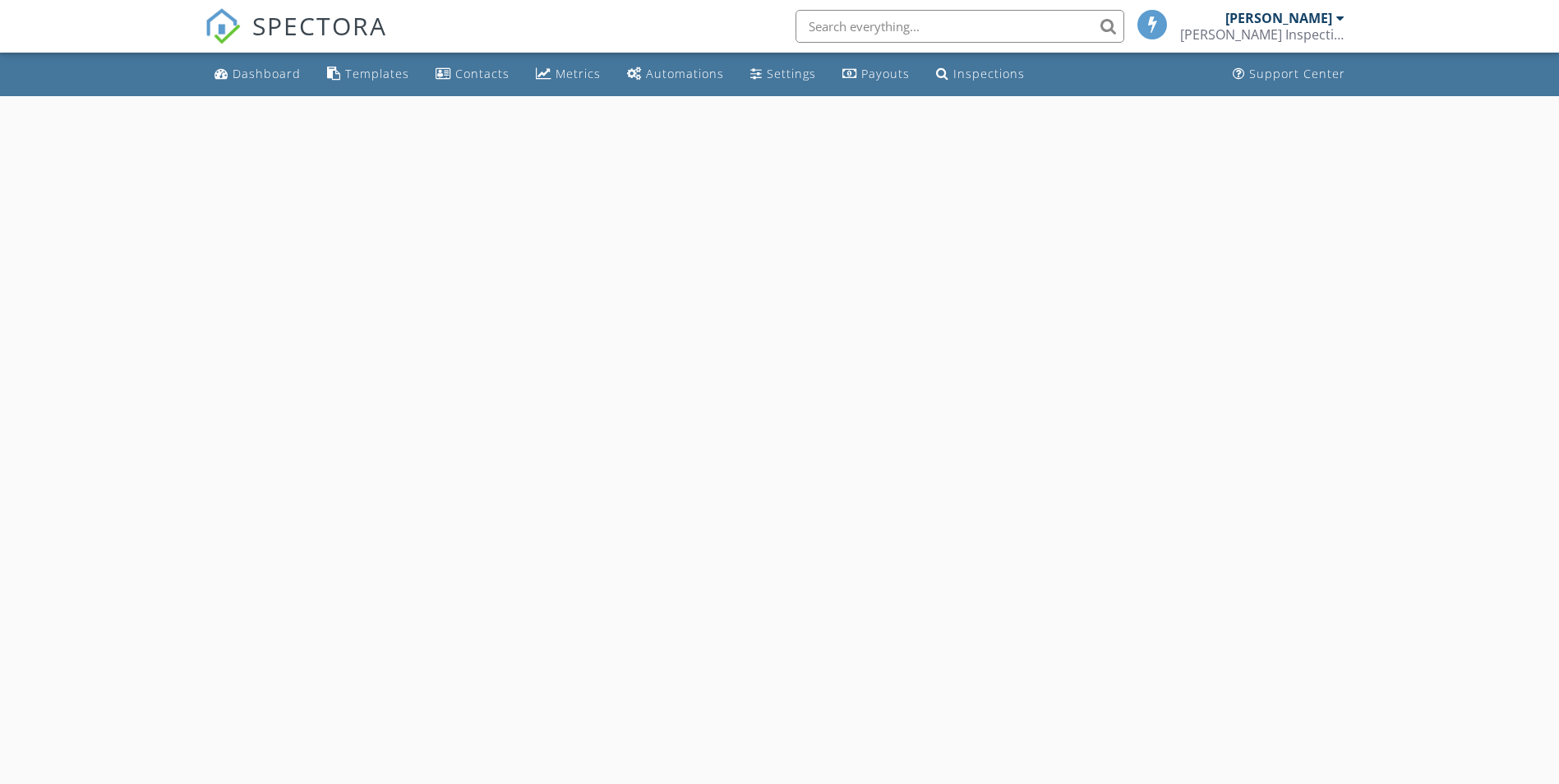 scroll, scrollTop: 0, scrollLeft: 0, axis: both 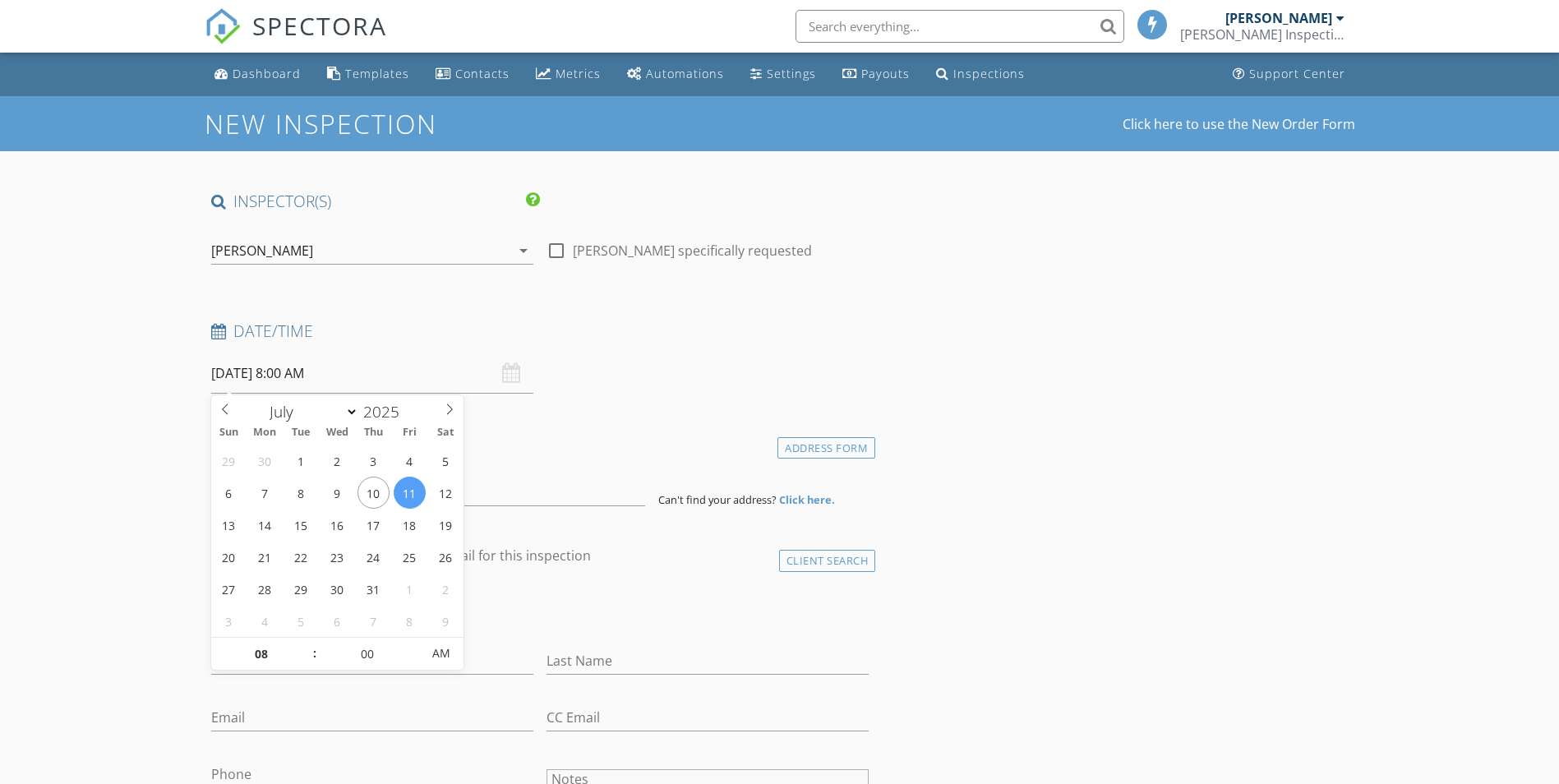 click on "[DATE] 8:00 AM" at bounding box center [372, 373] 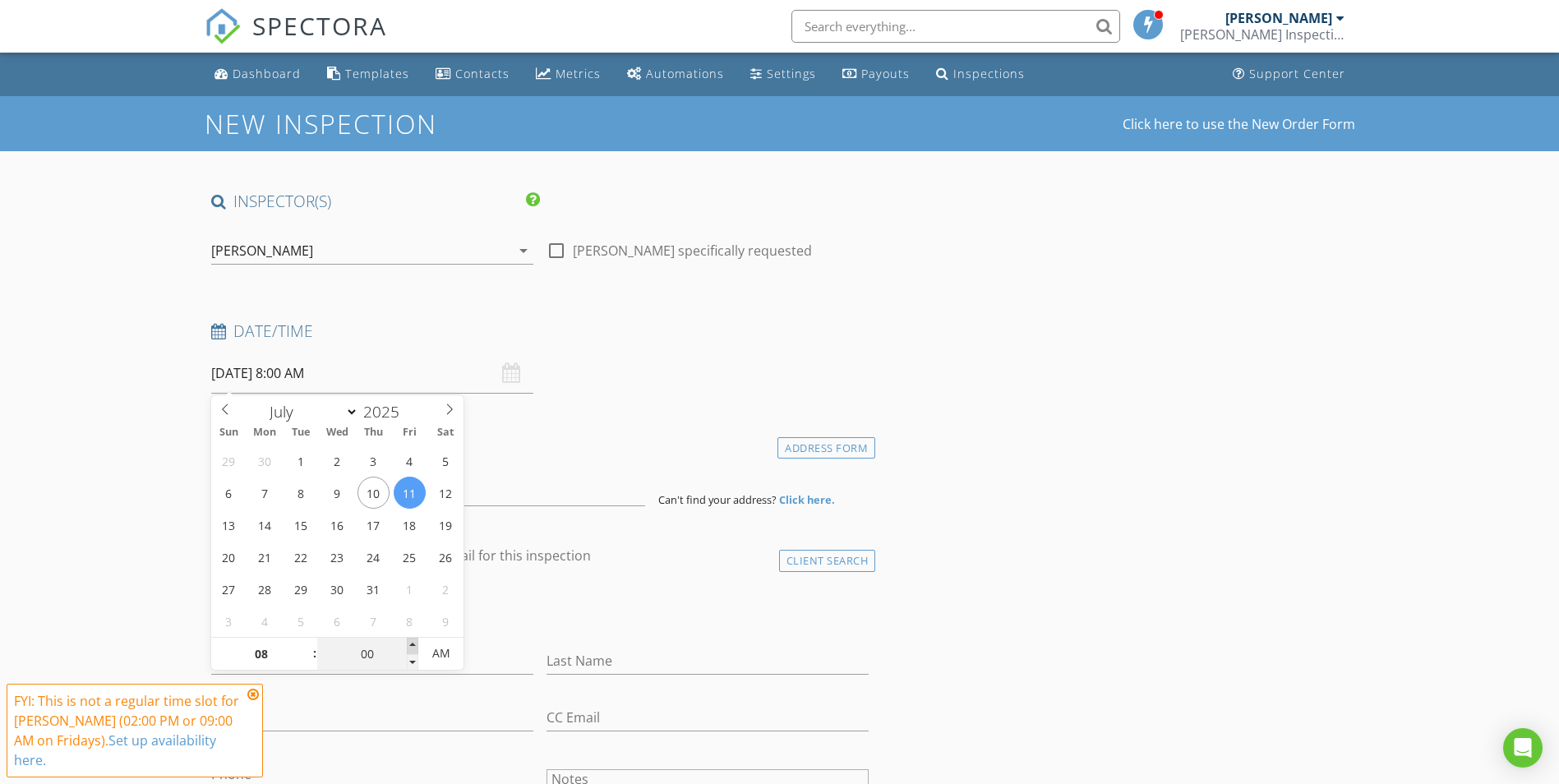 type on "05" 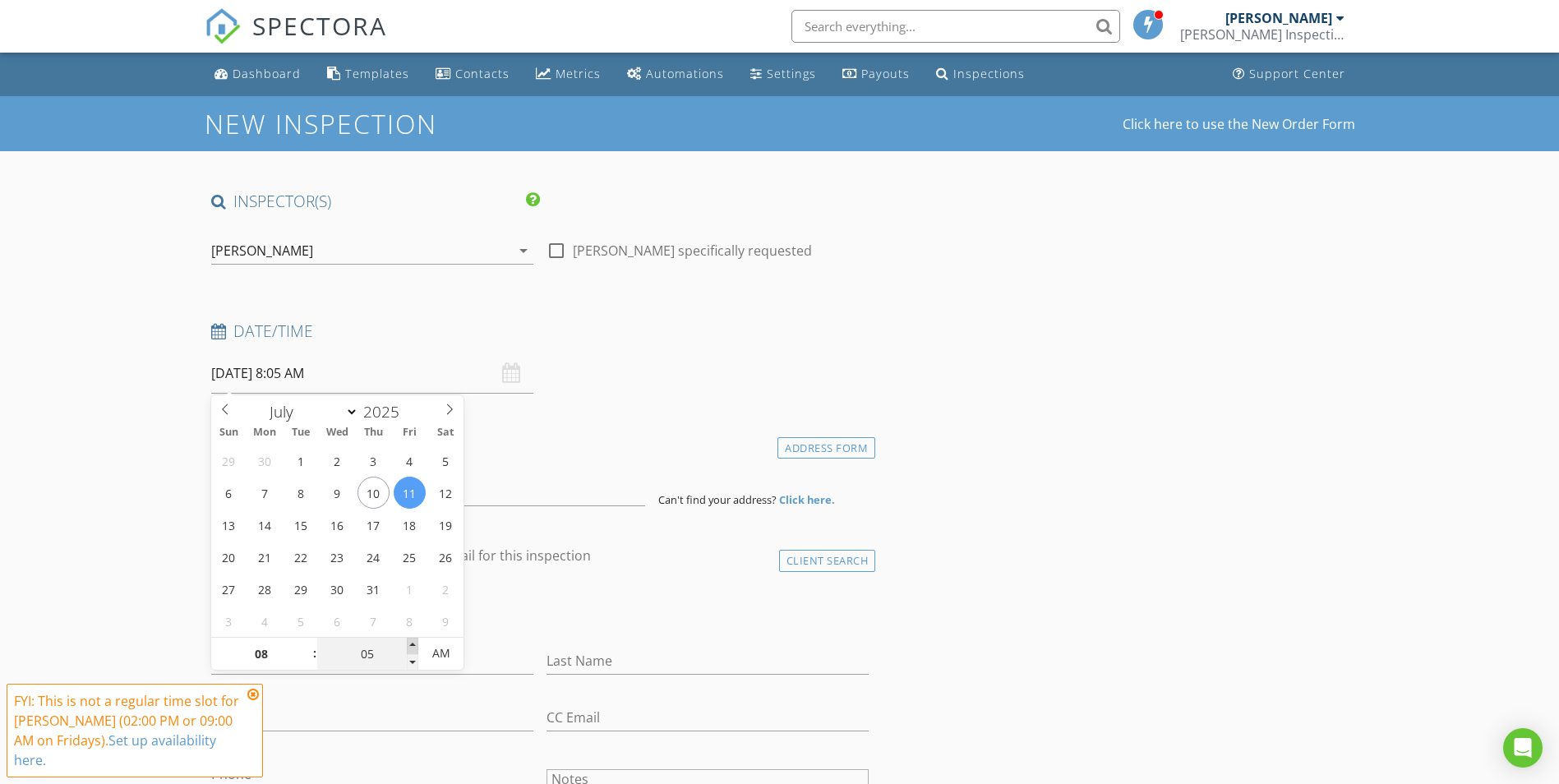click at bounding box center [413, 646] 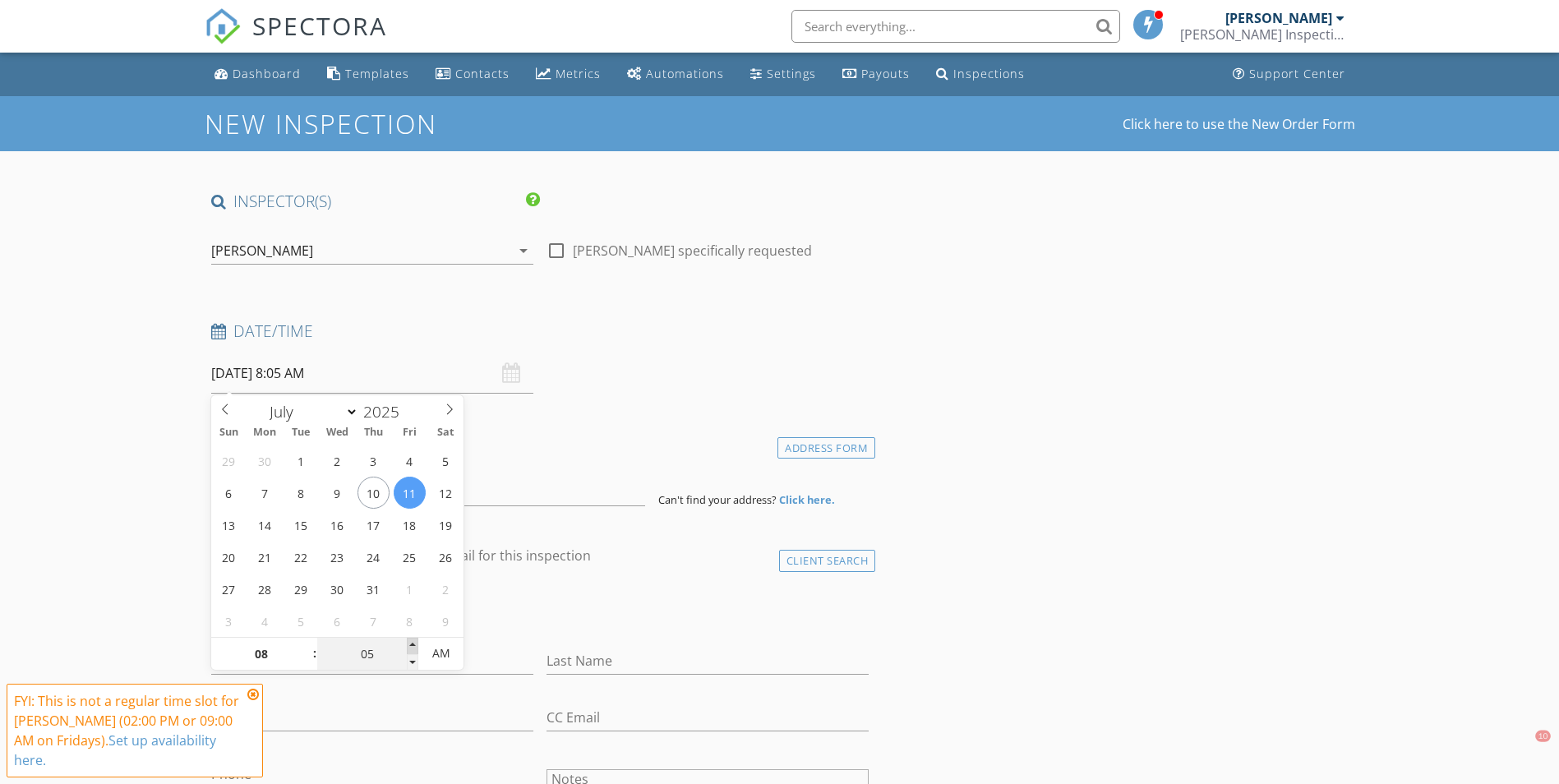 type on "10" 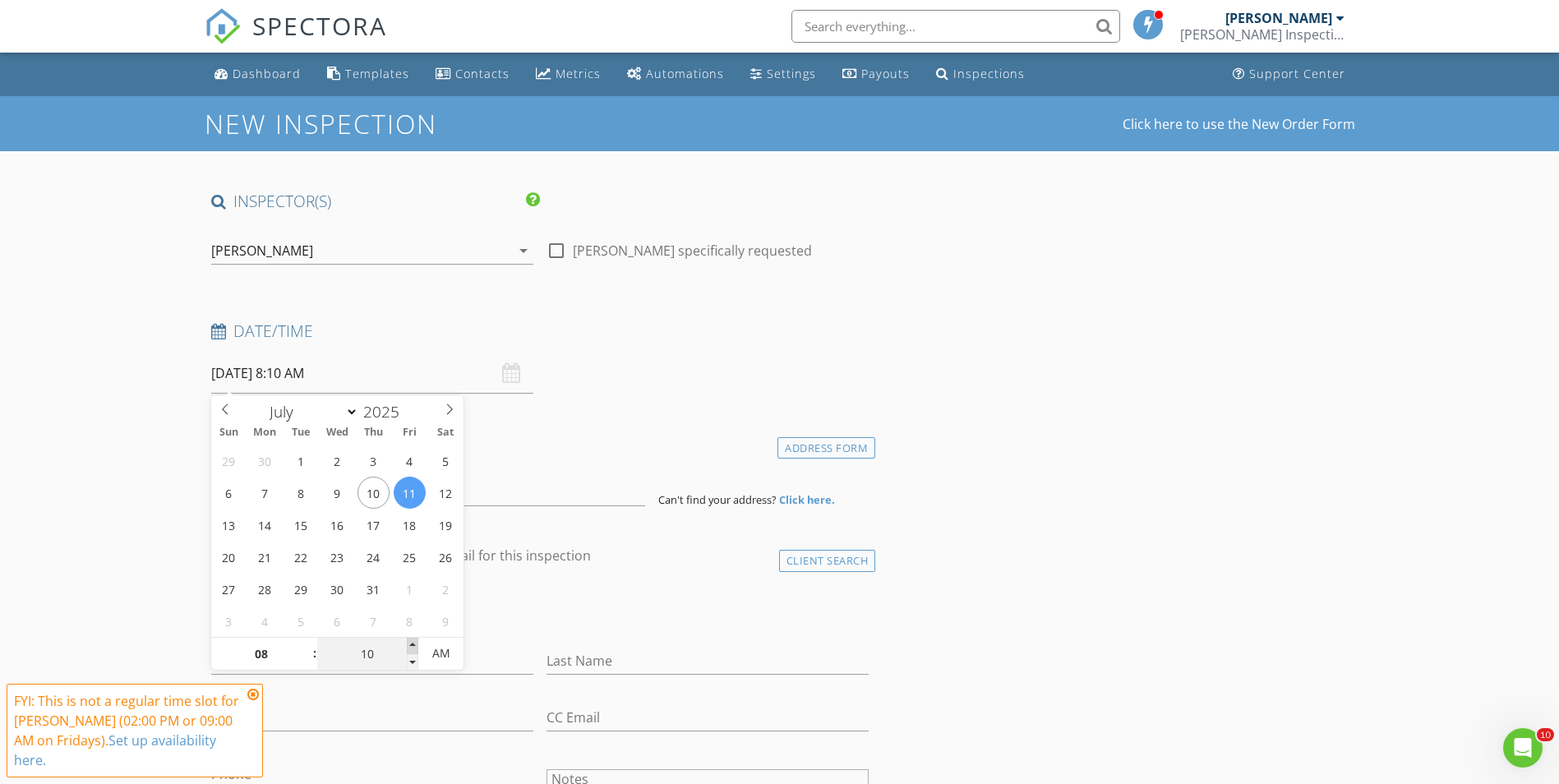 click at bounding box center (413, 646) 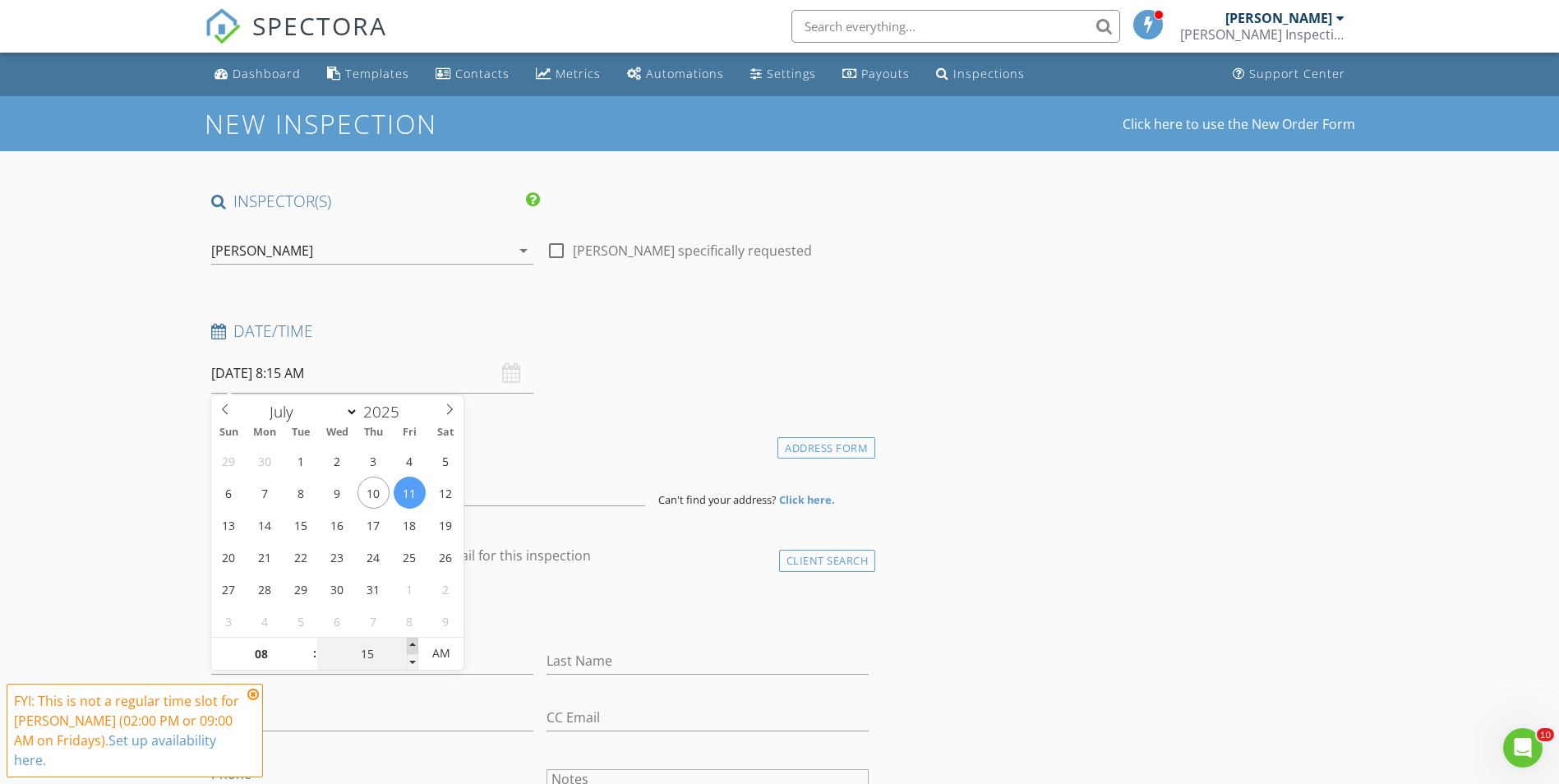 click at bounding box center [413, 646] 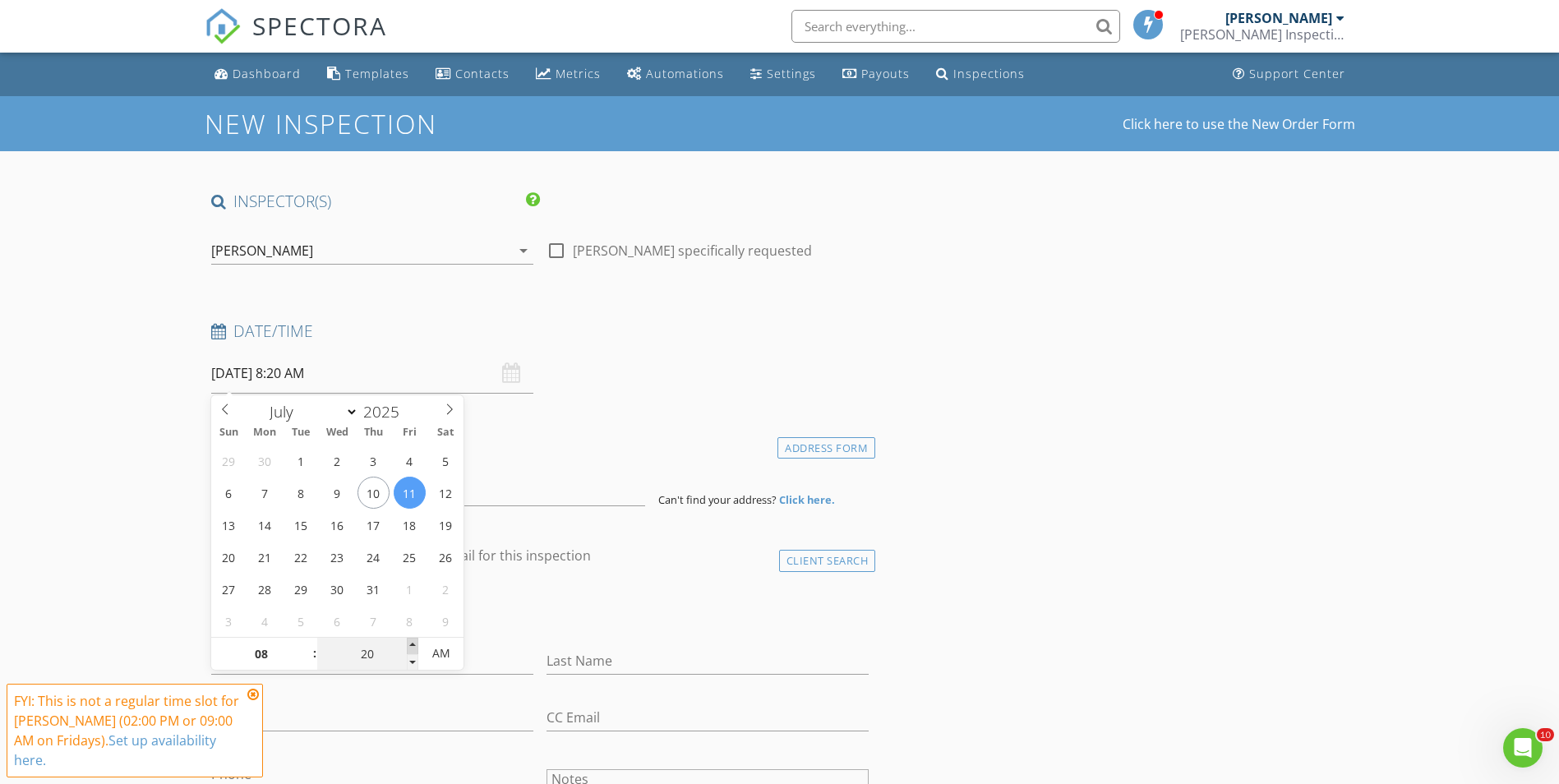 click at bounding box center [413, 646] 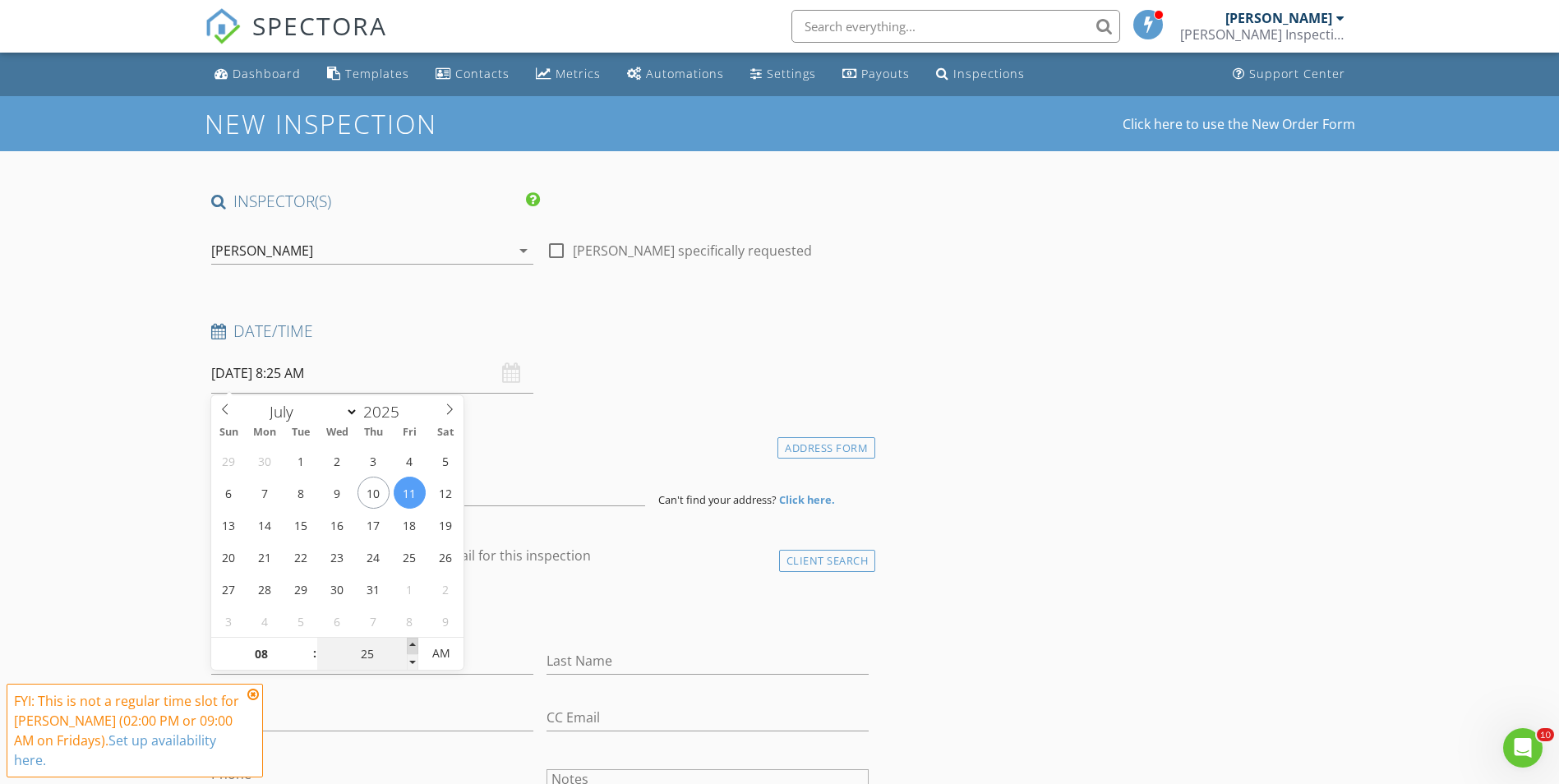 click at bounding box center [413, 646] 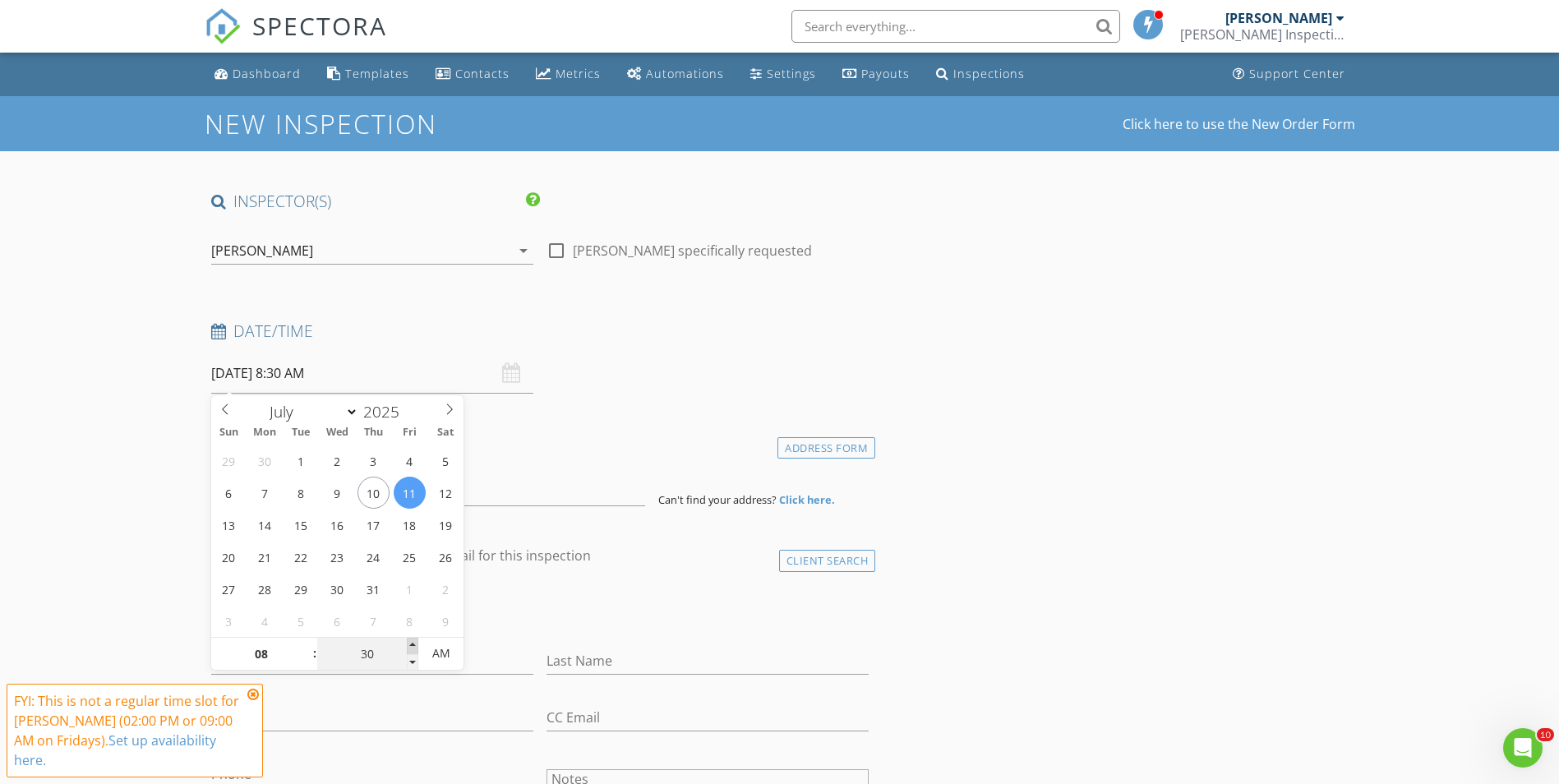 click at bounding box center (413, 646) 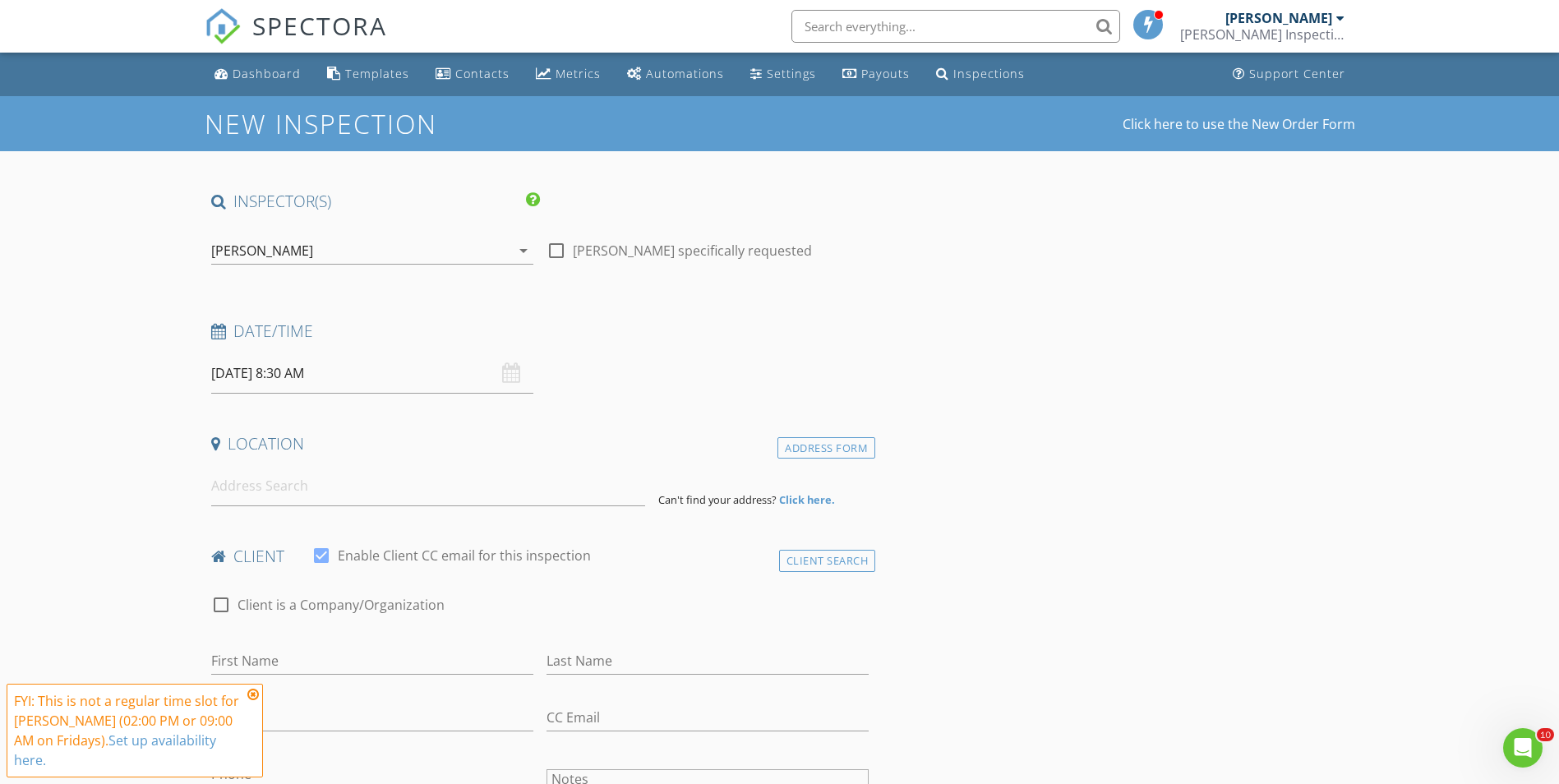 click on "New Inspection
Click here to use the New Order Form
INSPECTOR(S)
check_box   David Groff   PRIMARY   David Groff arrow_drop_down   check_box_outline_blank David Groff specifically requested
Date/Time
07/11/2025 8:30 AM
Location
Address Form       Can't find your address?   Click here.
client
check_box Enable Client CC email for this inspection   Client Search     check_box_outline_blank Client is a Company/Organization     First Name   Last Name   Email   CC Email   Phone           Notes   Private Notes
ADD ADDITIONAL client
SERVICES
check_box_outline_blank   Residential Inspection   check_box_outline_blank   4 Point Inspection   check_box_outline_blank   On site 4 Point Inspection    check_box_outline_blank   Wind Mitigation   check_box_outline_blank" at bounding box center [779, 1435] 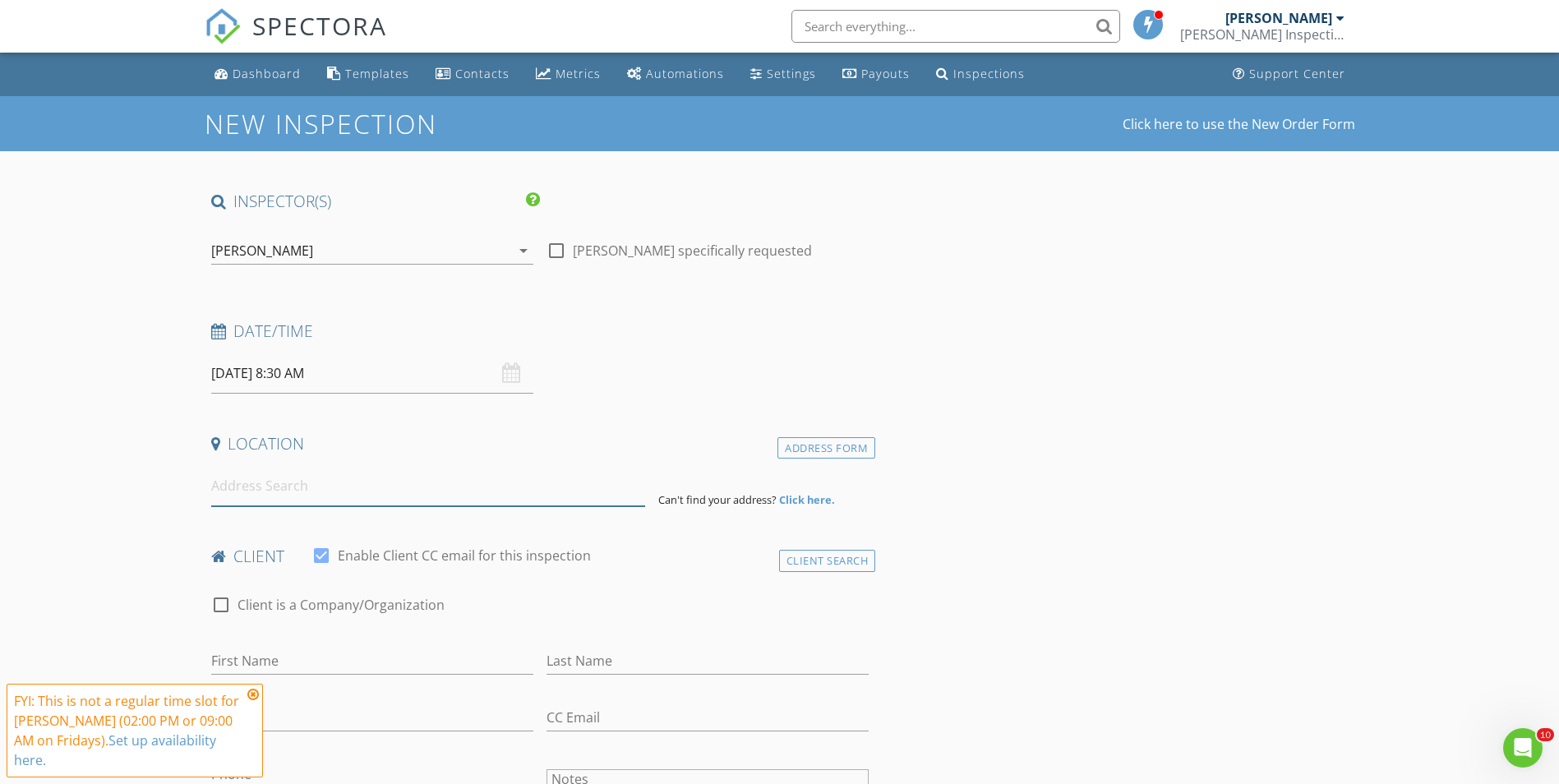 click at bounding box center [428, 486] 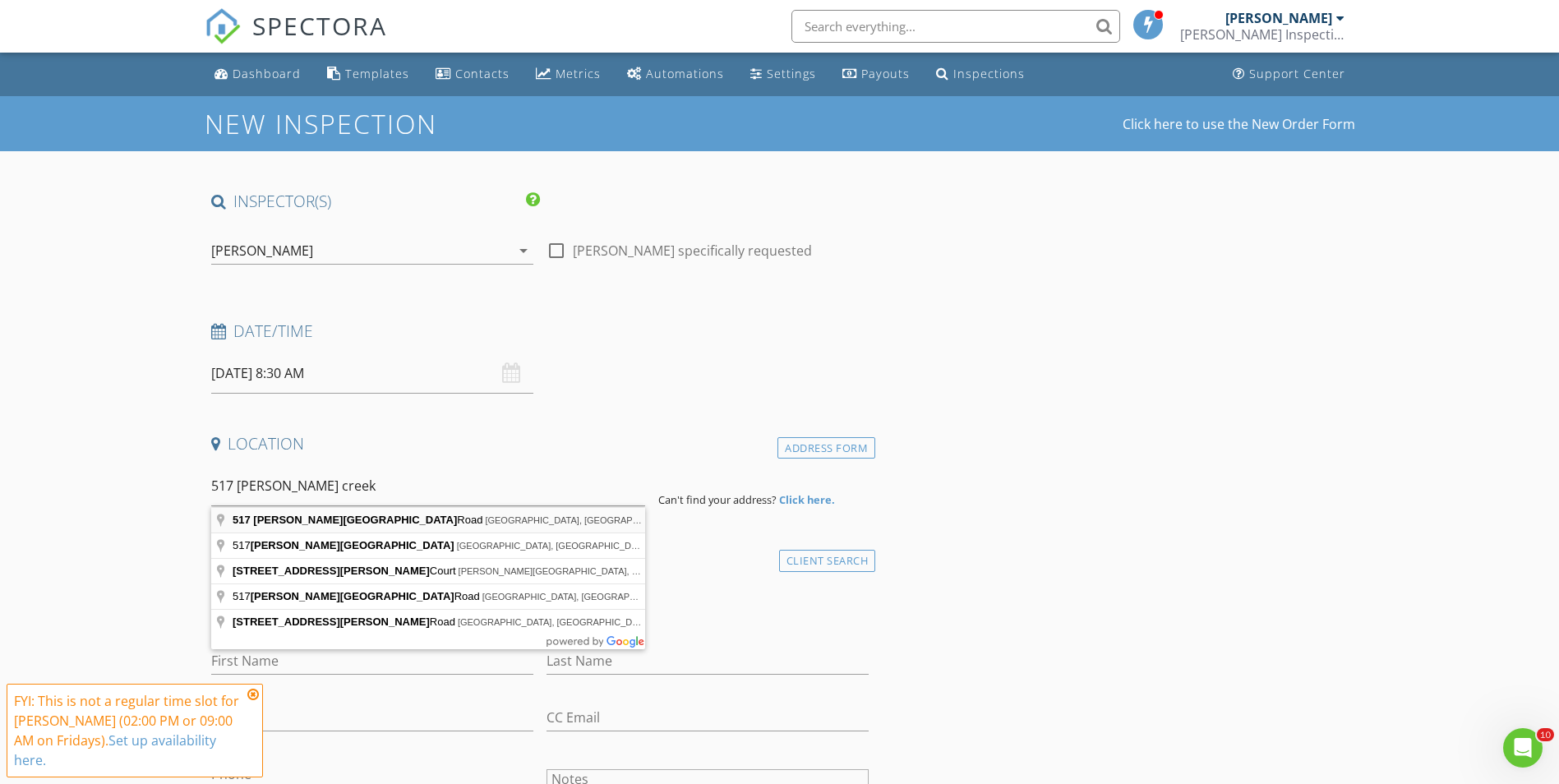 type on "517 Marsh Creek Road, Venice, FL, USA" 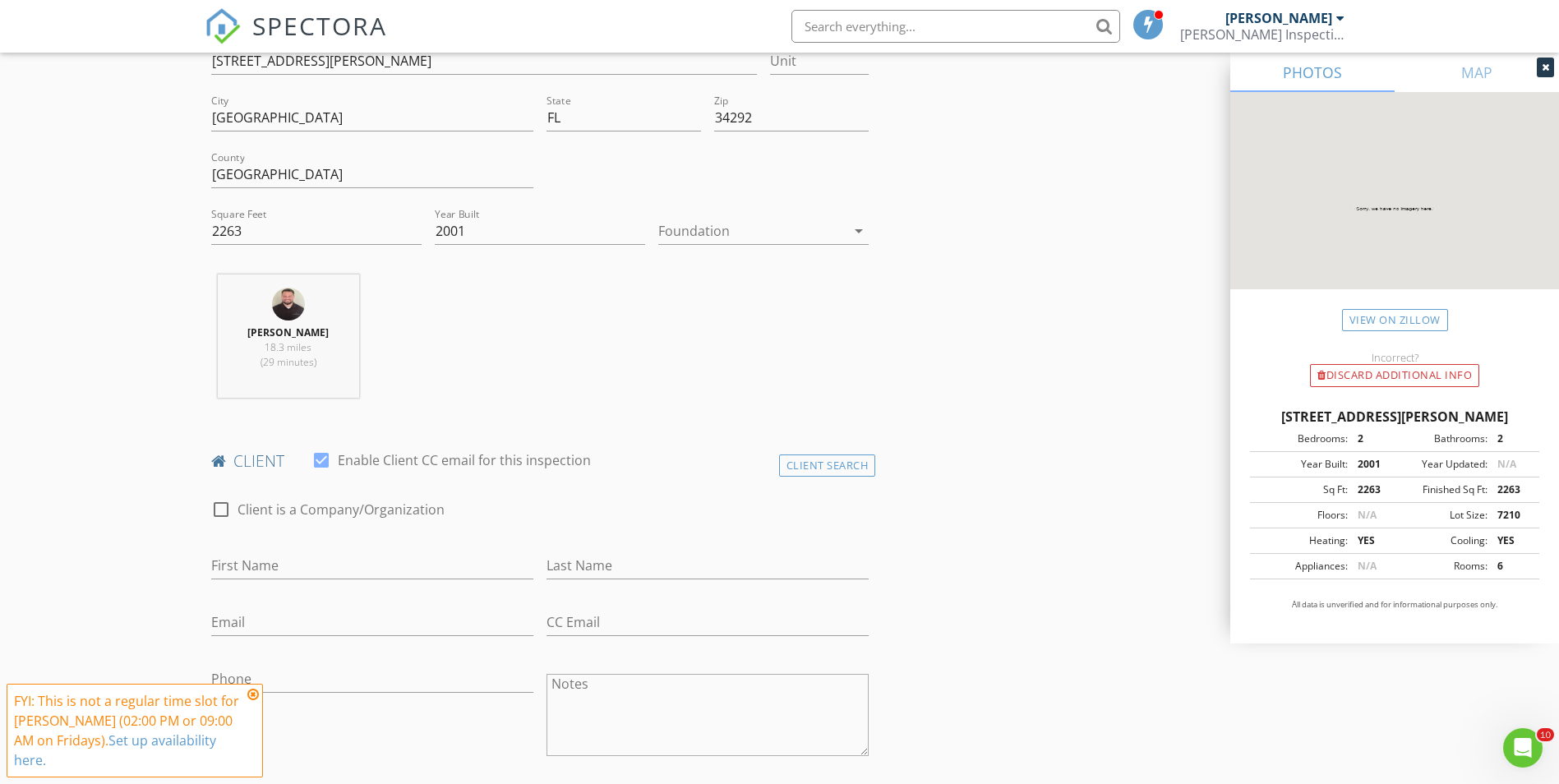 scroll, scrollTop: 411, scrollLeft: 0, axis: vertical 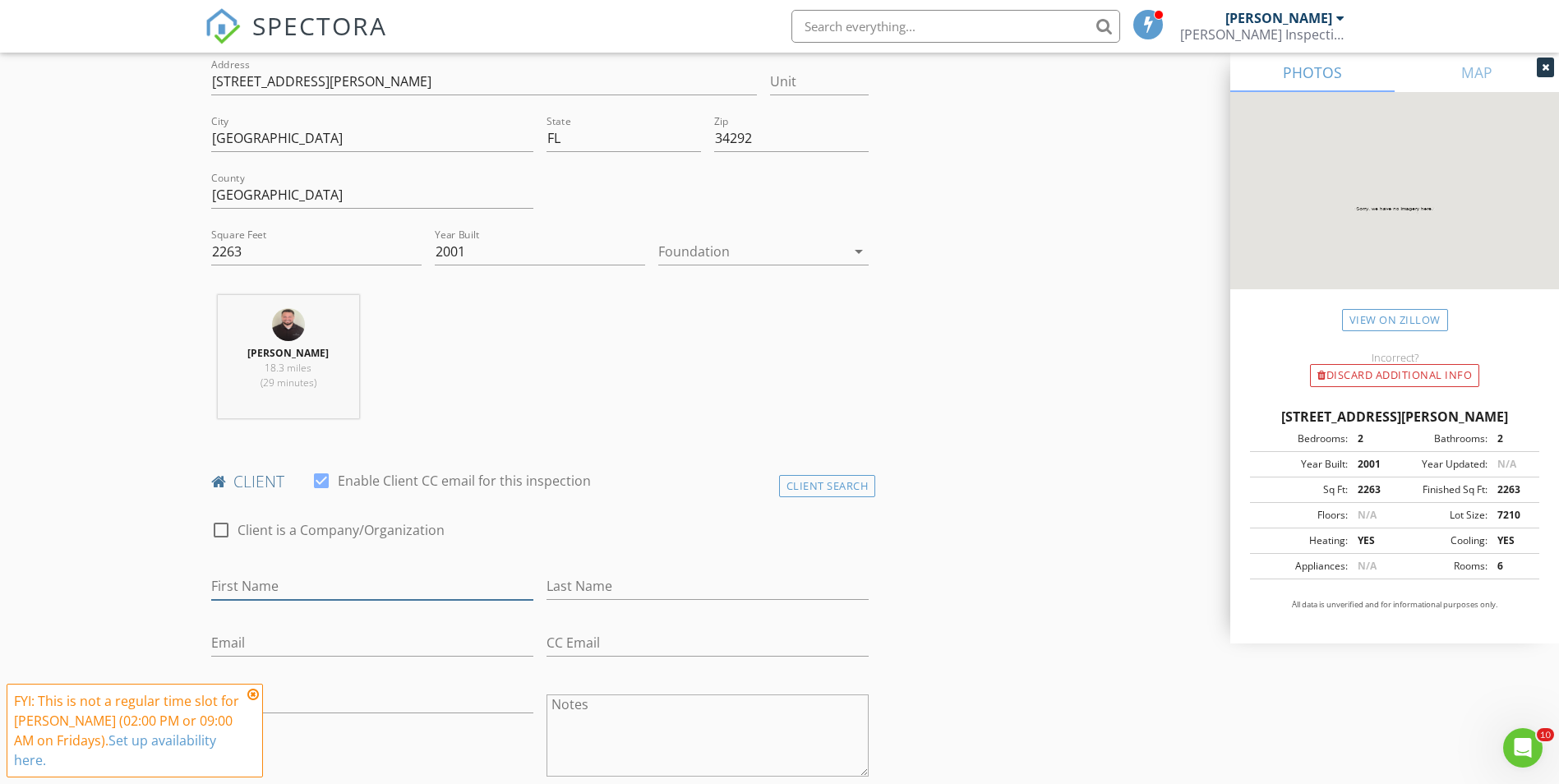 click on "First Name" at bounding box center (372, 586) 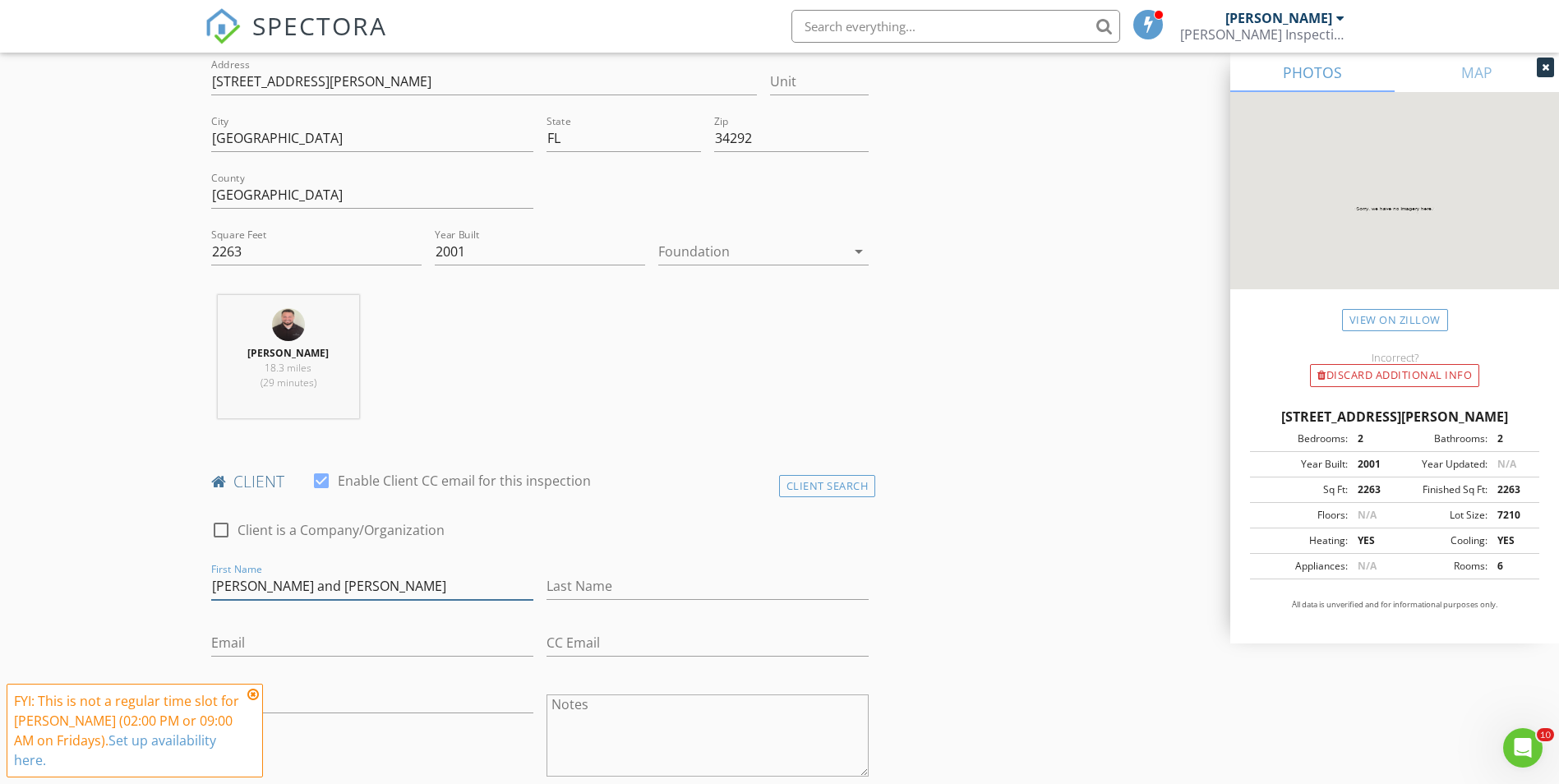 type on "Robert and Barbara" 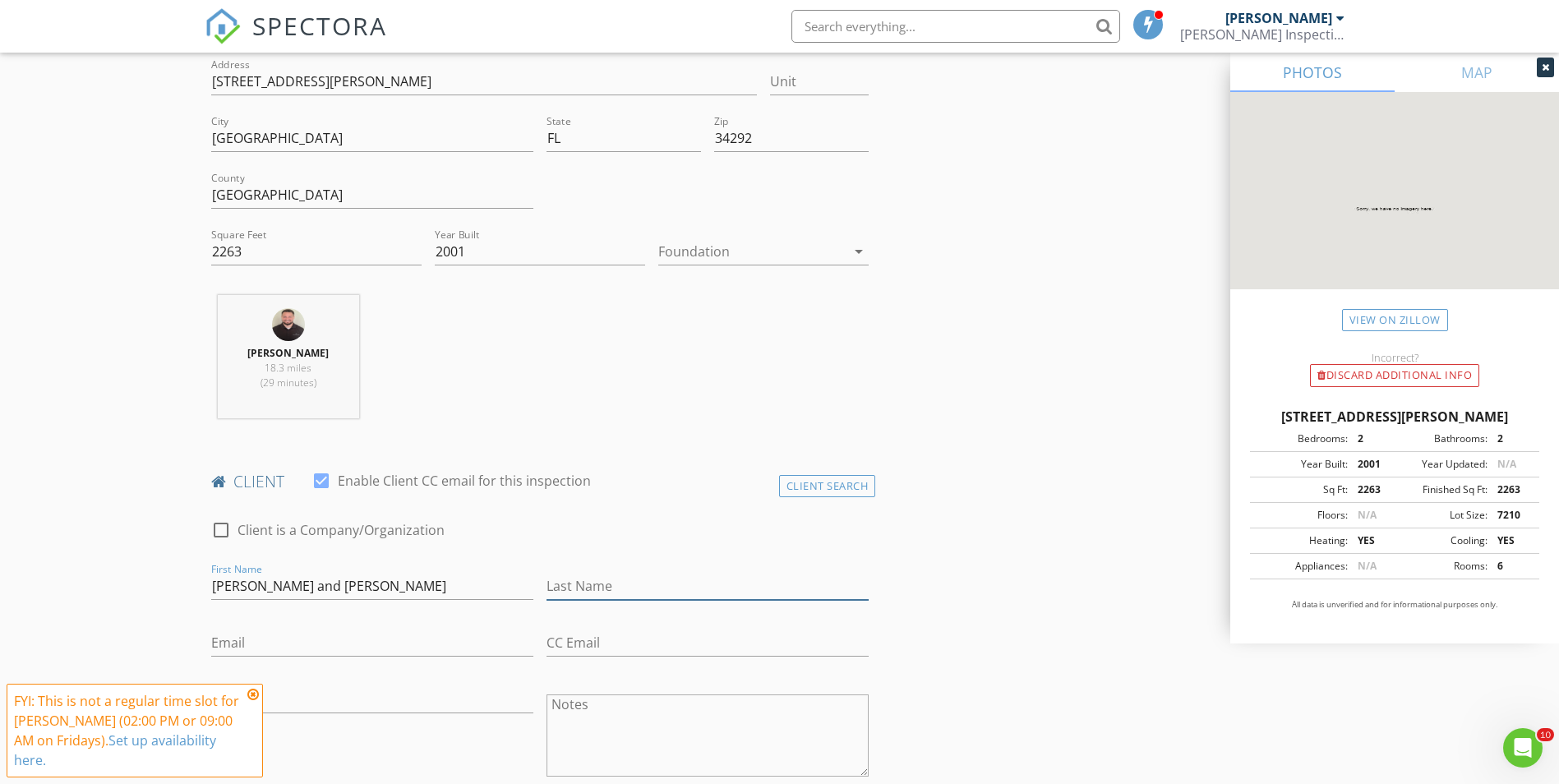 click on "Last Name" at bounding box center (708, 586) 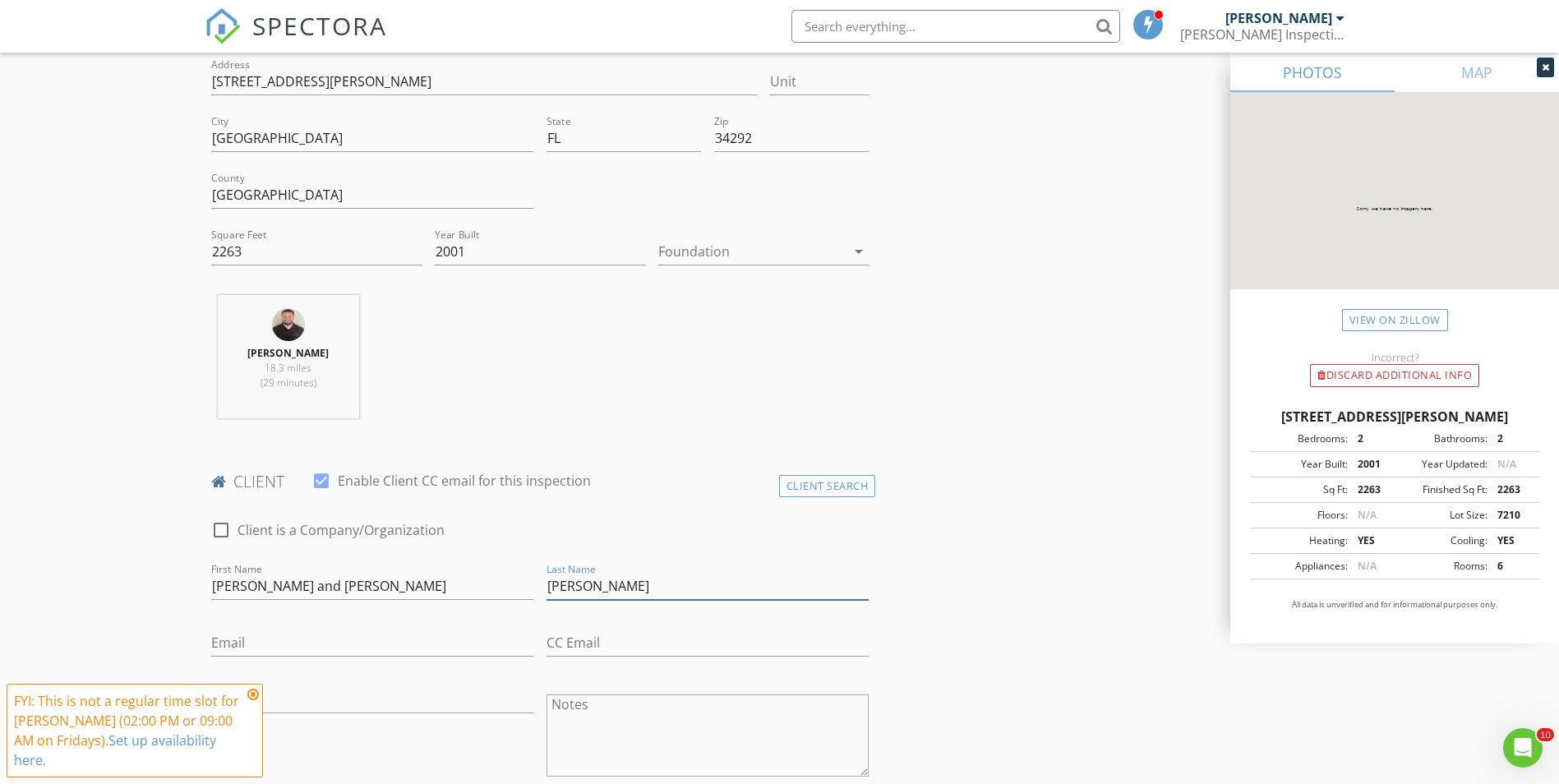 type on "Schmidt" 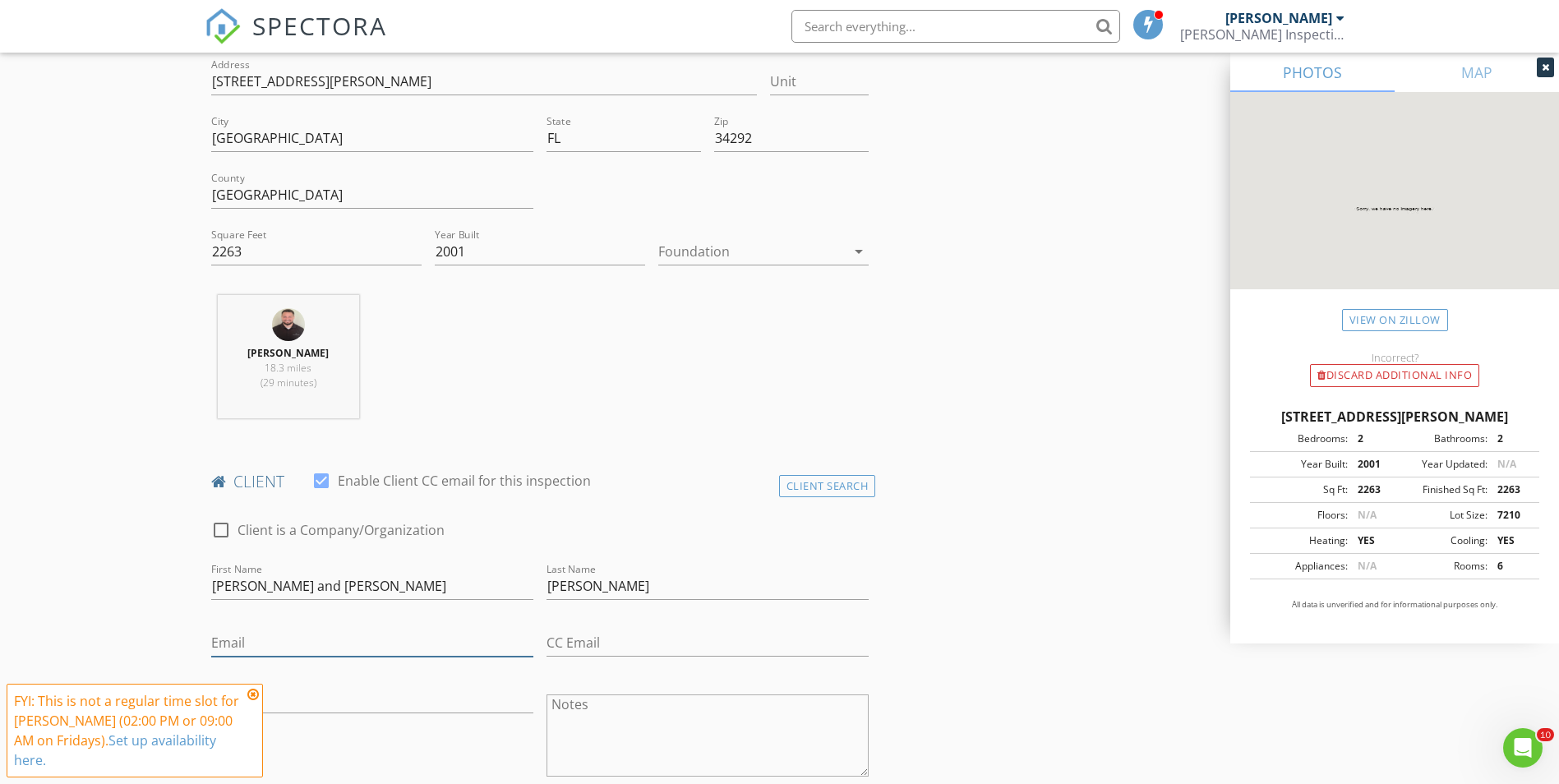 click on "Email" at bounding box center (372, 643) 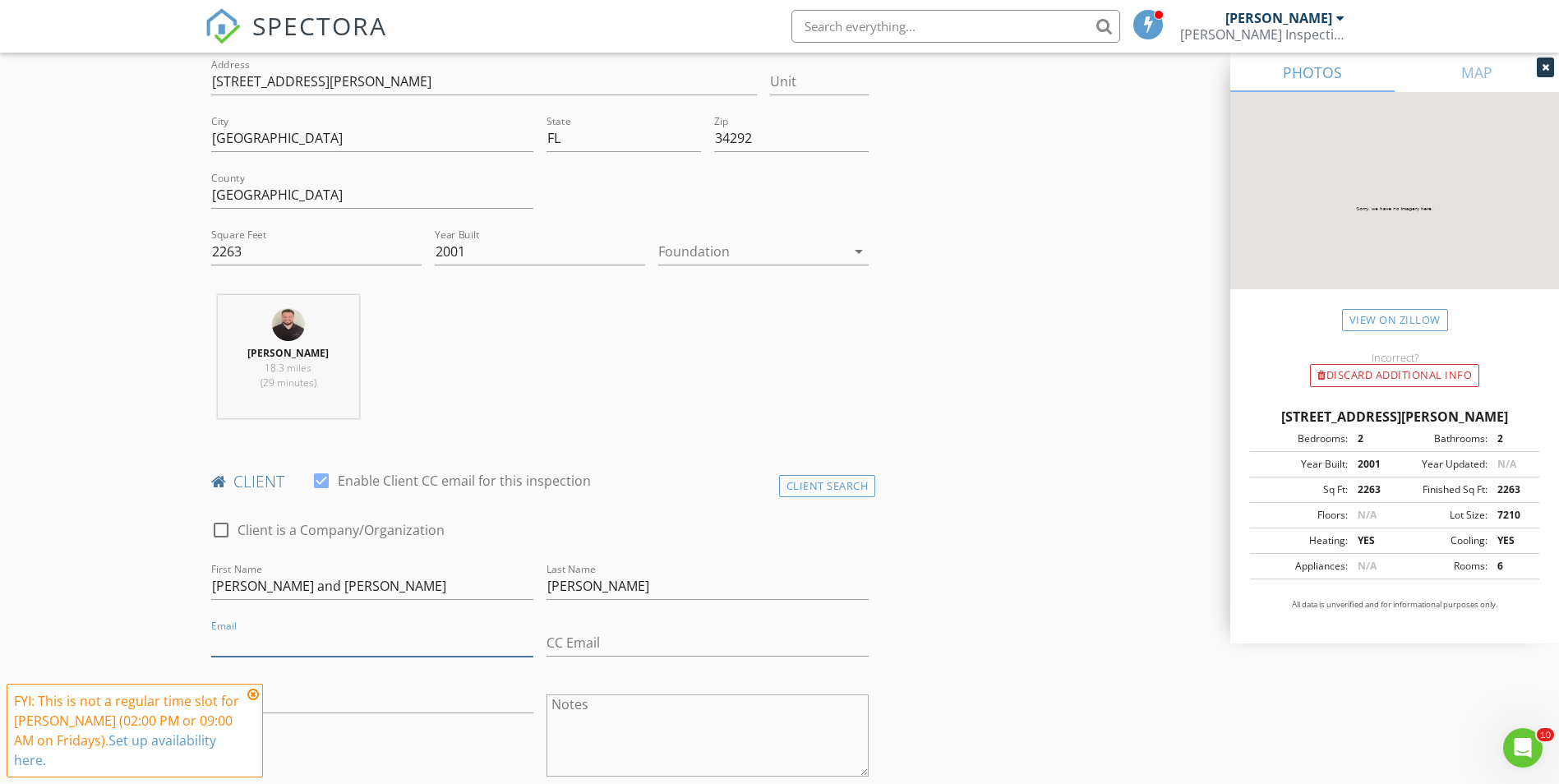 paste on "[EMAIL_ADDRESS][DOMAIN_NAME]" 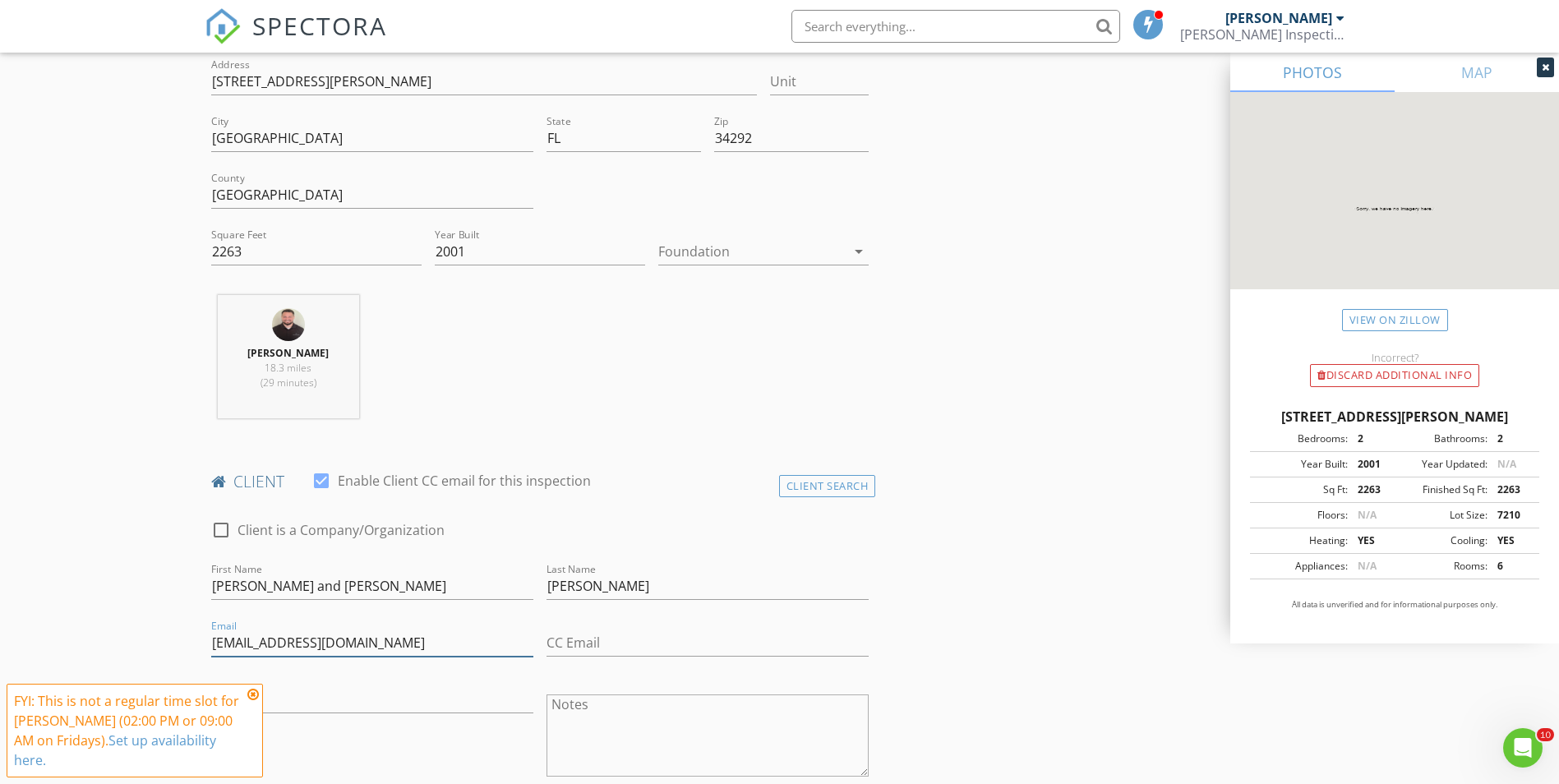 scroll, scrollTop: 493, scrollLeft: 0, axis: vertical 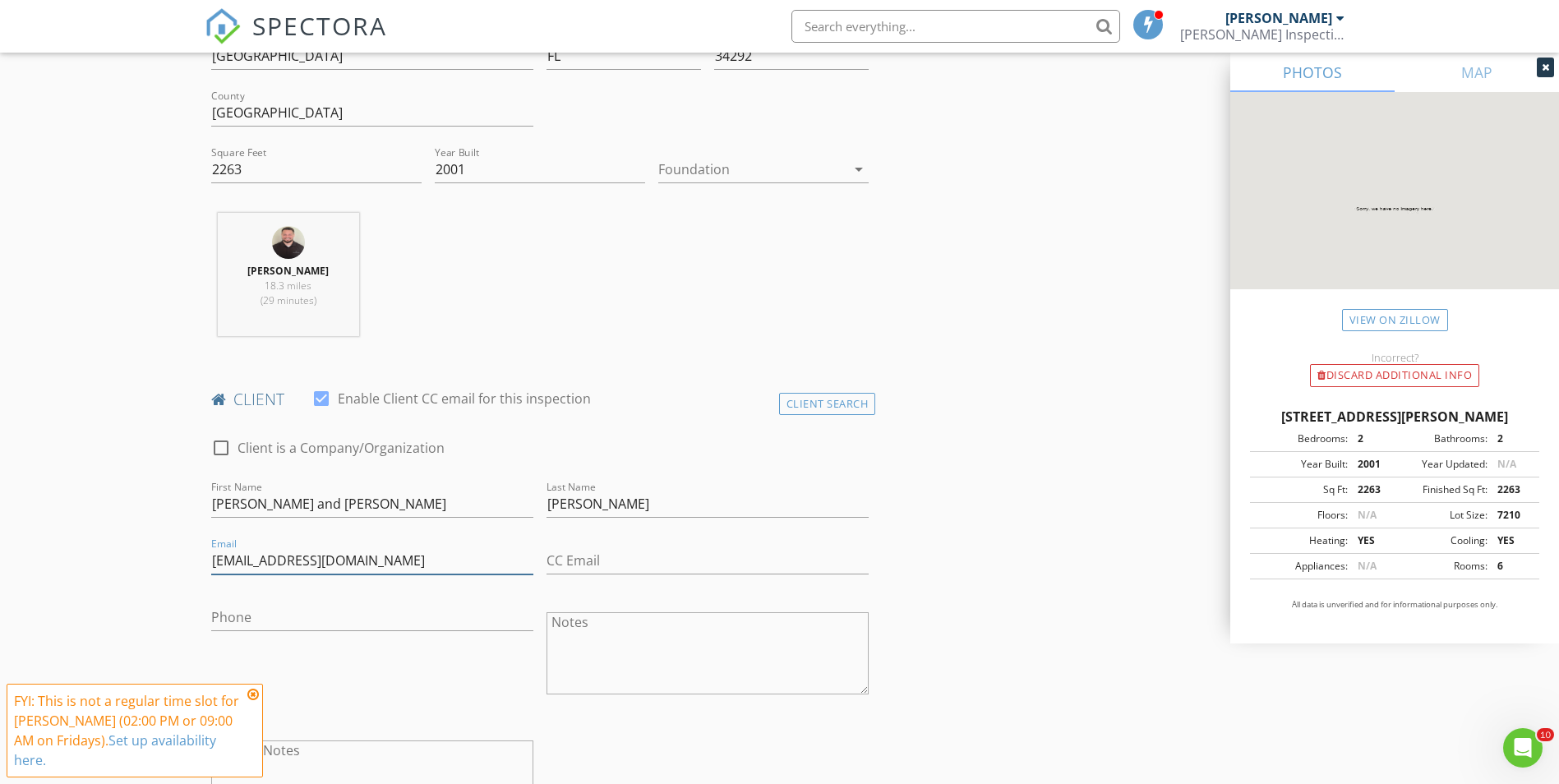 type on "[EMAIL_ADDRESS][DOMAIN_NAME]" 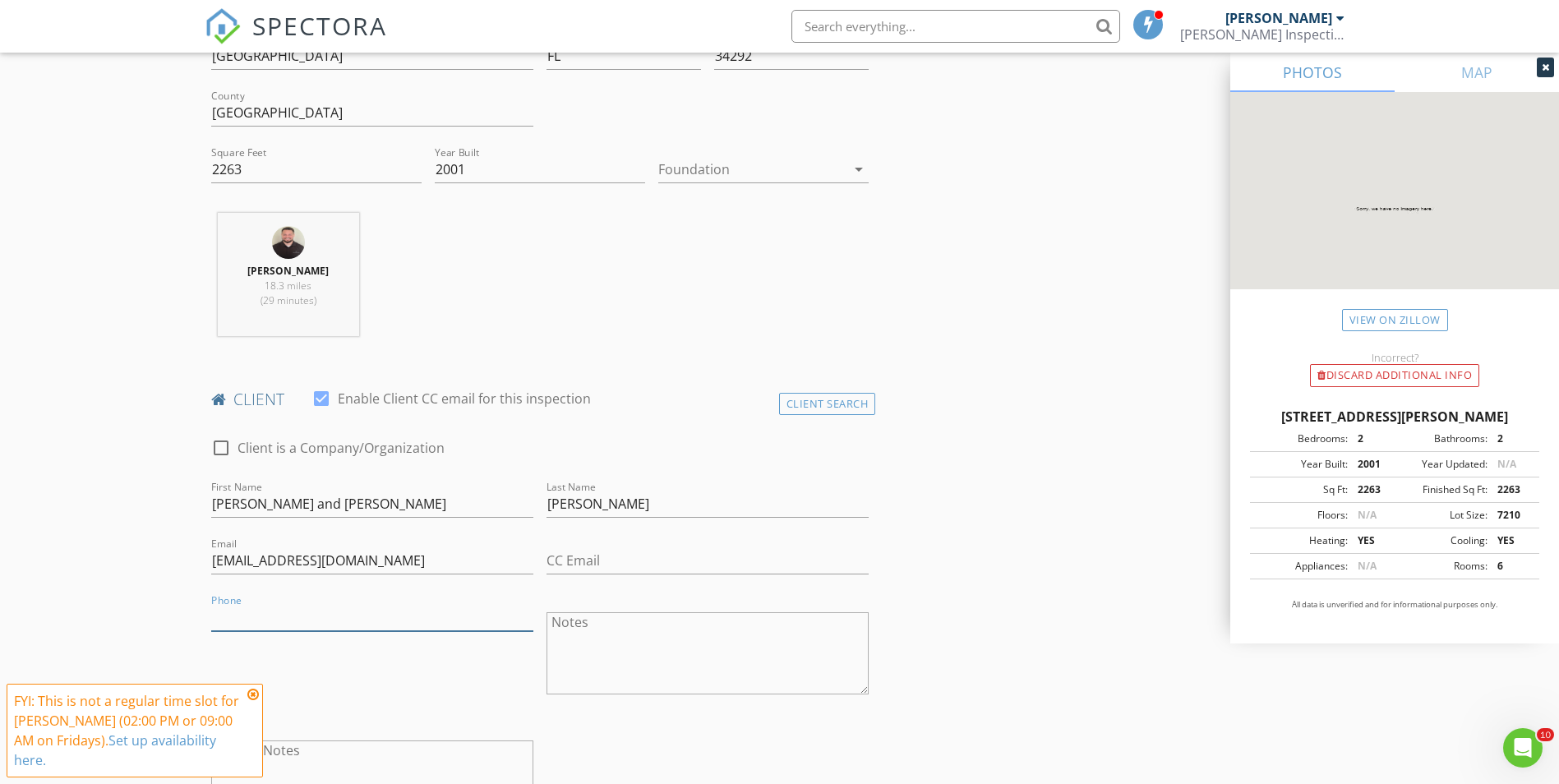 click on "Phone" at bounding box center (372, 617) 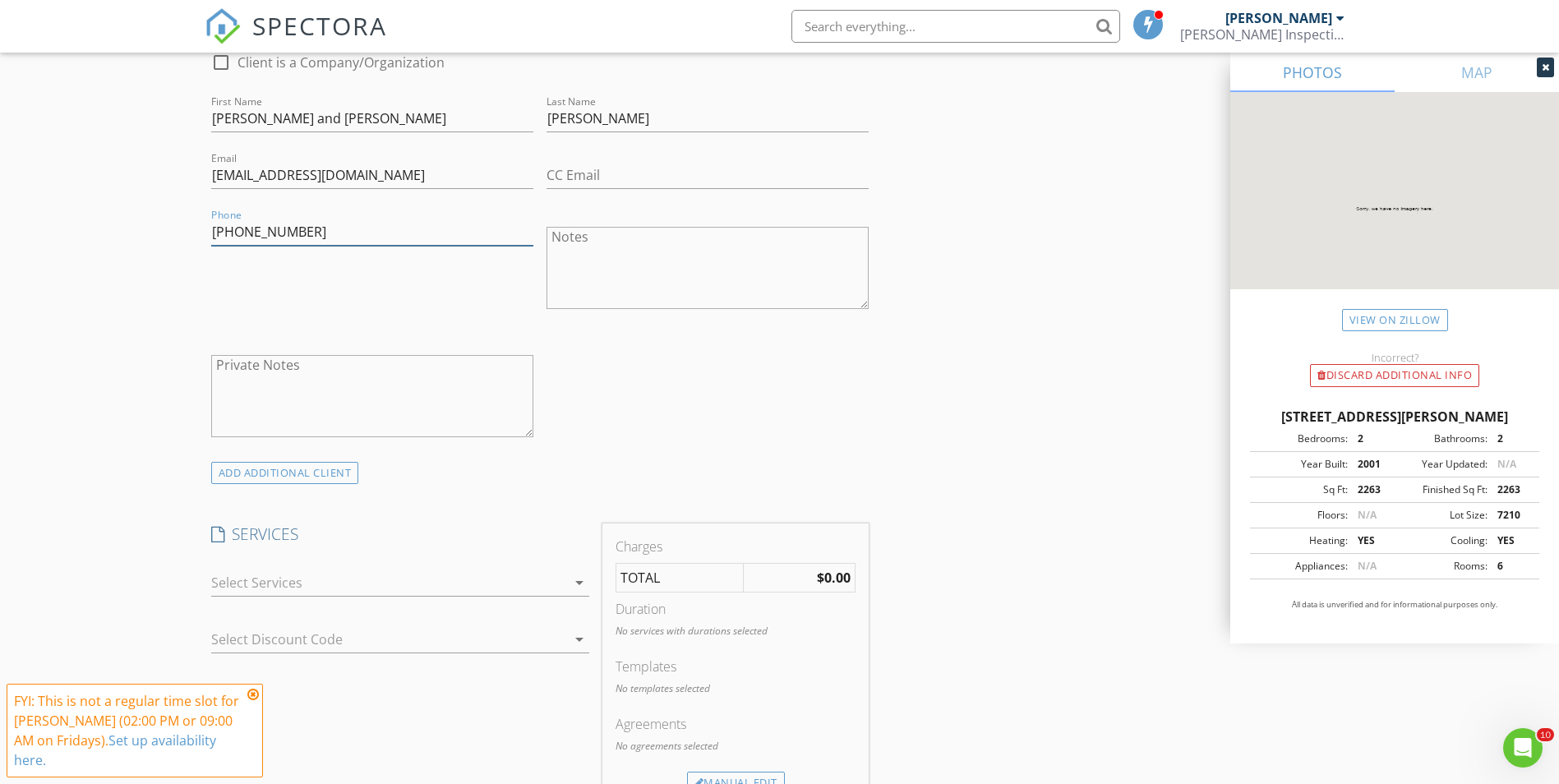 scroll, scrollTop: 986, scrollLeft: 0, axis: vertical 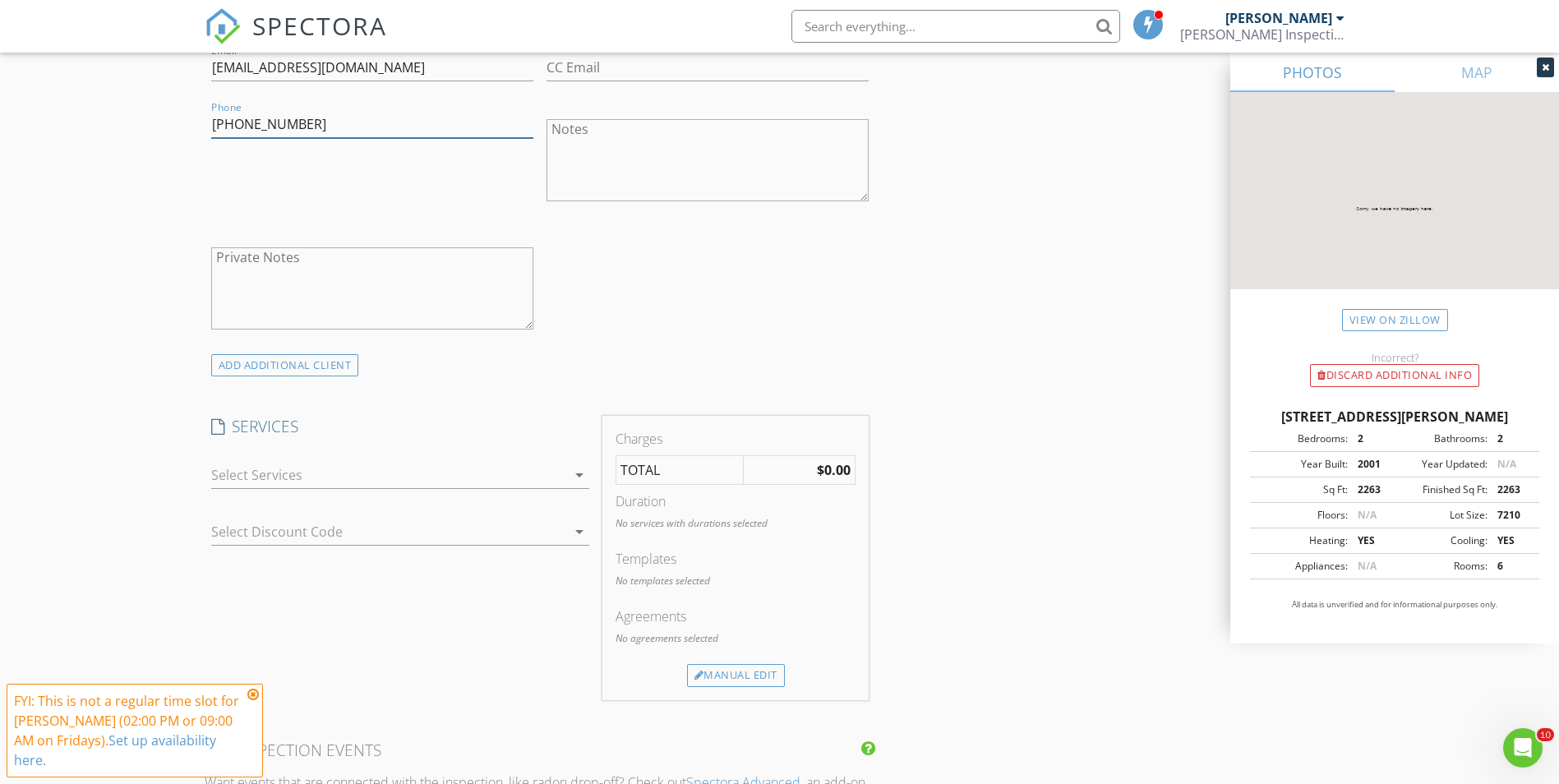 type on "[PHONE_NUMBER]" 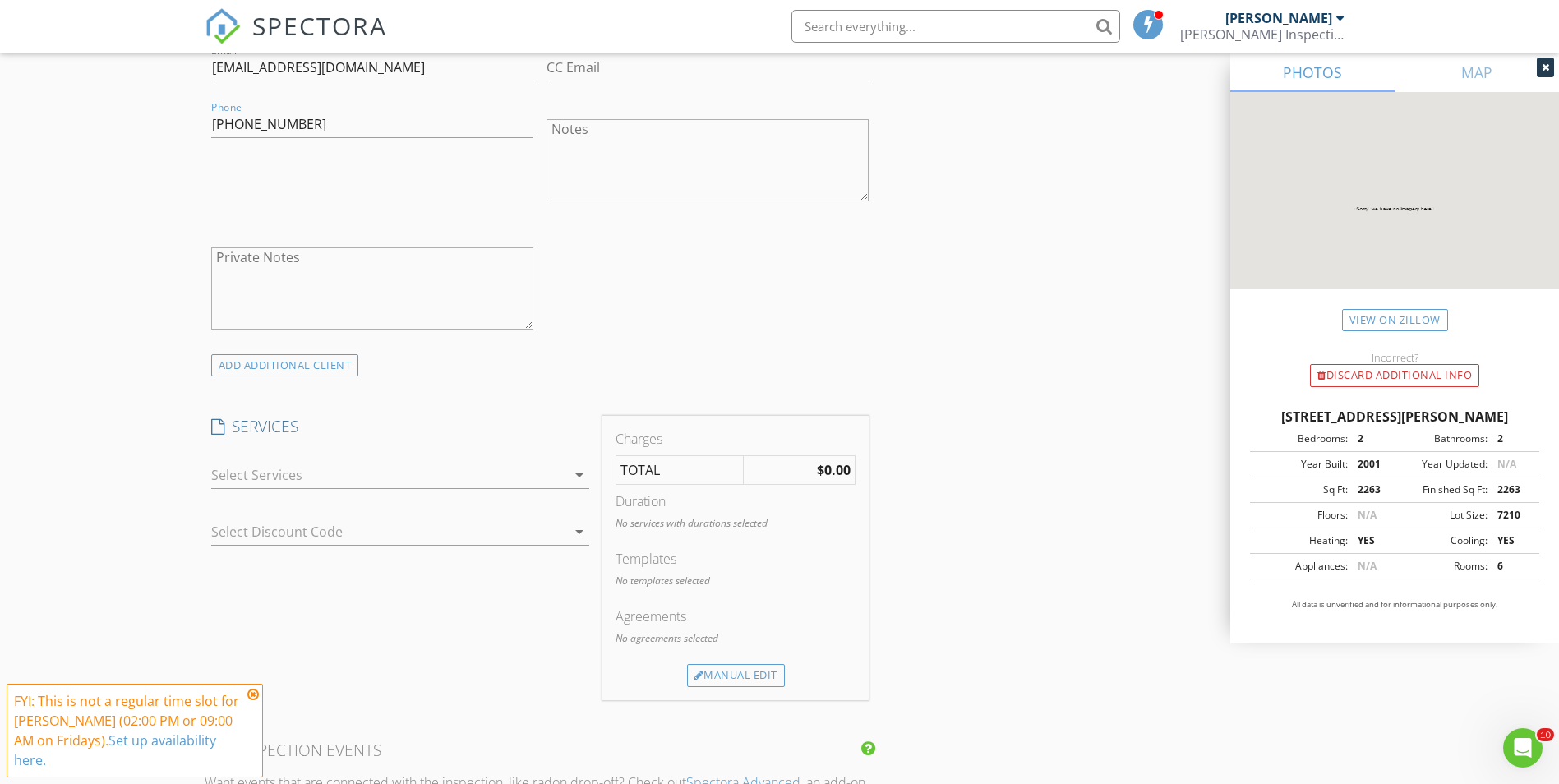 click at bounding box center (389, 475) 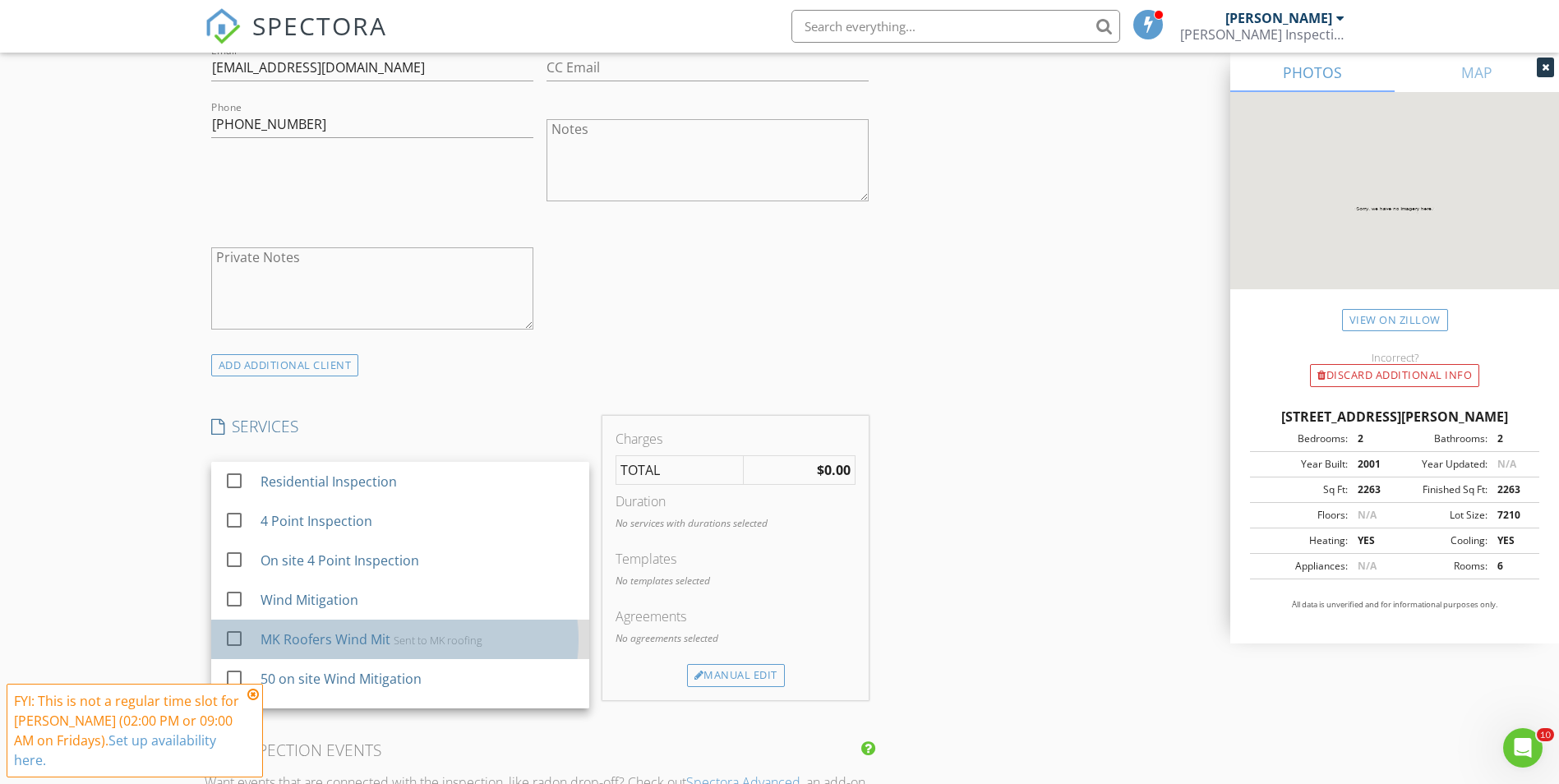 click on "MK Roofers Wind Mit" at bounding box center [325, 639] 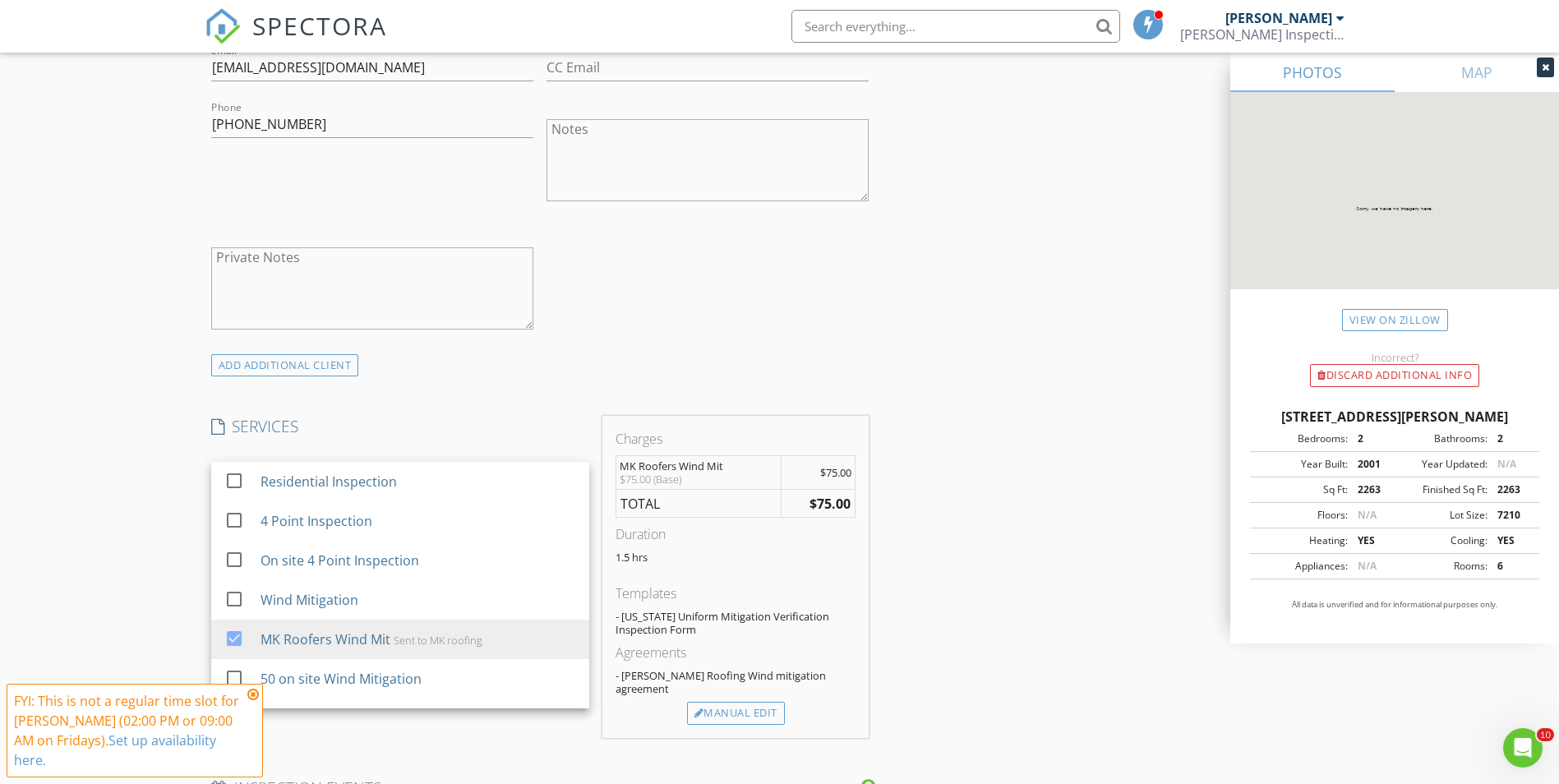 click on "New Inspection
Click here to use the New Order Form
INSPECTOR(S)
check_box   David Groff   PRIMARY   David Groff arrow_drop_down   check_box_outline_blank David Groff specifically requested
Date/Time
07/11/2025 8:30 AM
Location
Address Search       Address 517 Marsh Creek Rd   Unit   City Venice   State FL   Zip 34292   County Sarasota     Square Feet 2263   Year Built 2001   Foundation arrow_drop_down     David Groff     18.3 miles     (29 minutes)
client
check_box Enable Client CC email for this inspection   Client Search     check_box_outline_blank Client is a Company/Organization     First Name Robert and Barbara   Last Name Schmidt   Email zackjona@yahoo.com   CC Email   Phone 516-250-9378           Notes   Private Notes
ADD ADDITIONAL client
SERVICES" at bounding box center [779, 635] 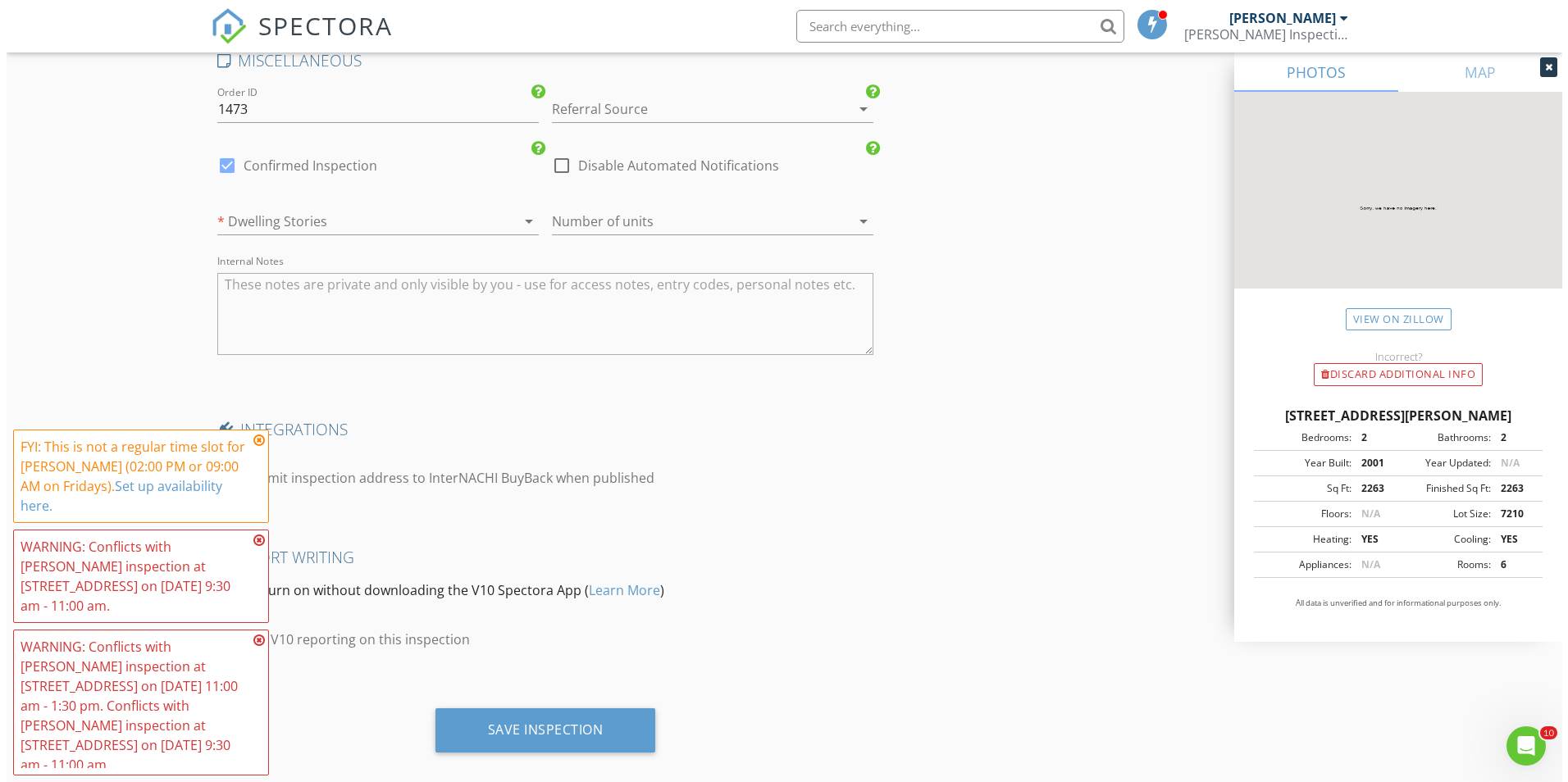 scroll, scrollTop: 2358, scrollLeft: 0, axis: vertical 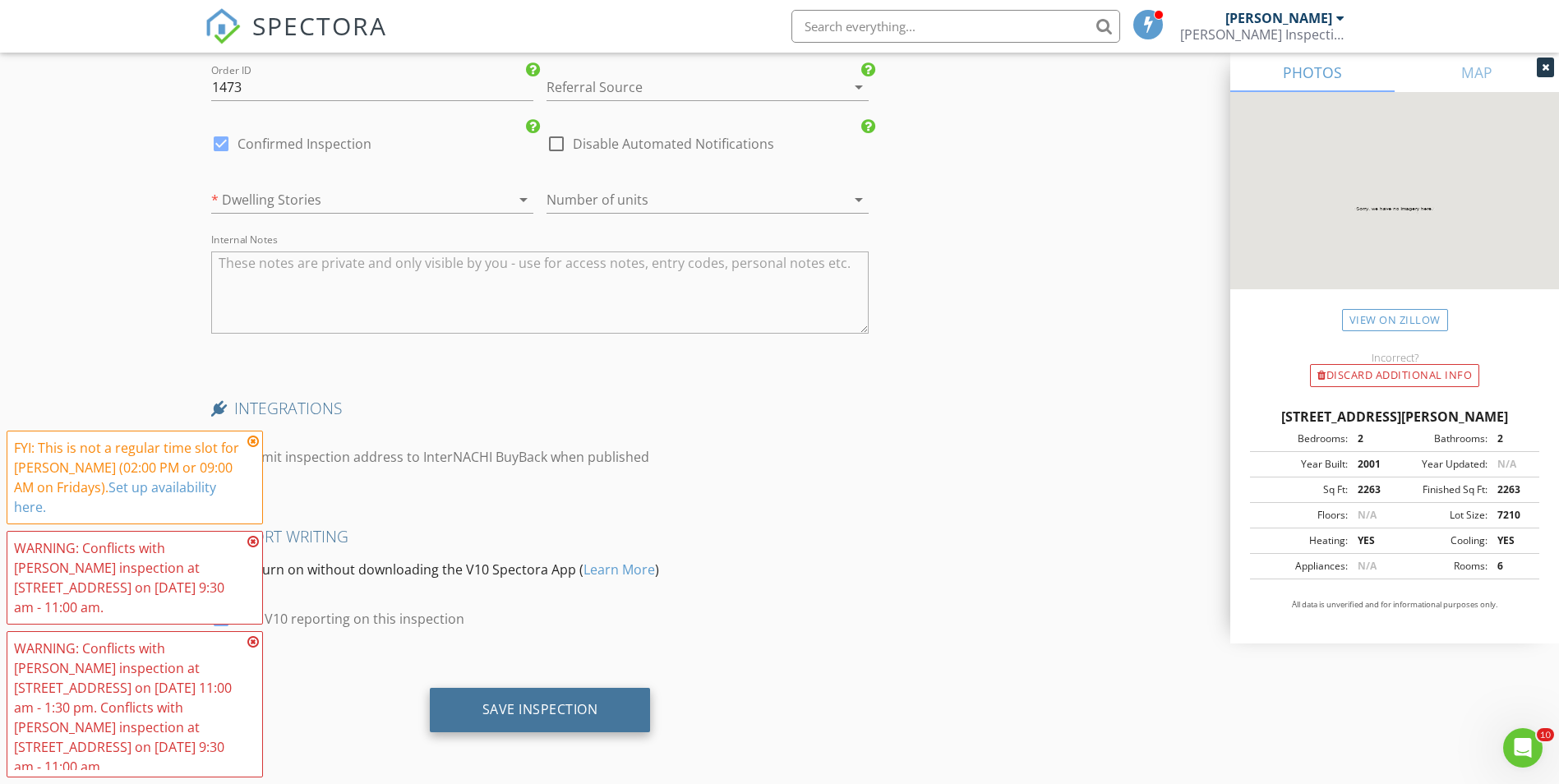 click on "Save Inspection" at bounding box center [540, 710] 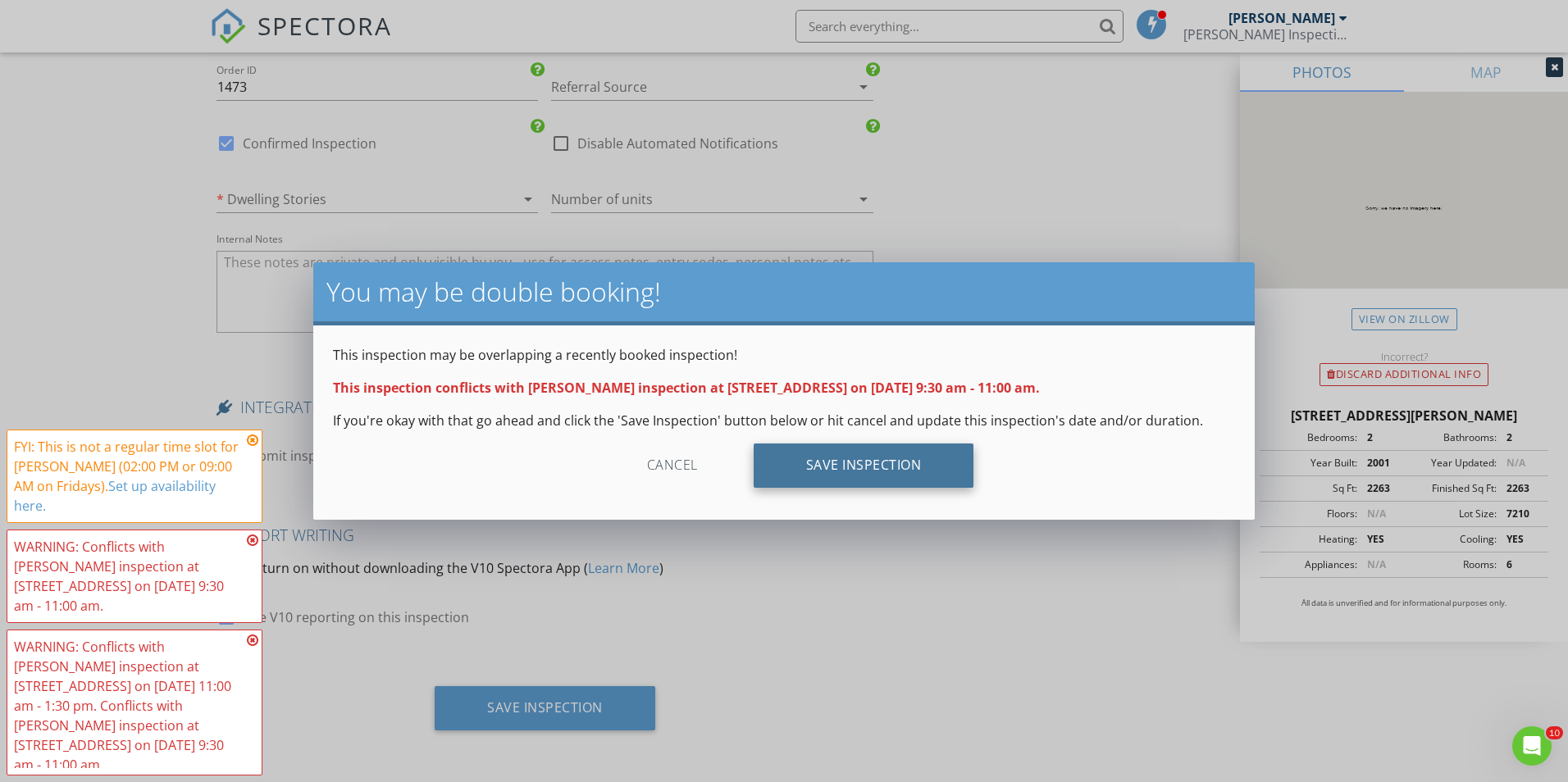 click on "Save Inspection" at bounding box center [864, 466] 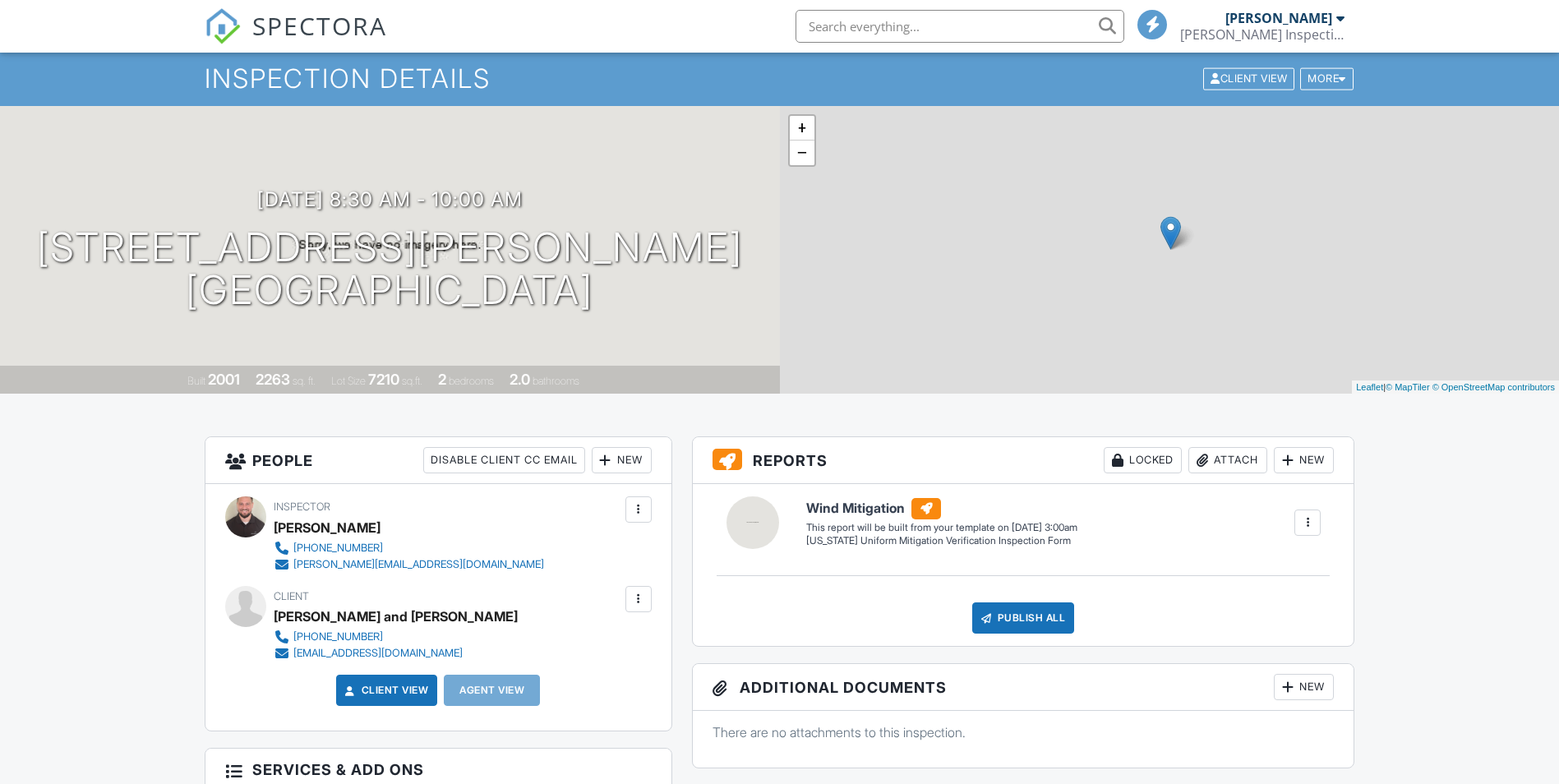 scroll, scrollTop: 329, scrollLeft: 0, axis: vertical 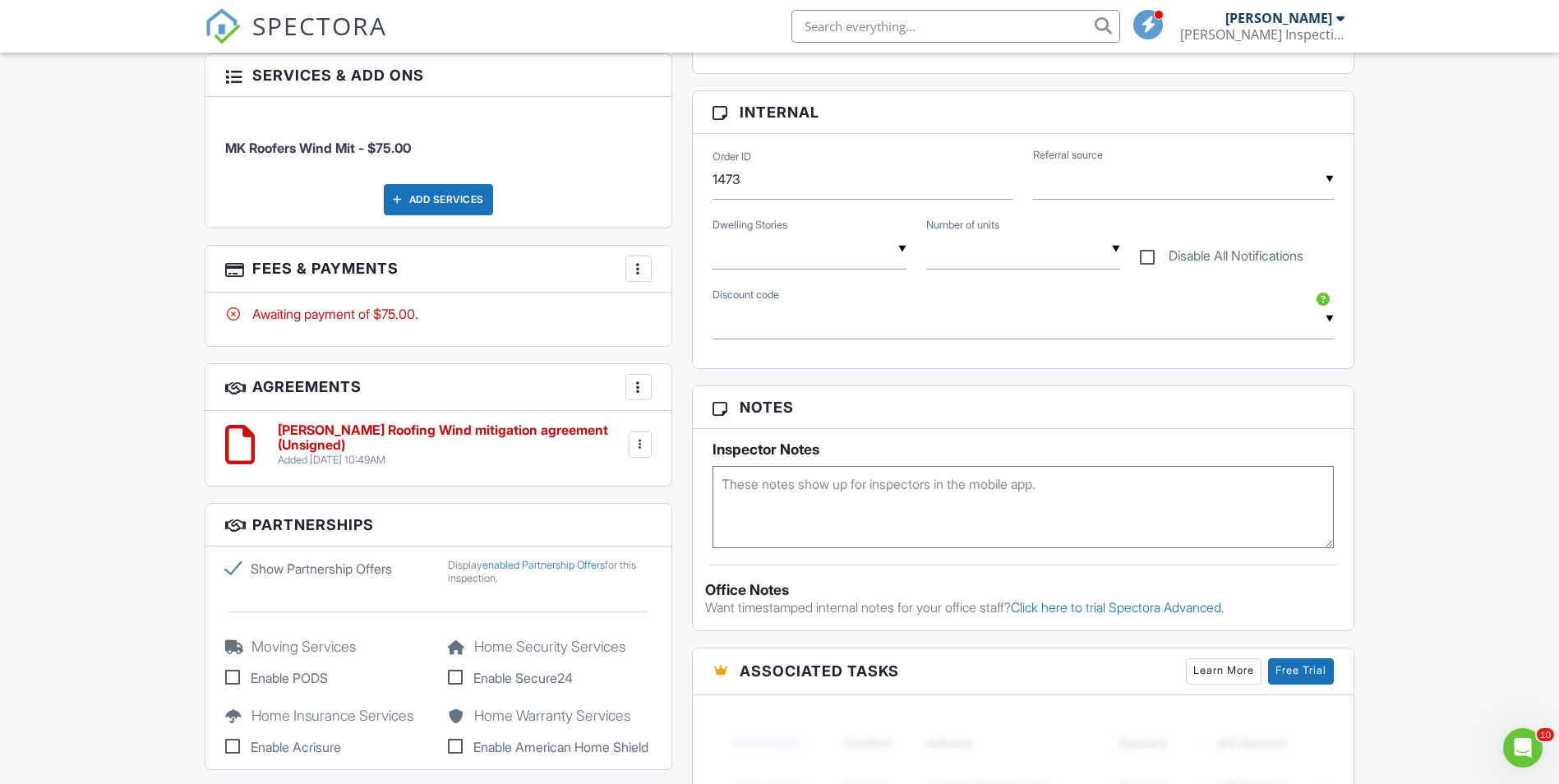 click at bounding box center [1023, 507] 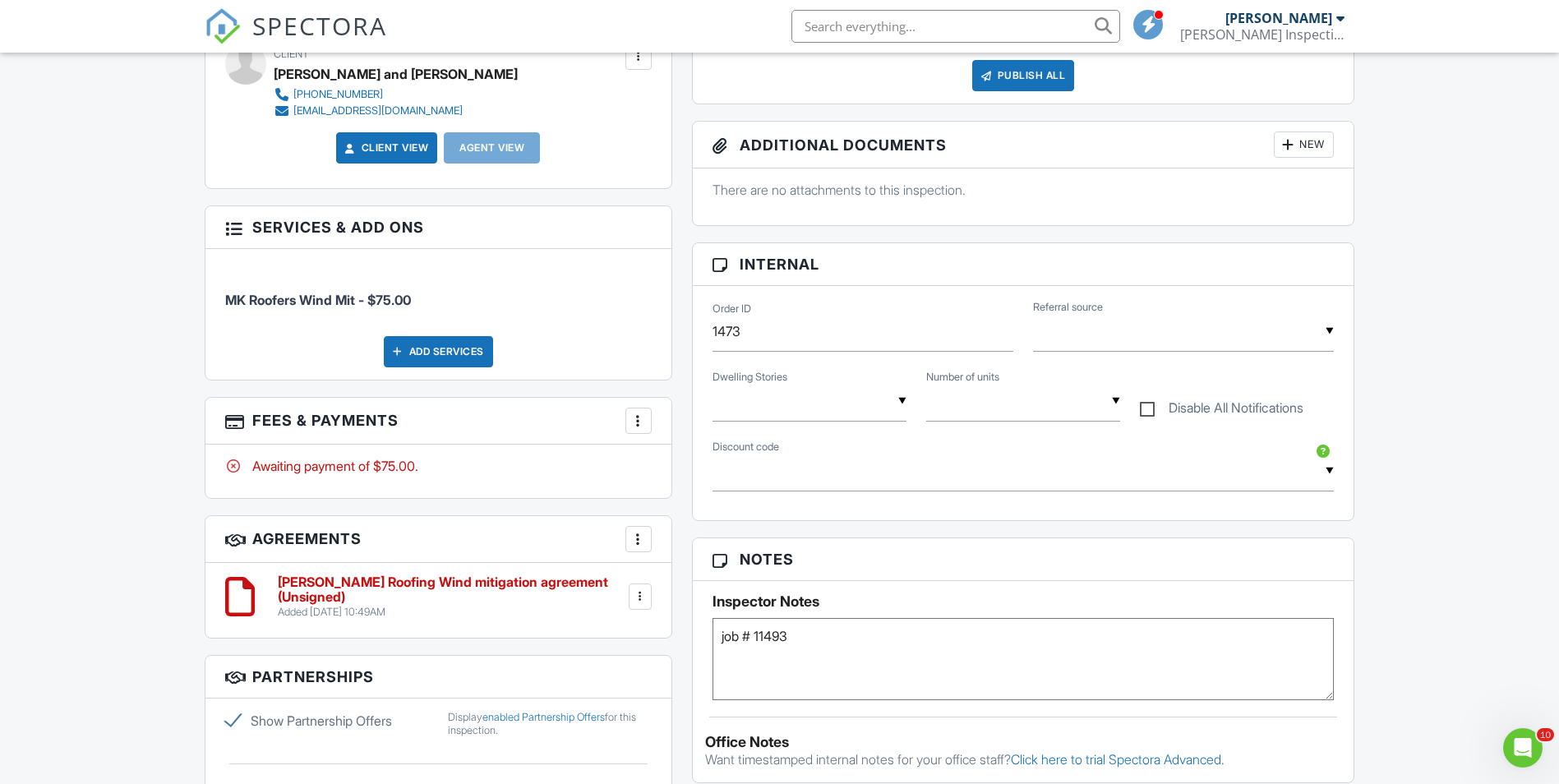 scroll, scrollTop: 575, scrollLeft: 0, axis: vertical 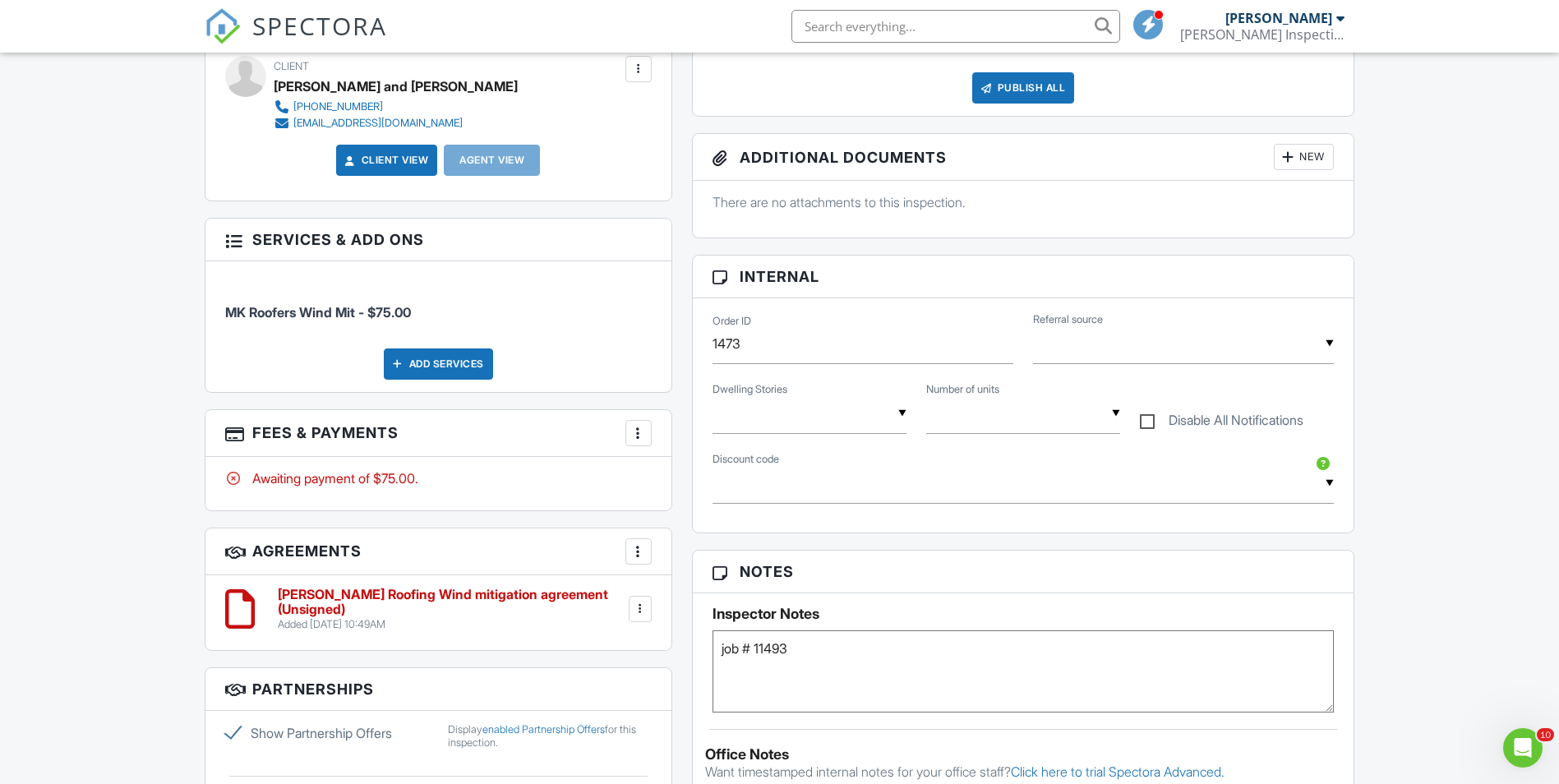 type on "job # 11493" 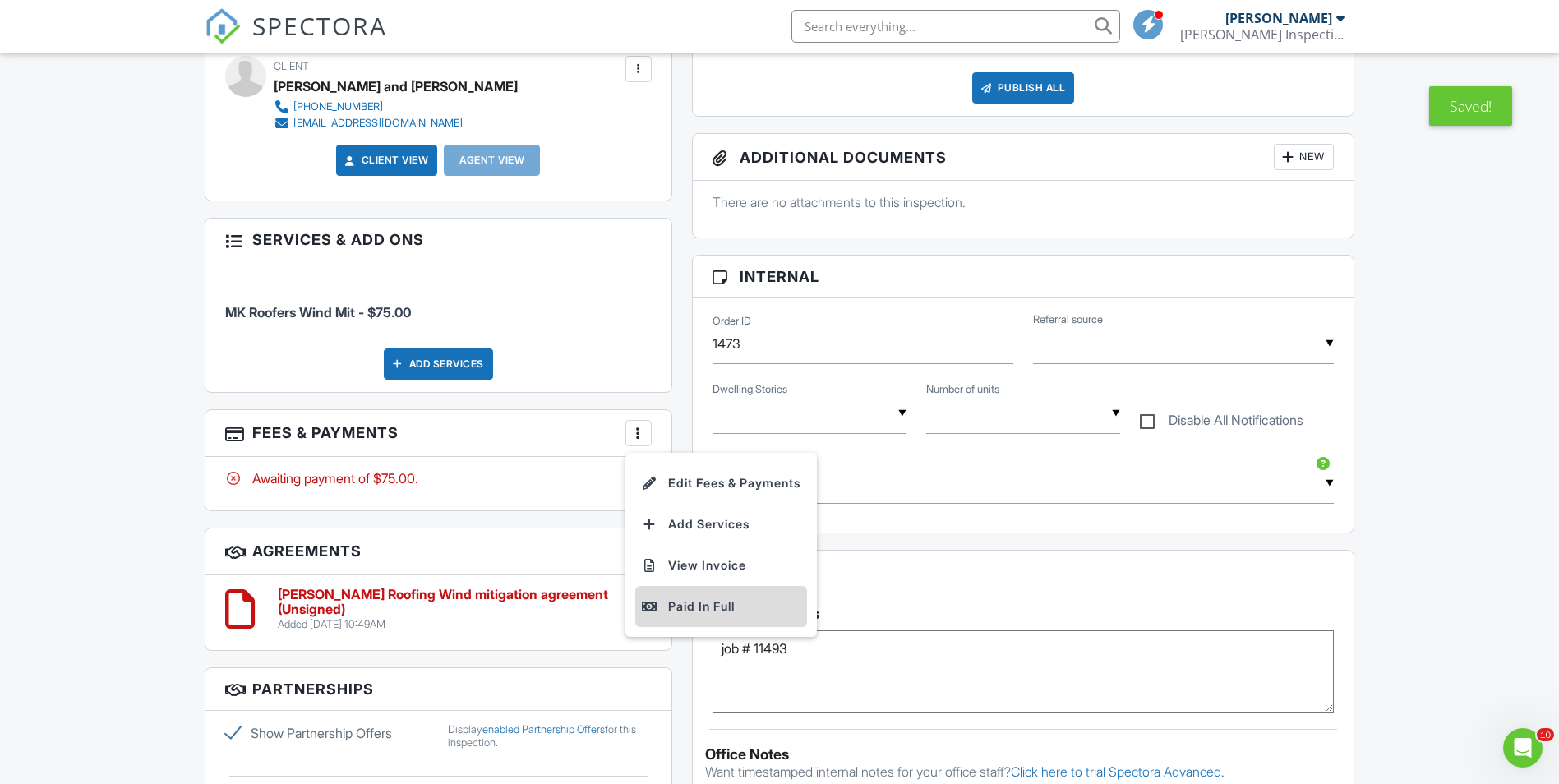 click on "Paid In Full" at bounding box center [721, 606] 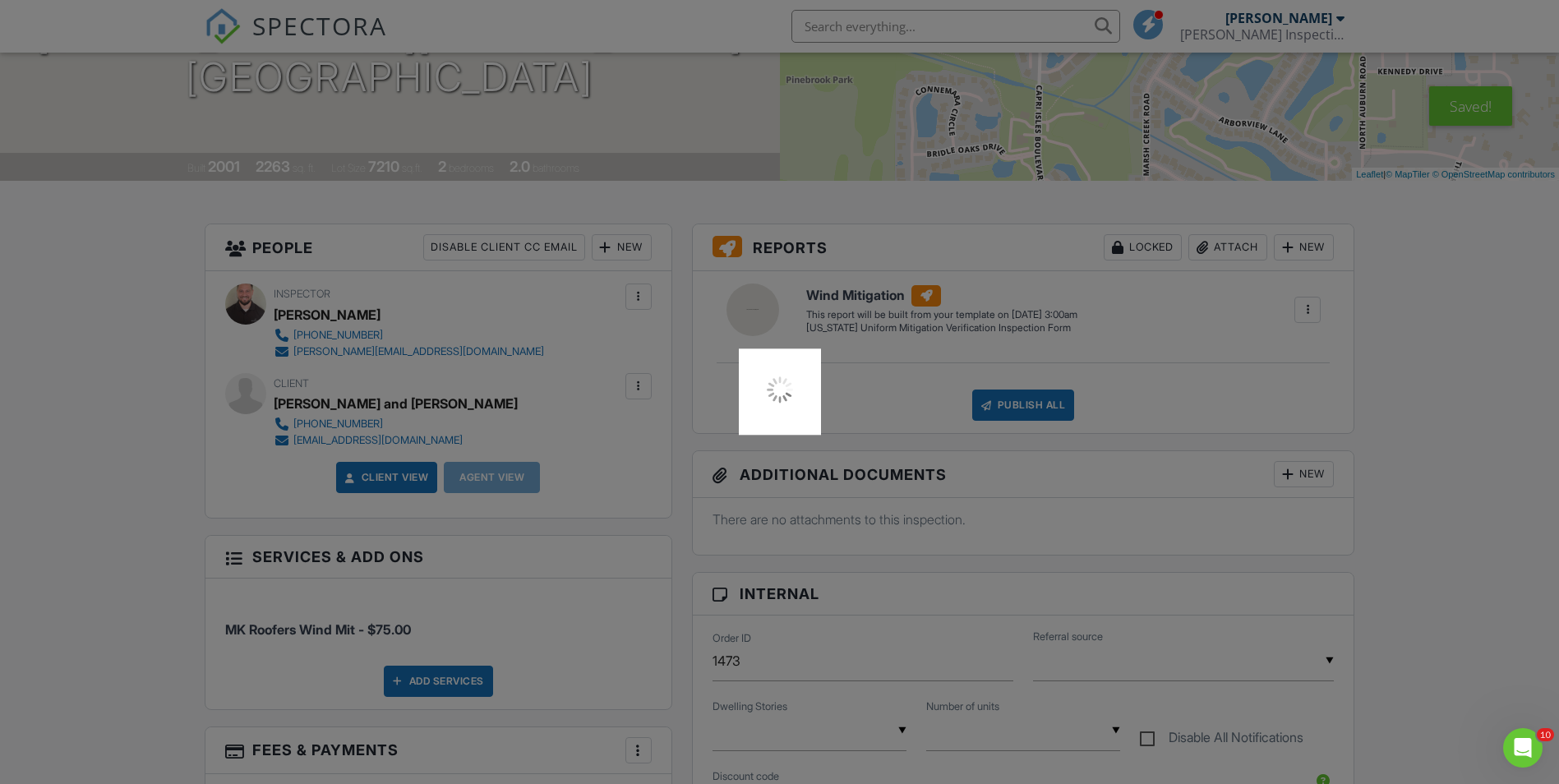 scroll, scrollTop: 247, scrollLeft: 0, axis: vertical 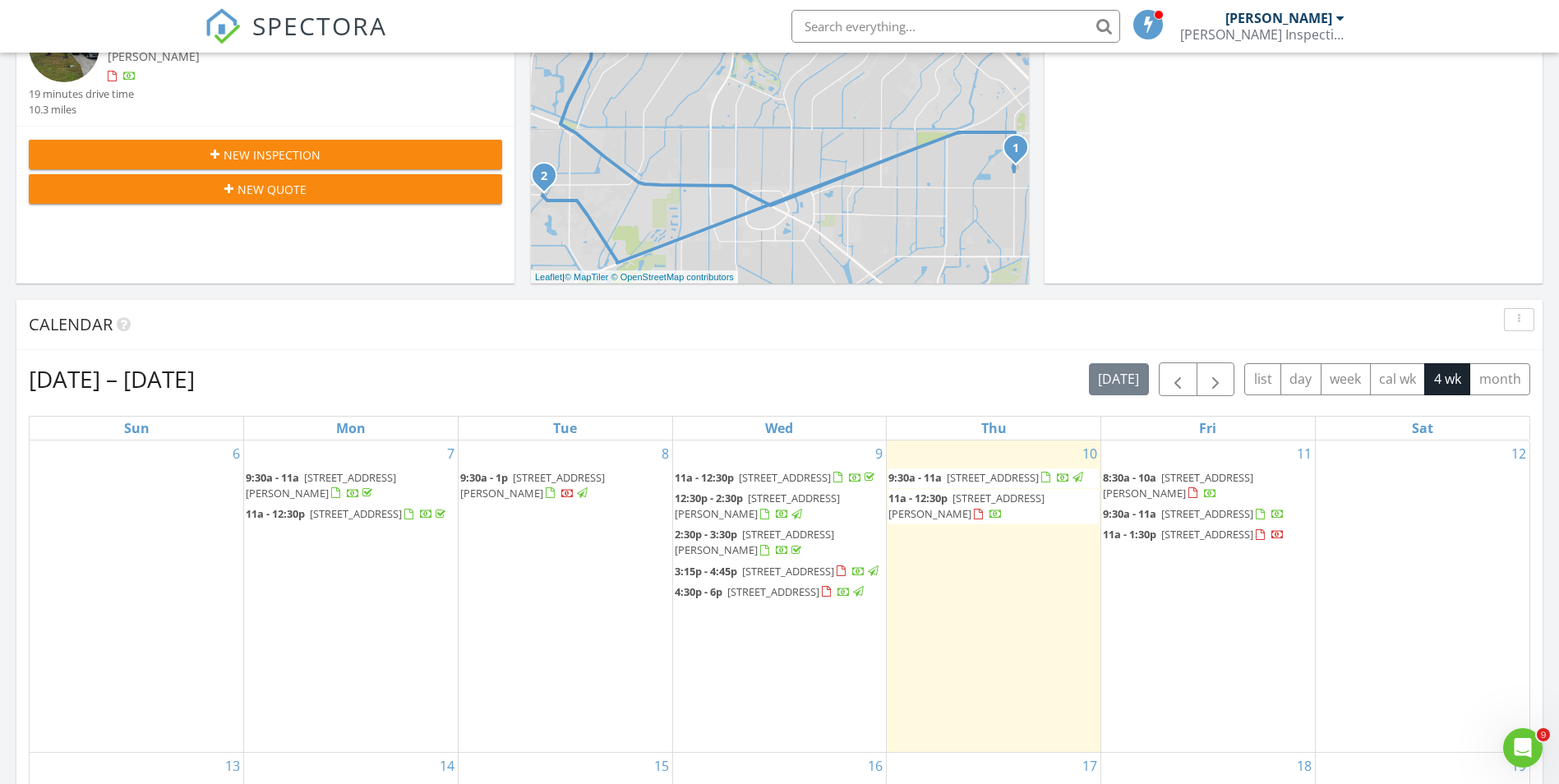 click on "Calendar" at bounding box center (779, 325) 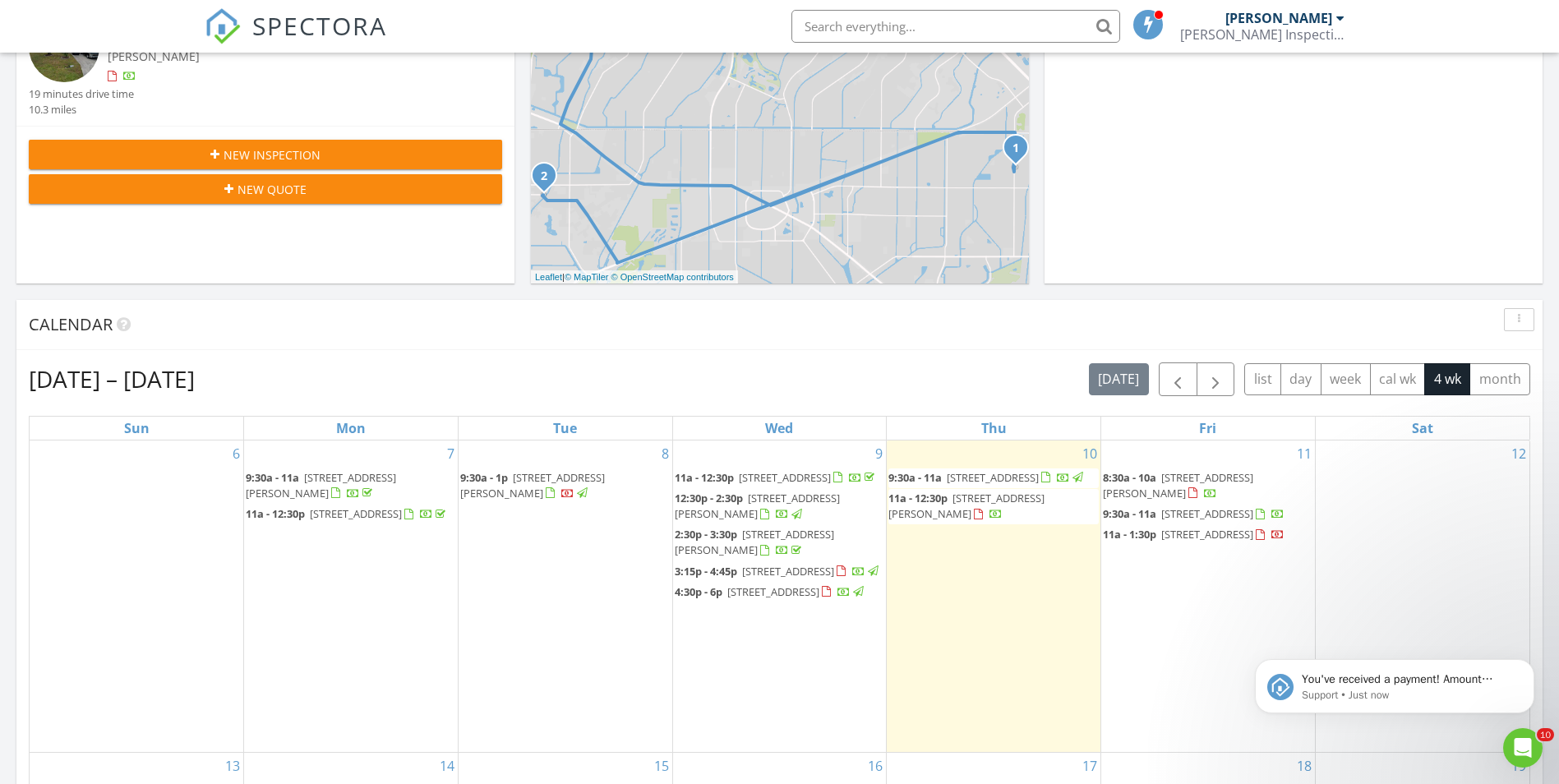 scroll, scrollTop: 0, scrollLeft: 0, axis: both 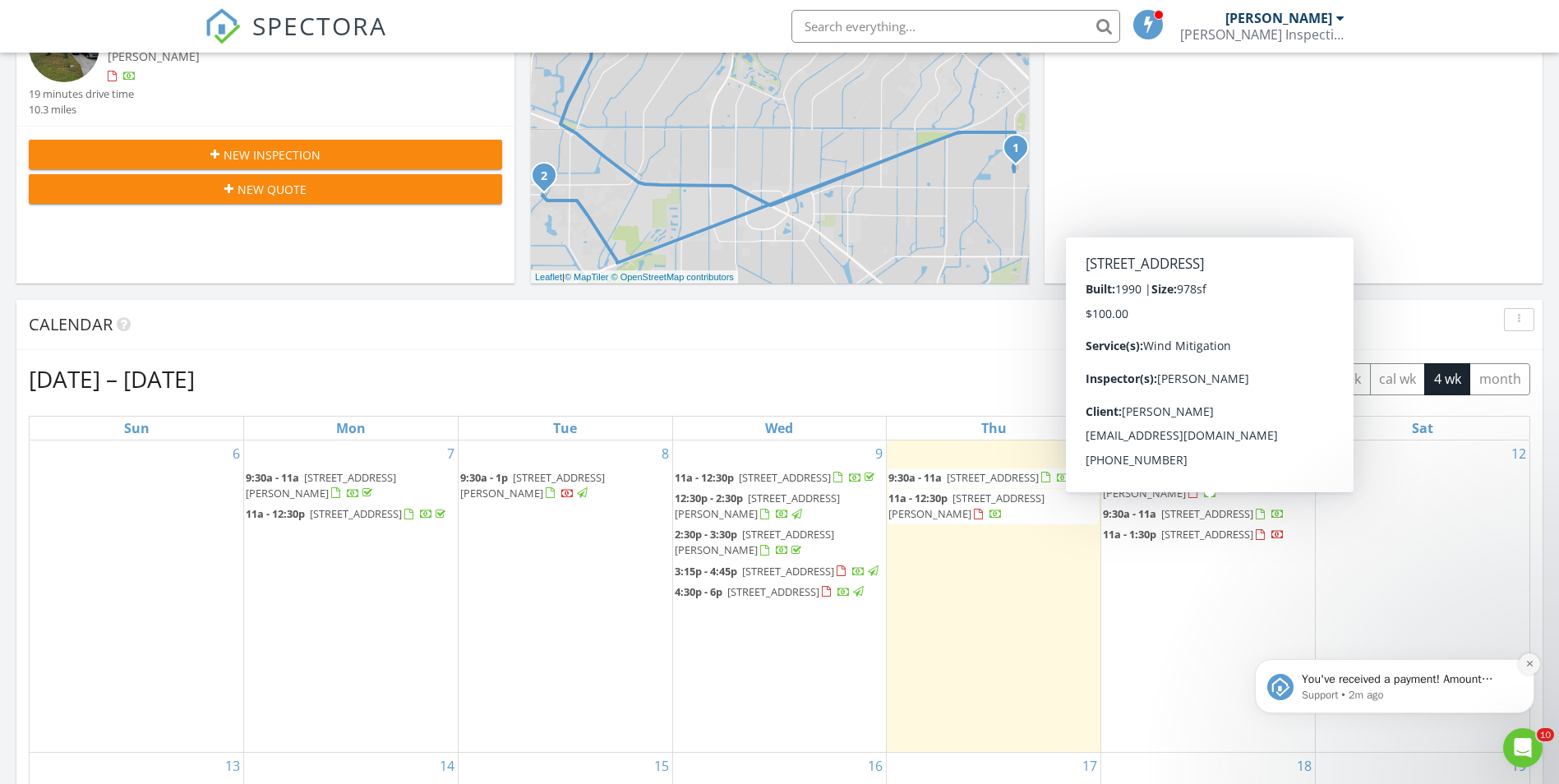 click at bounding box center [1529, 664] 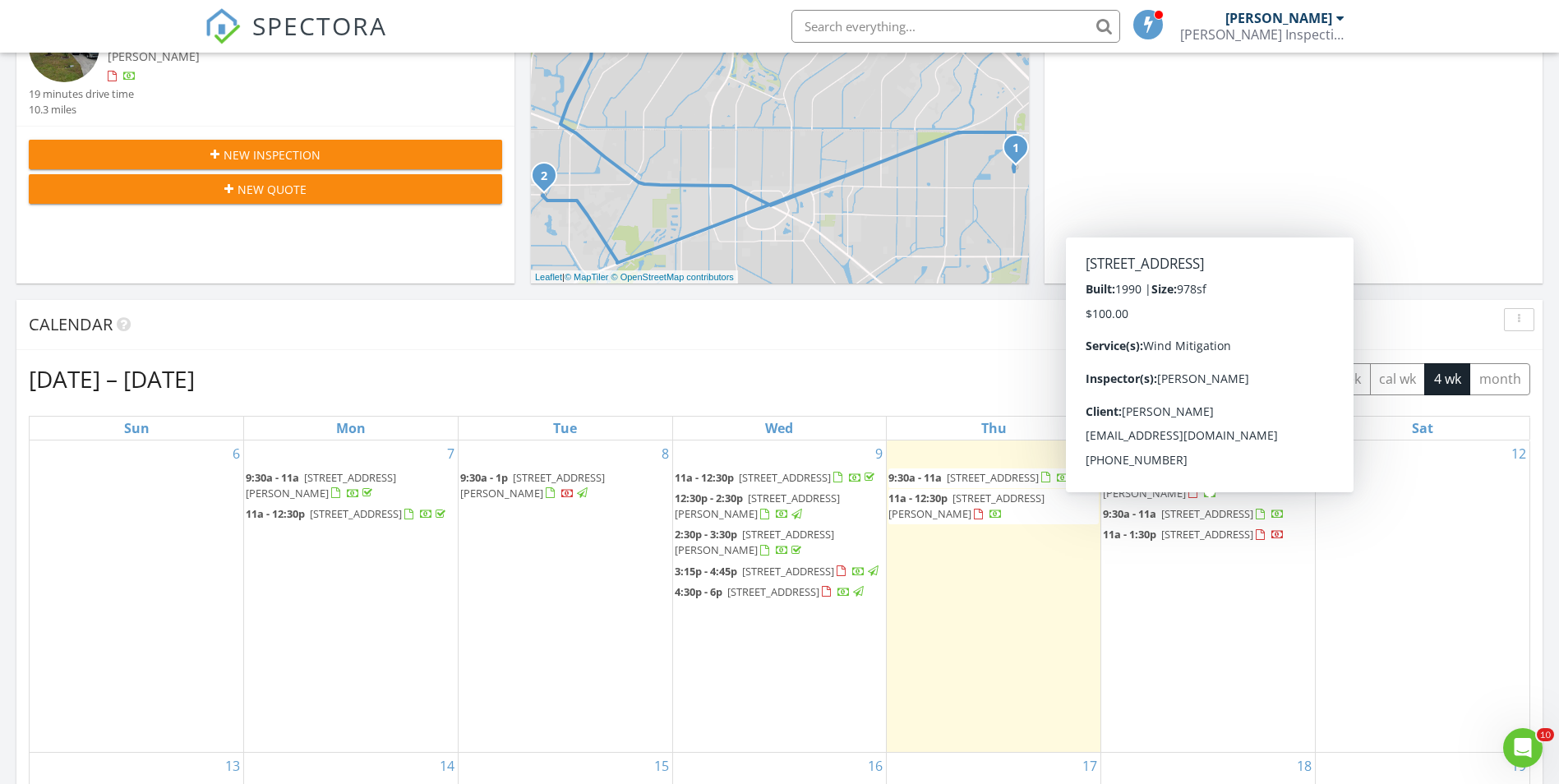 click on "Calendar" at bounding box center [779, 325] 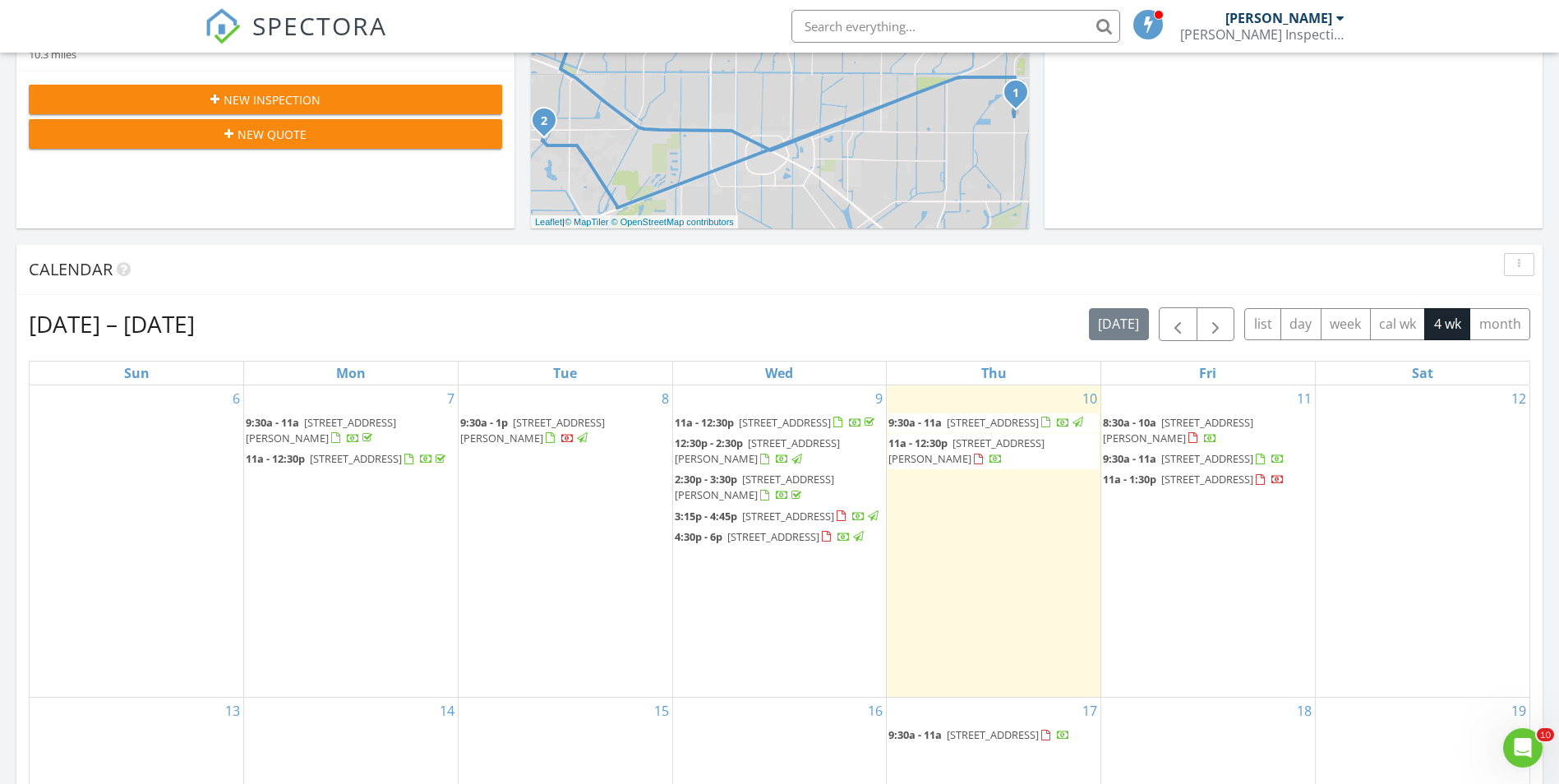 scroll, scrollTop: 505, scrollLeft: 0, axis: vertical 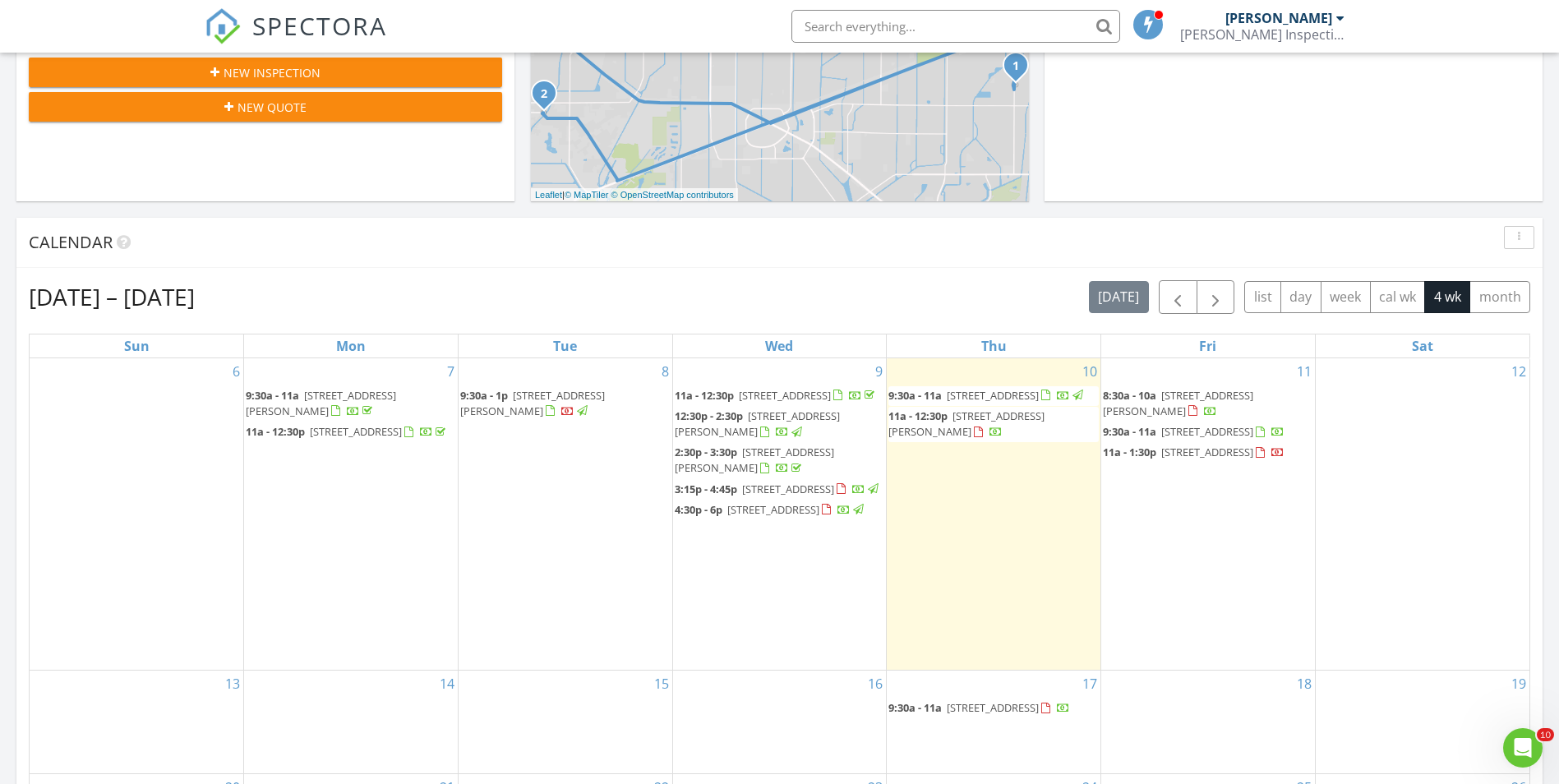 drag, startPoint x: 230, startPoint y: 291, endPoint x: 100, endPoint y: 302, distance: 130.46455 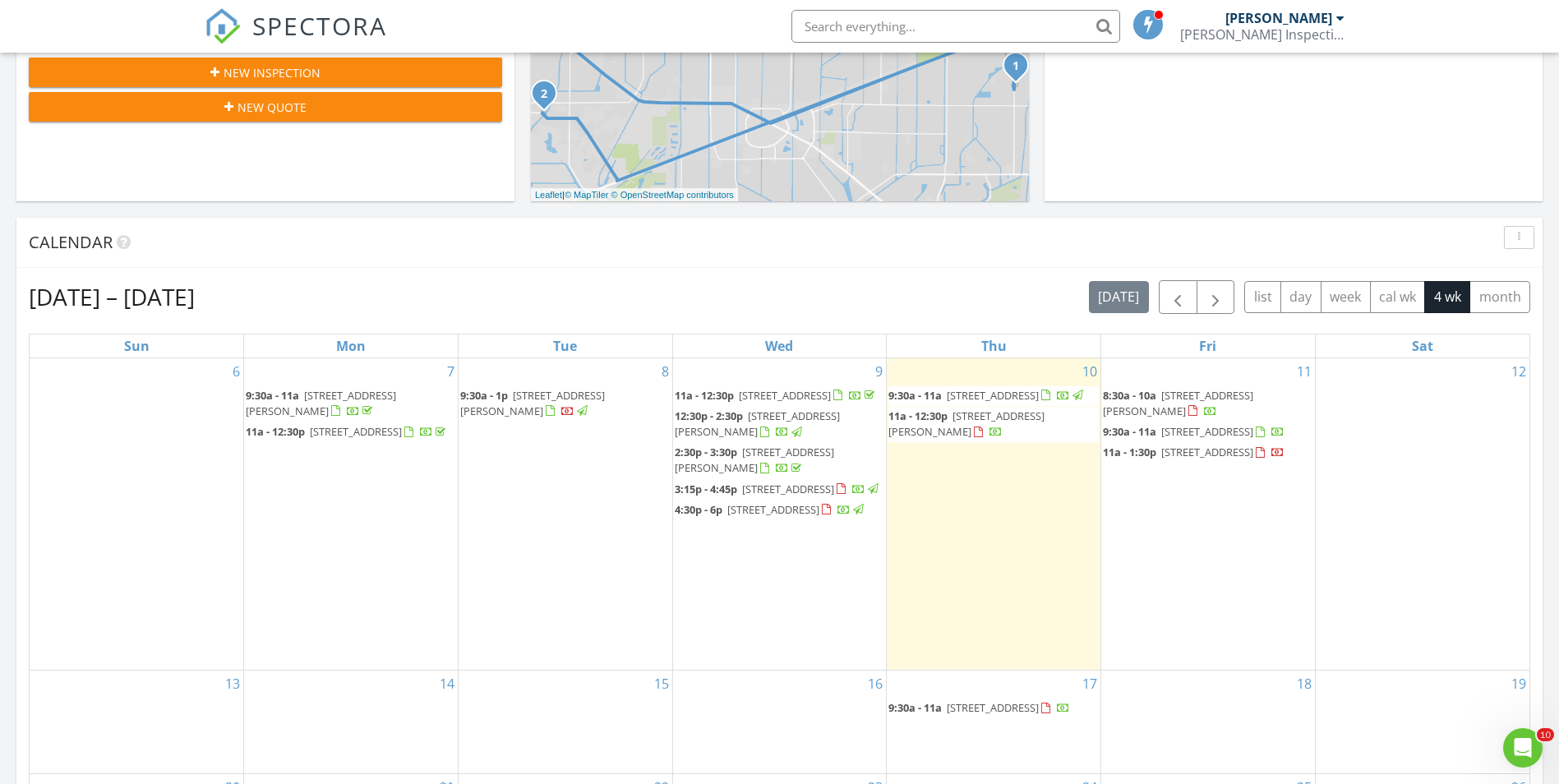 drag, startPoint x: 29, startPoint y: 298, endPoint x: 239, endPoint y: 281, distance: 210.687 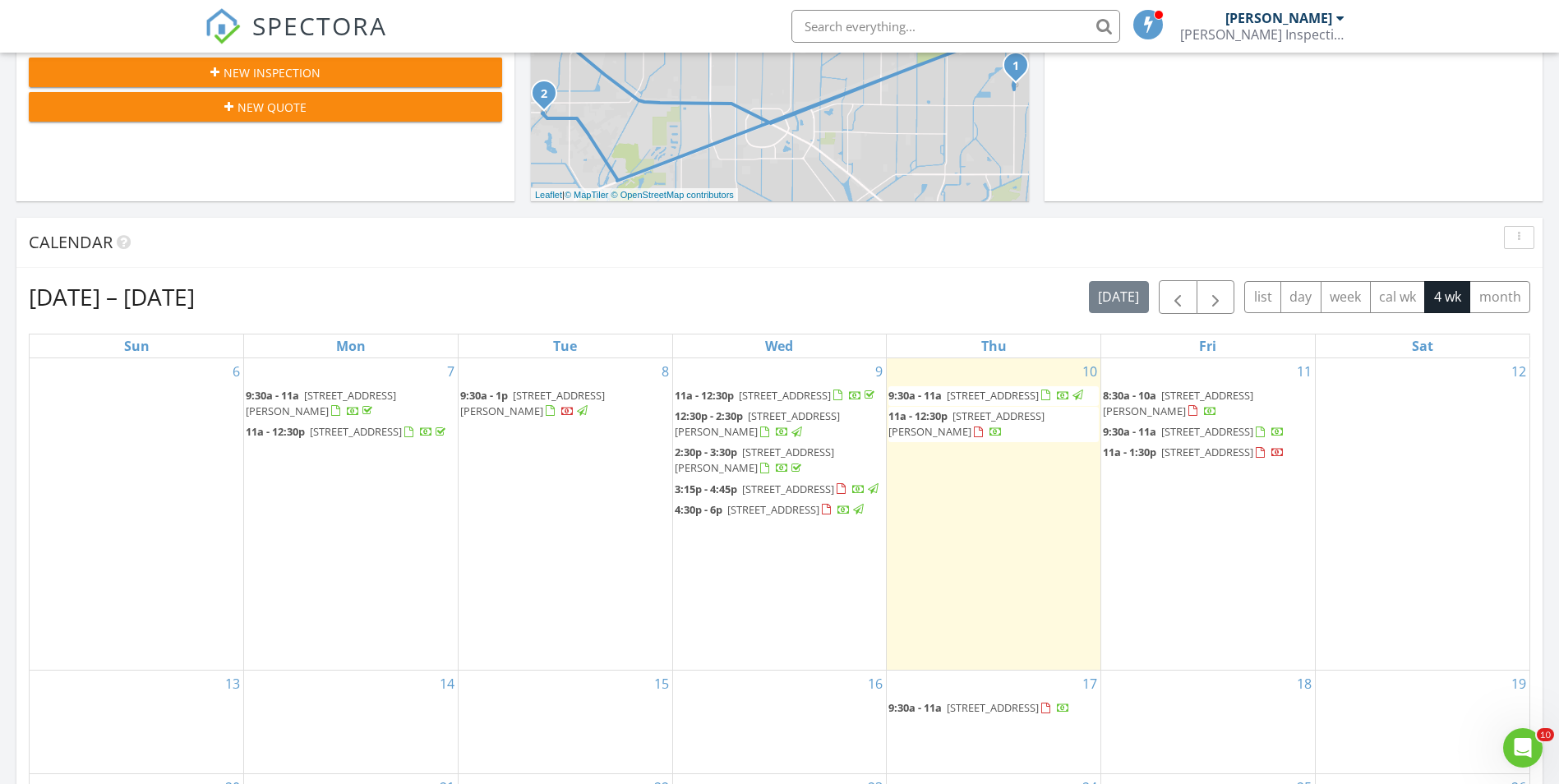 drag, startPoint x: 309, startPoint y: 289, endPoint x: 17, endPoint y: 288, distance: 292.0017 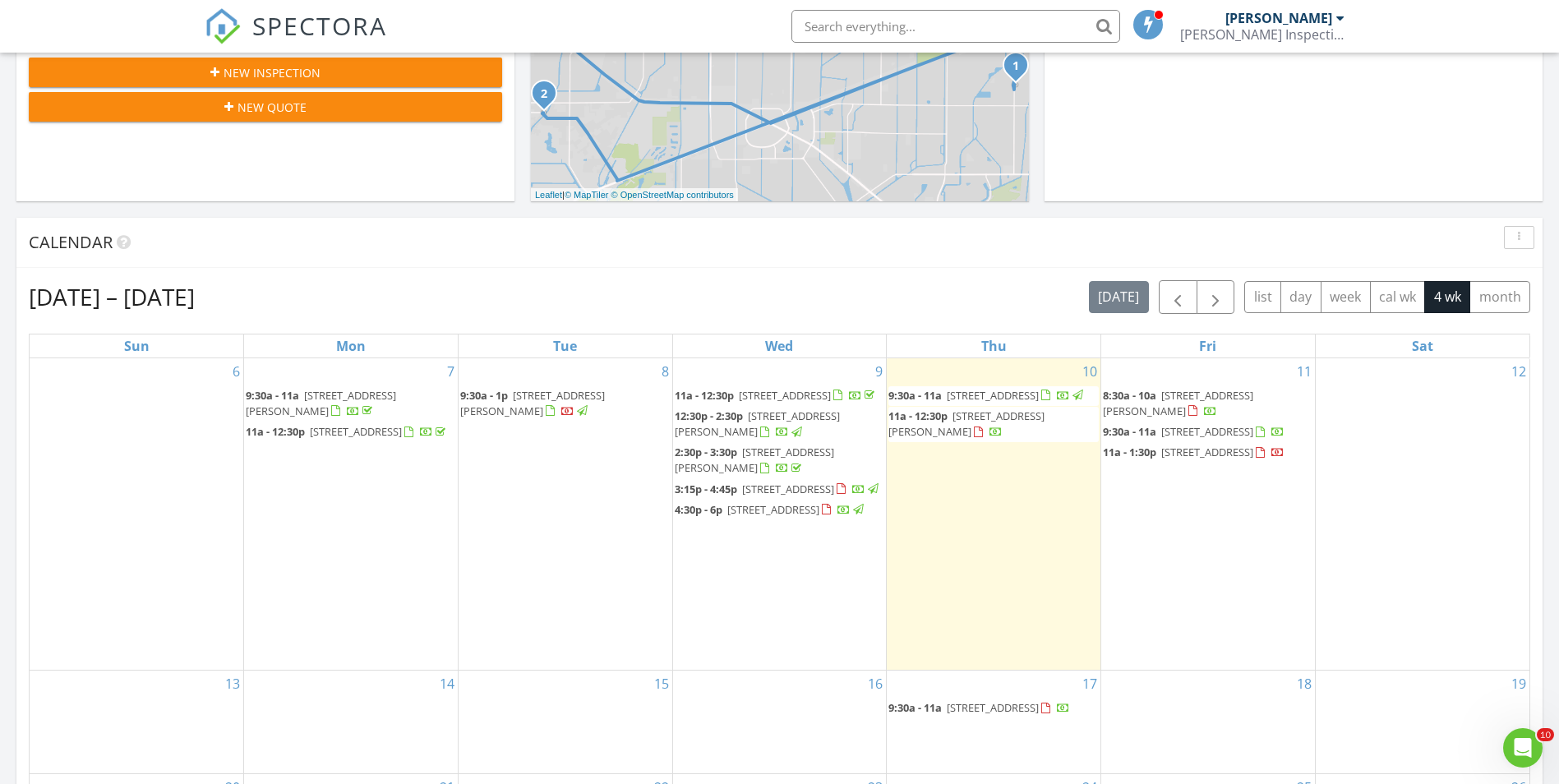 click on "Jul 6 – Aug 2, 2025" at bounding box center [112, 297] 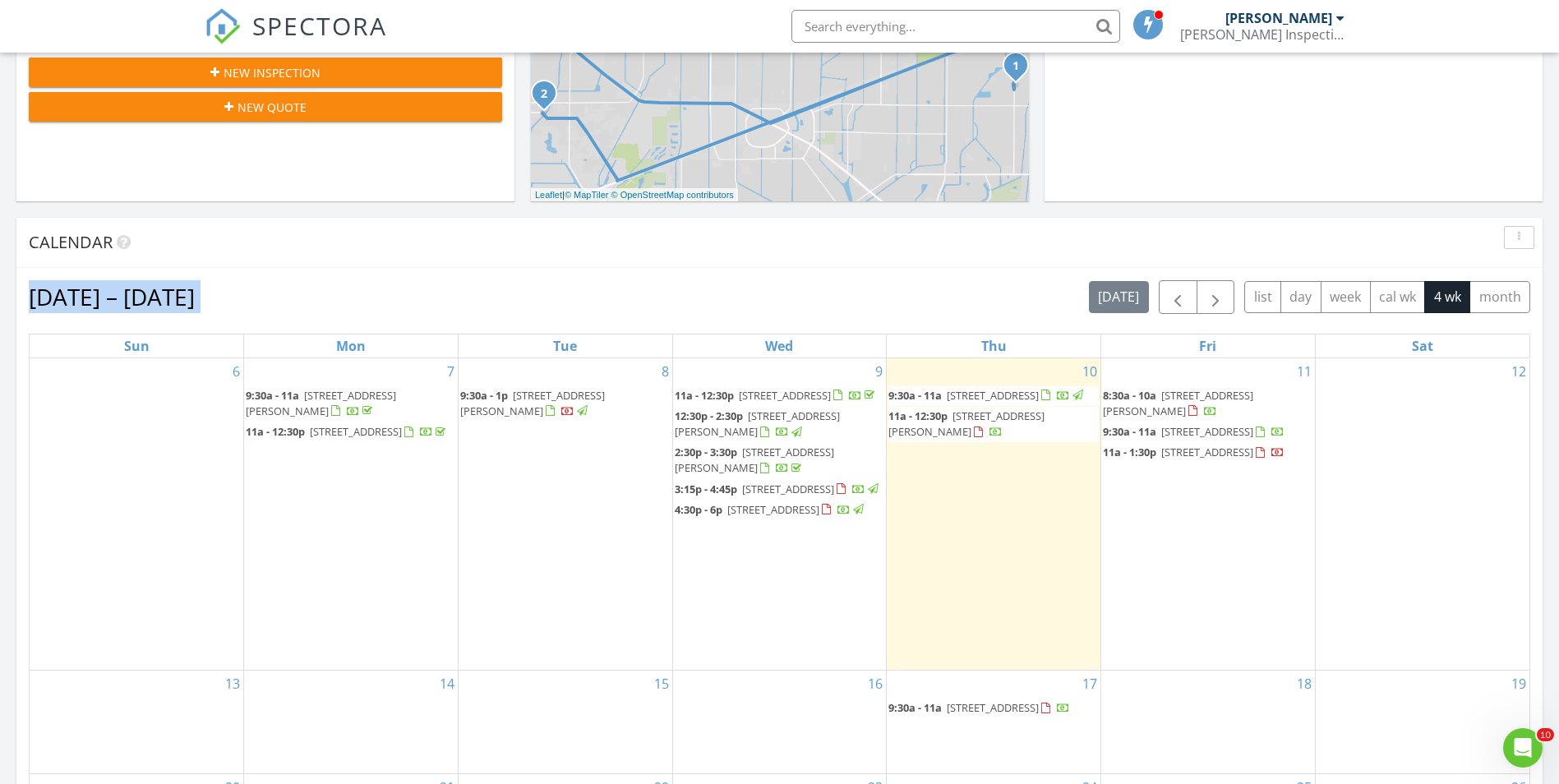 drag, startPoint x: 29, startPoint y: 300, endPoint x: 216, endPoint y: 292, distance: 187.171 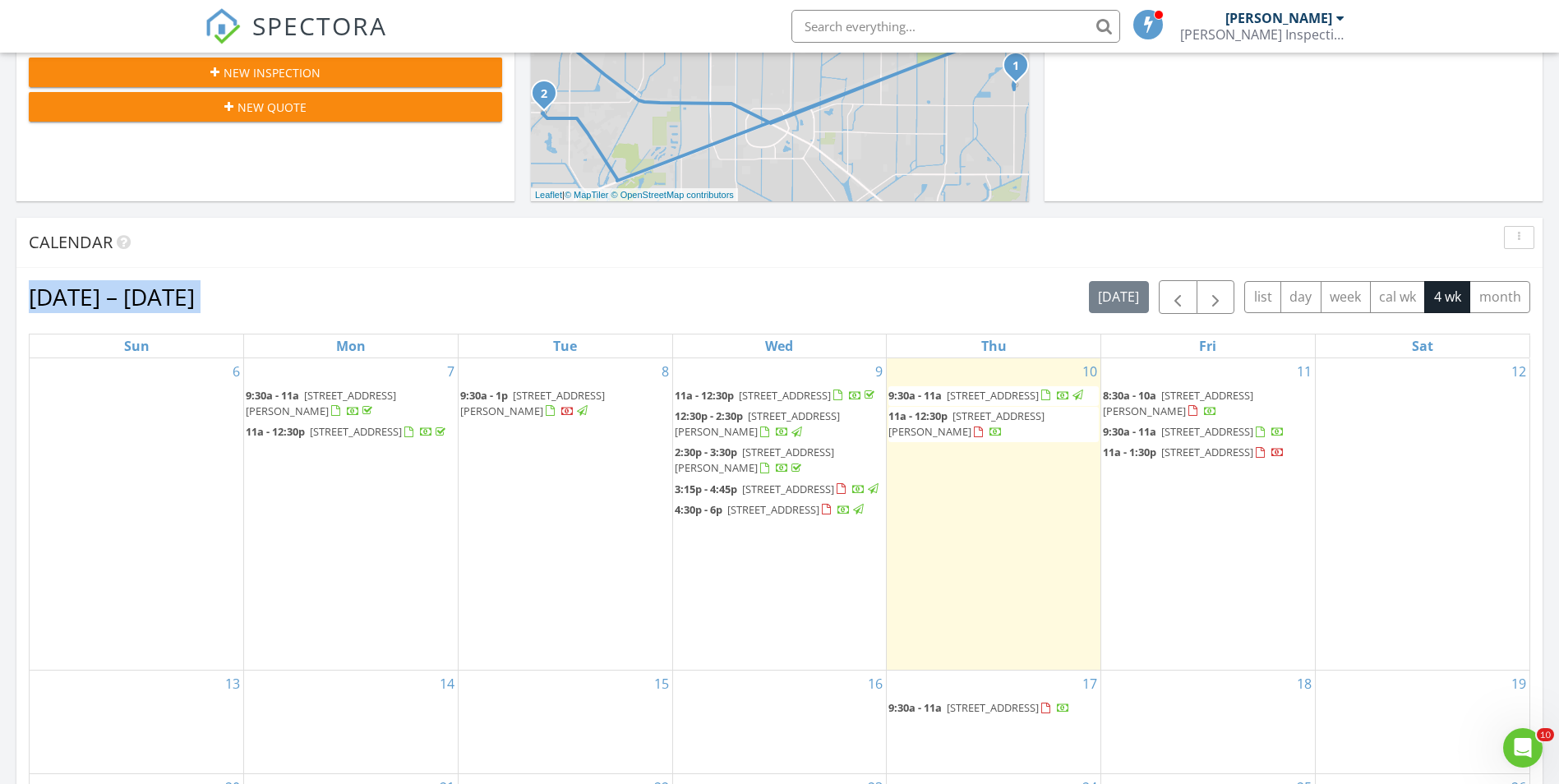 click on "Jul 6 – Aug 2, 2025" at bounding box center [112, 297] 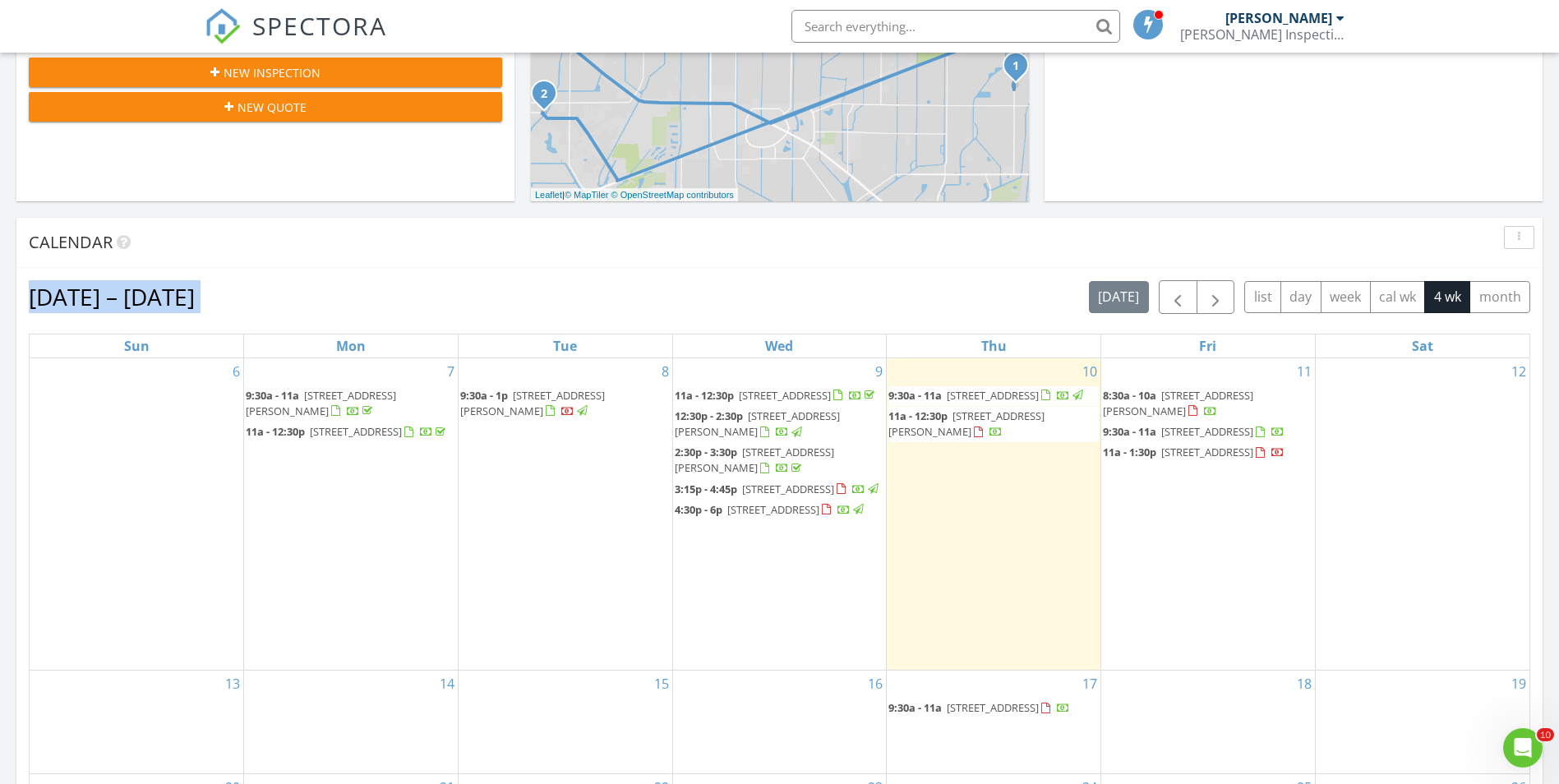 drag, startPoint x: 226, startPoint y: 292, endPoint x: 28, endPoint y: 299, distance: 198.1237 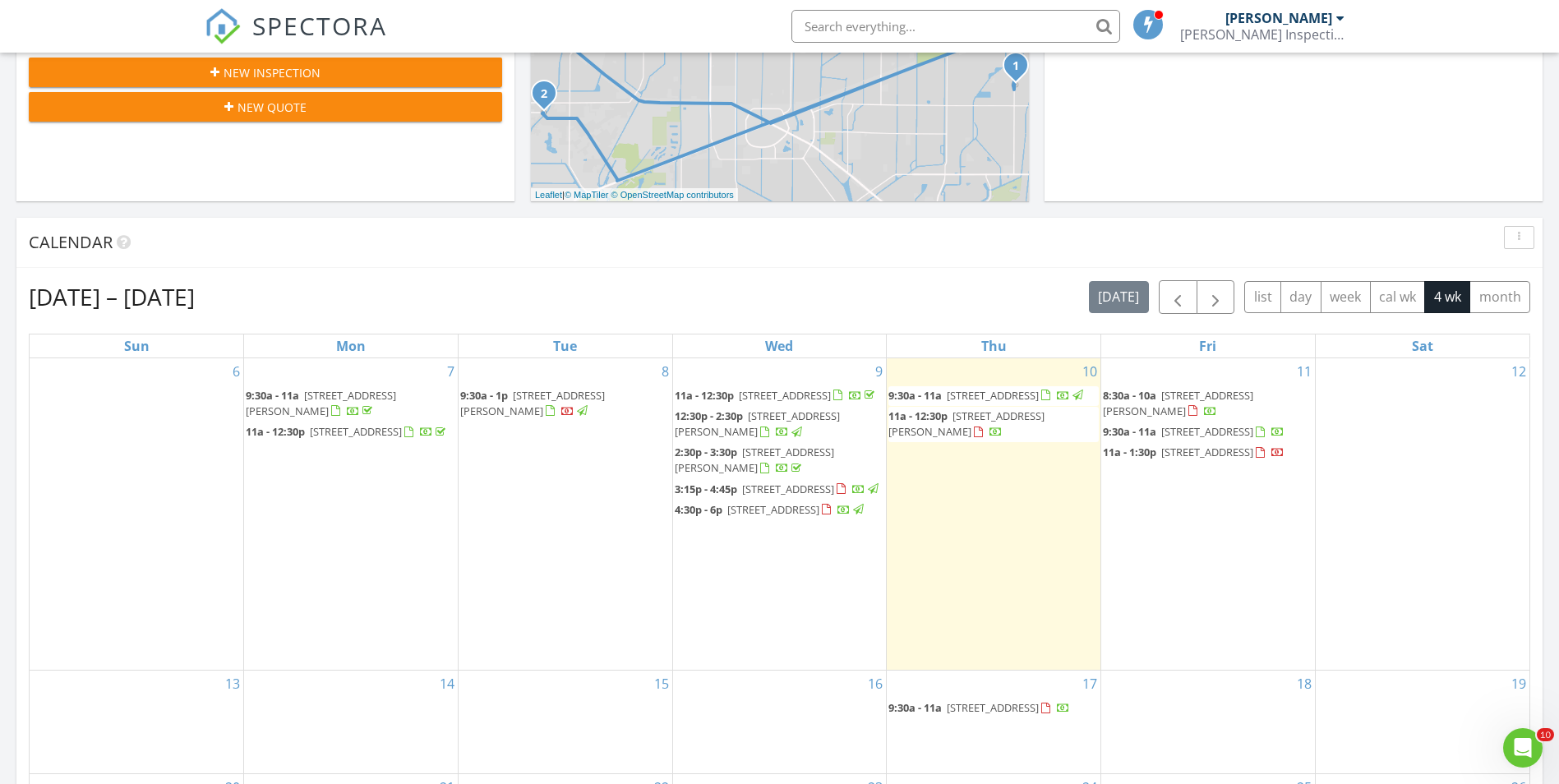 click on "Jul 6 – Aug 2, 2025" at bounding box center [112, 297] 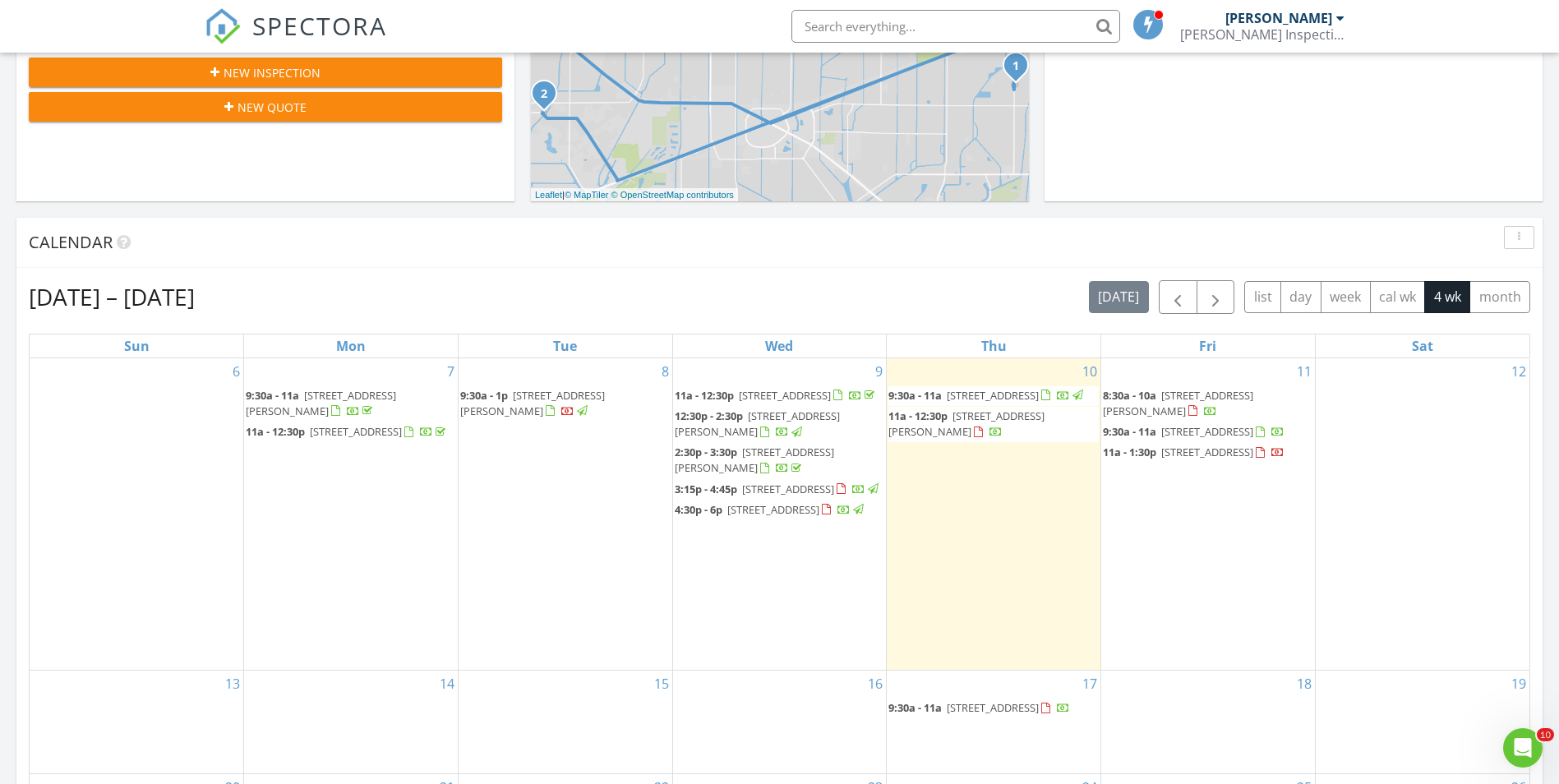 drag, startPoint x: 28, startPoint y: 297, endPoint x: 253, endPoint y: 284, distance: 225.37524 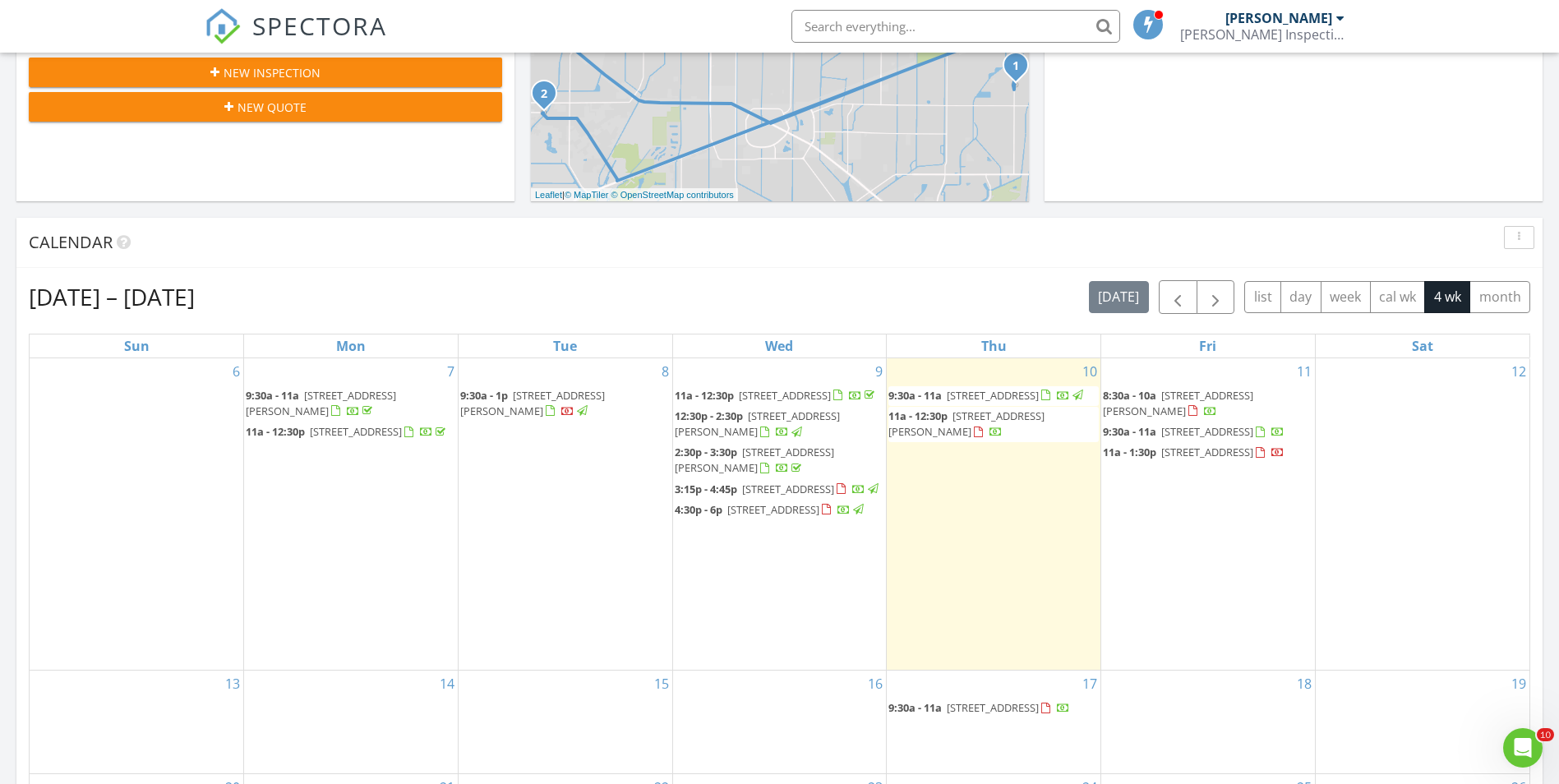 drag, startPoint x: 161, startPoint y: 304, endPoint x: 30, endPoint y: 308, distance: 131.0611 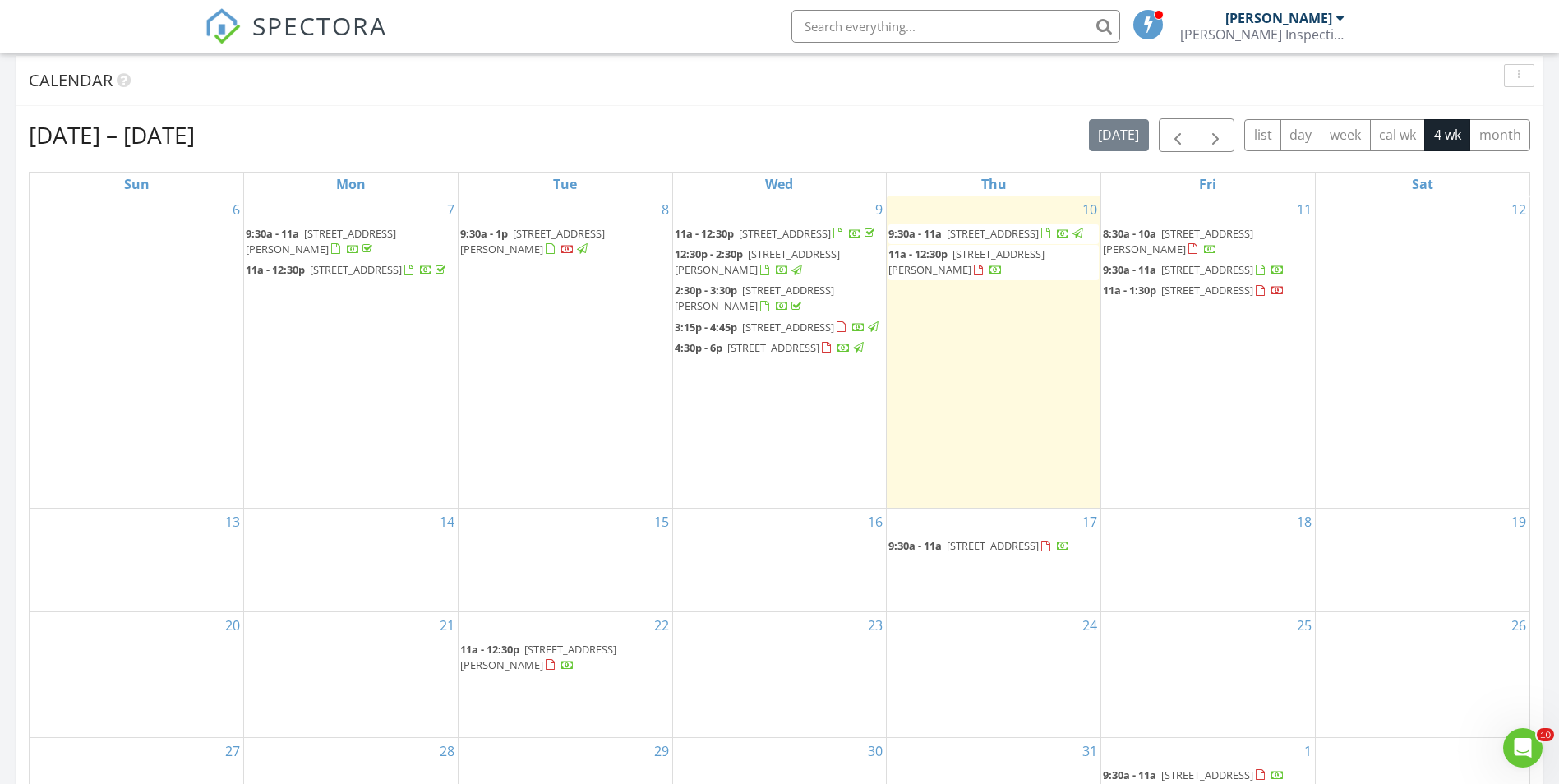 scroll, scrollTop: 670, scrollLeft: 0, axis: vertical 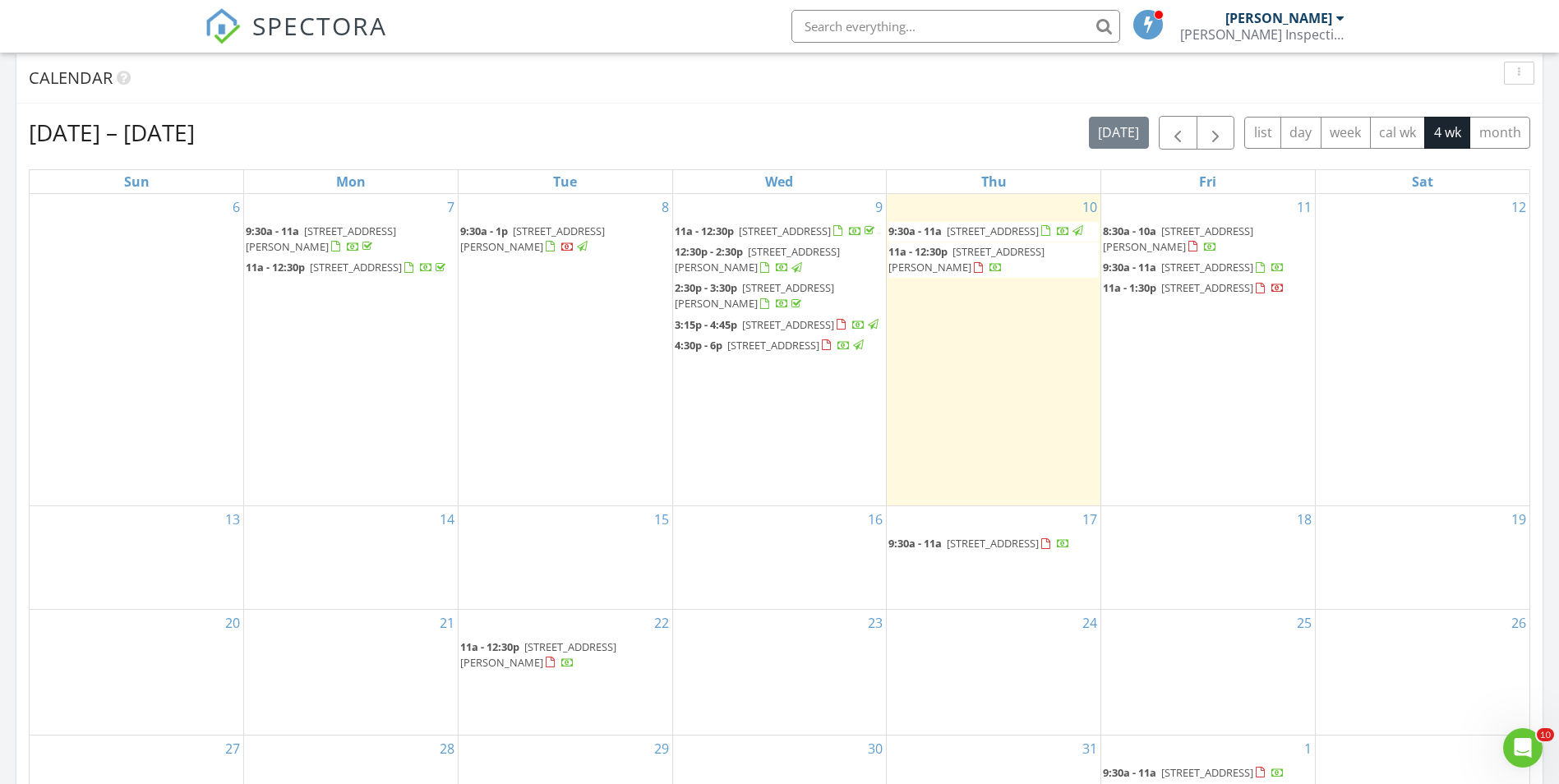 drag, startPoint x: 238, startPoint y: 119, endPoint x: 99, endPoint y: 127, distance: 139.23 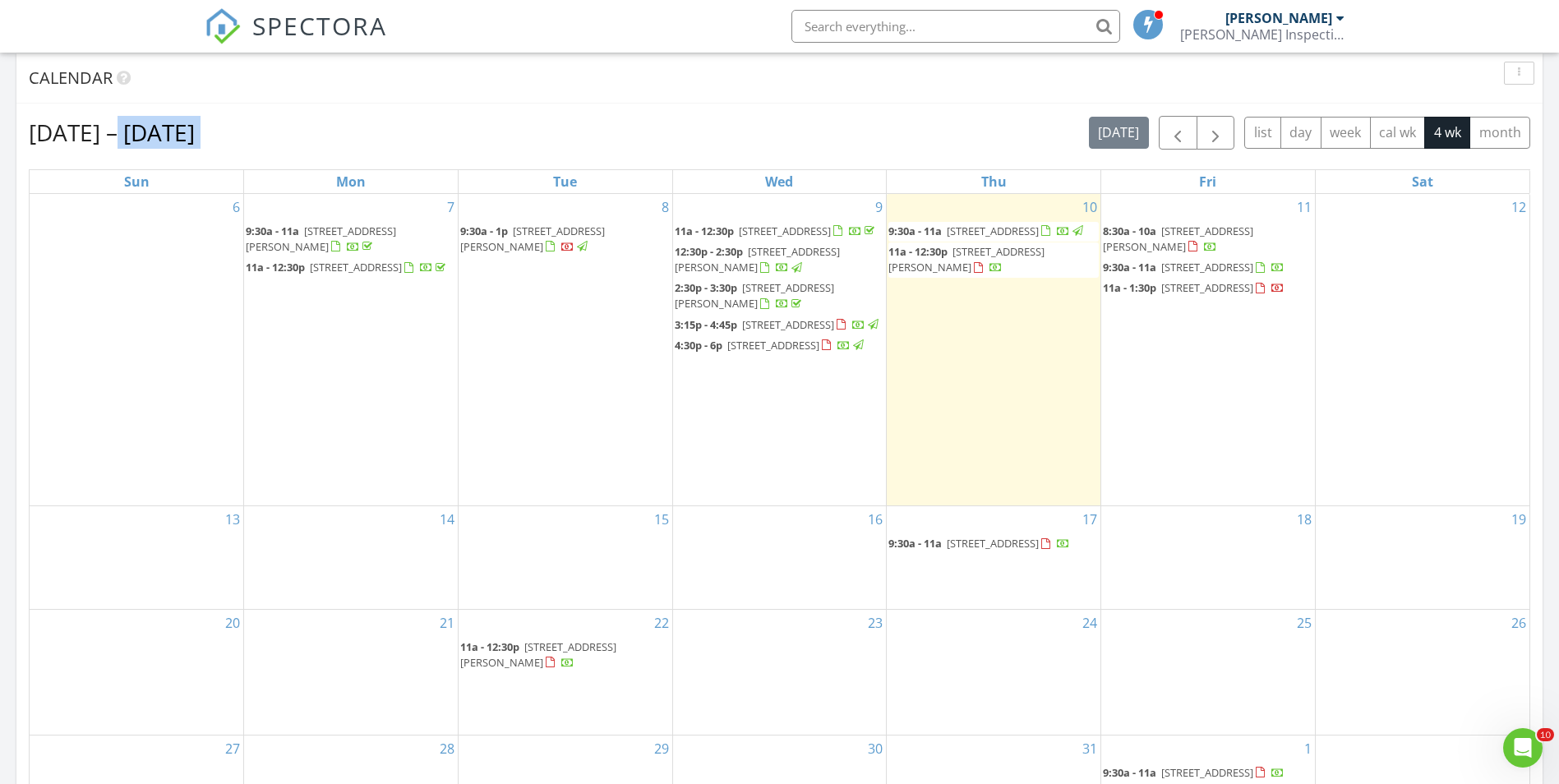 drag, startPoint x: 99, startPoint y: 128, endPoint x: 224, endPoint y: 122, distance: 125.14392 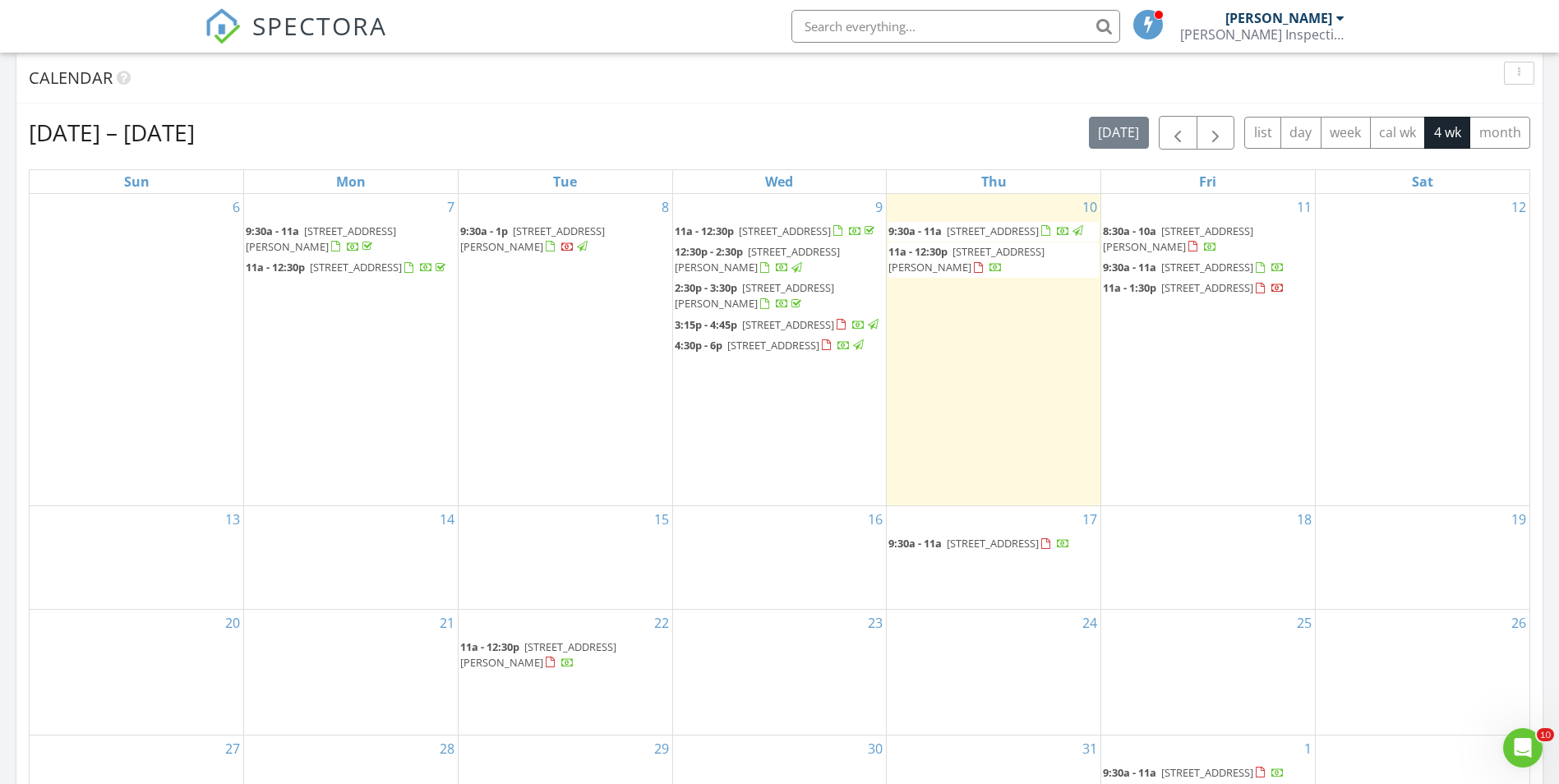 drag, startPoint x: 235, startPoint y: 132, endPoint x: 98, endPoint y: 140, distance: 137.23338 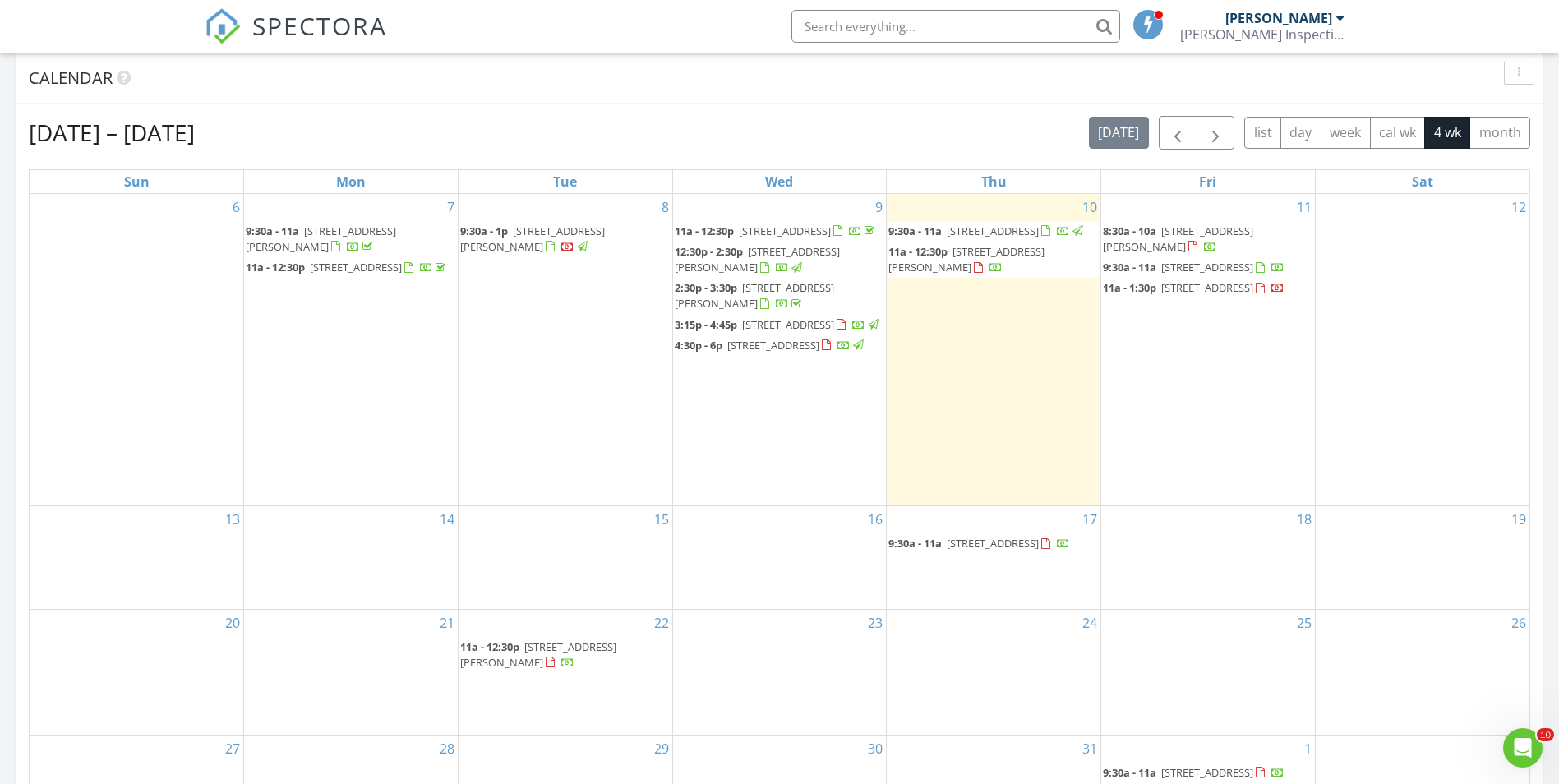 drag, startPoint x: 99, startPoint y: 131, endPoint x: 256, endPoint y: 122, distance: 157.2578 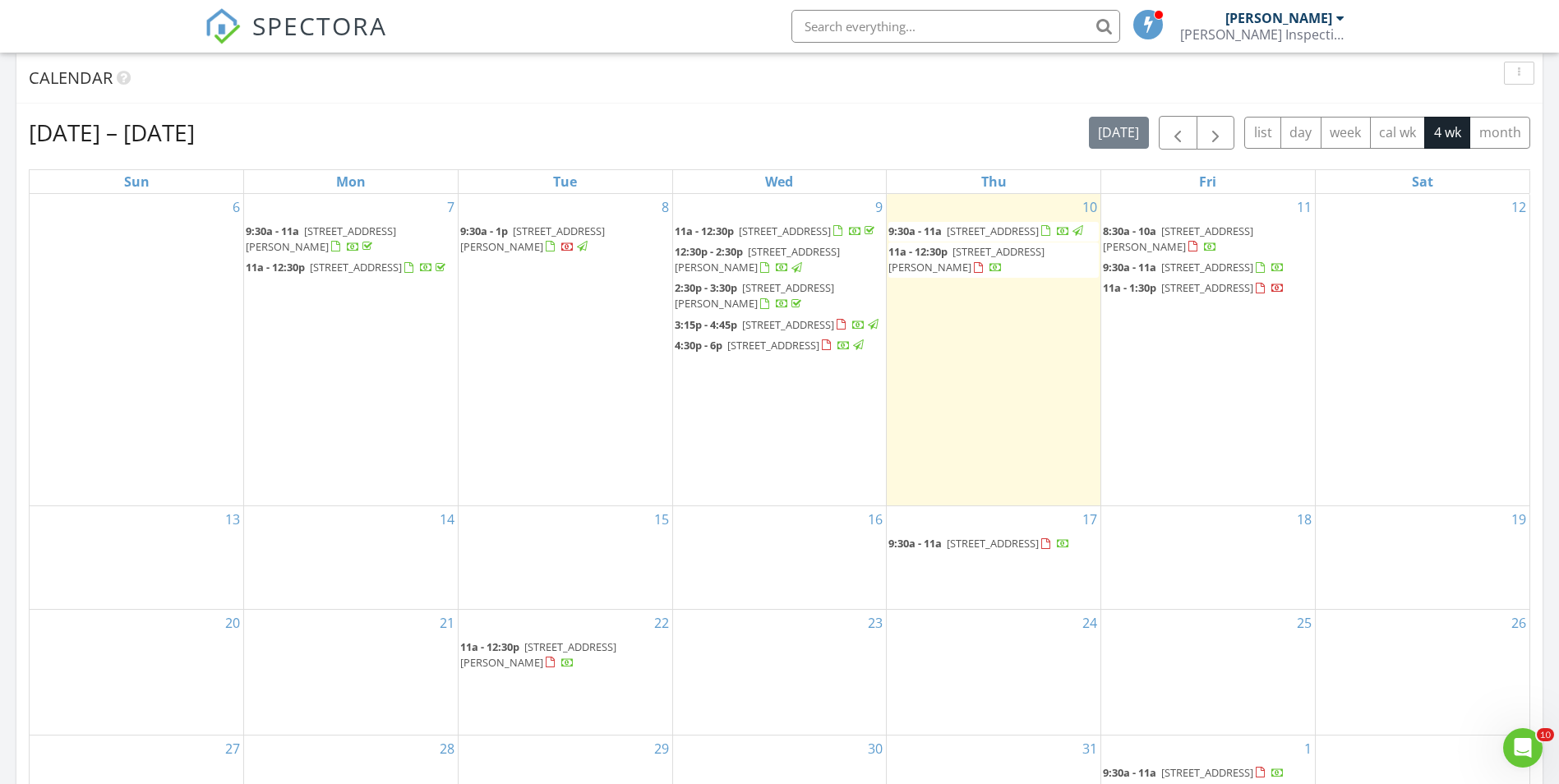 drag, startPoint x: 99, startPoint y: 132, endPoint x: 298, endPoint y: 138, distance: 199.09043 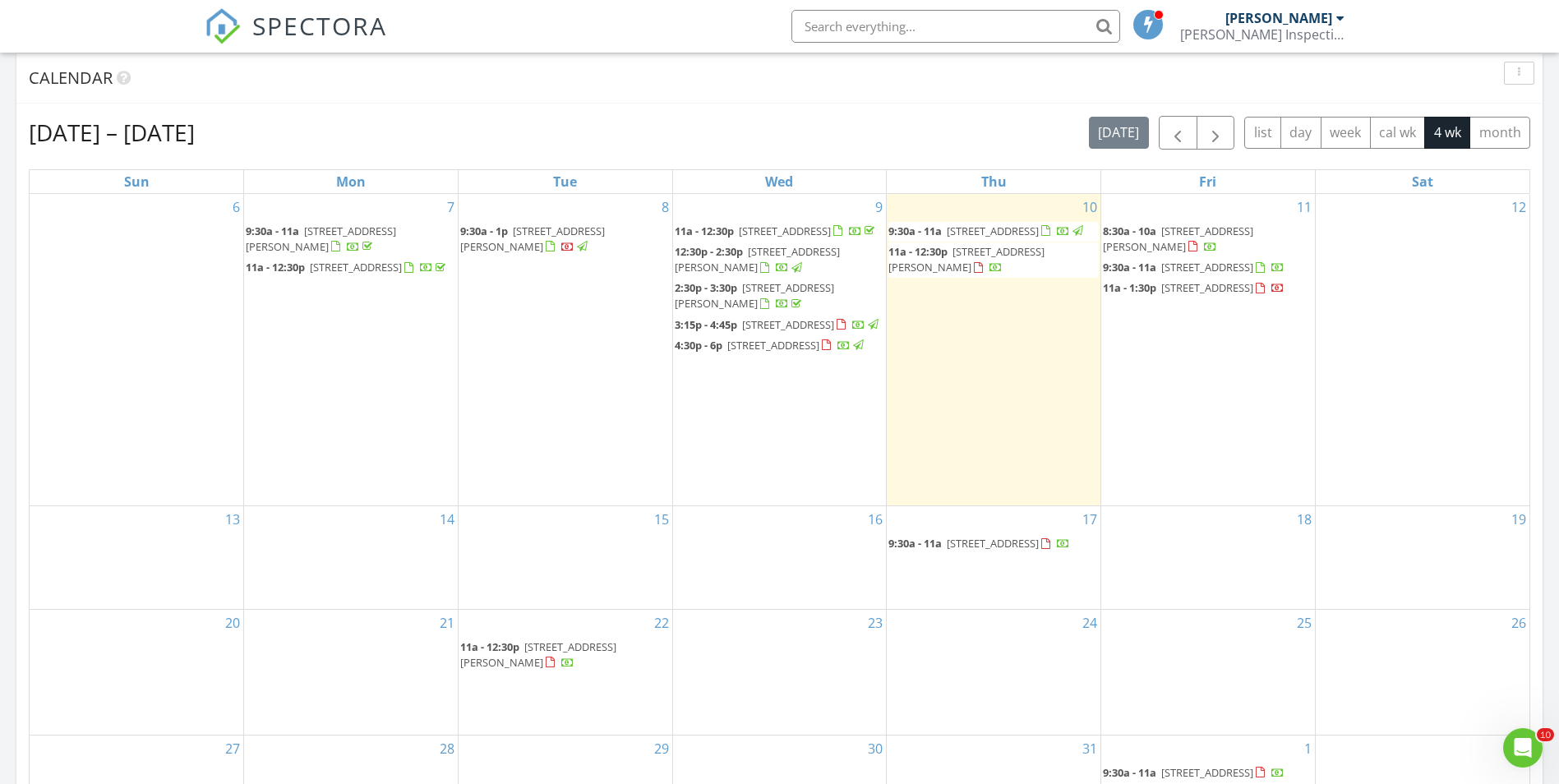 drag, startPoint x: 264, startPoint y: 127, endPoint x: 24, endPoint y: 131, distance: 240.03333 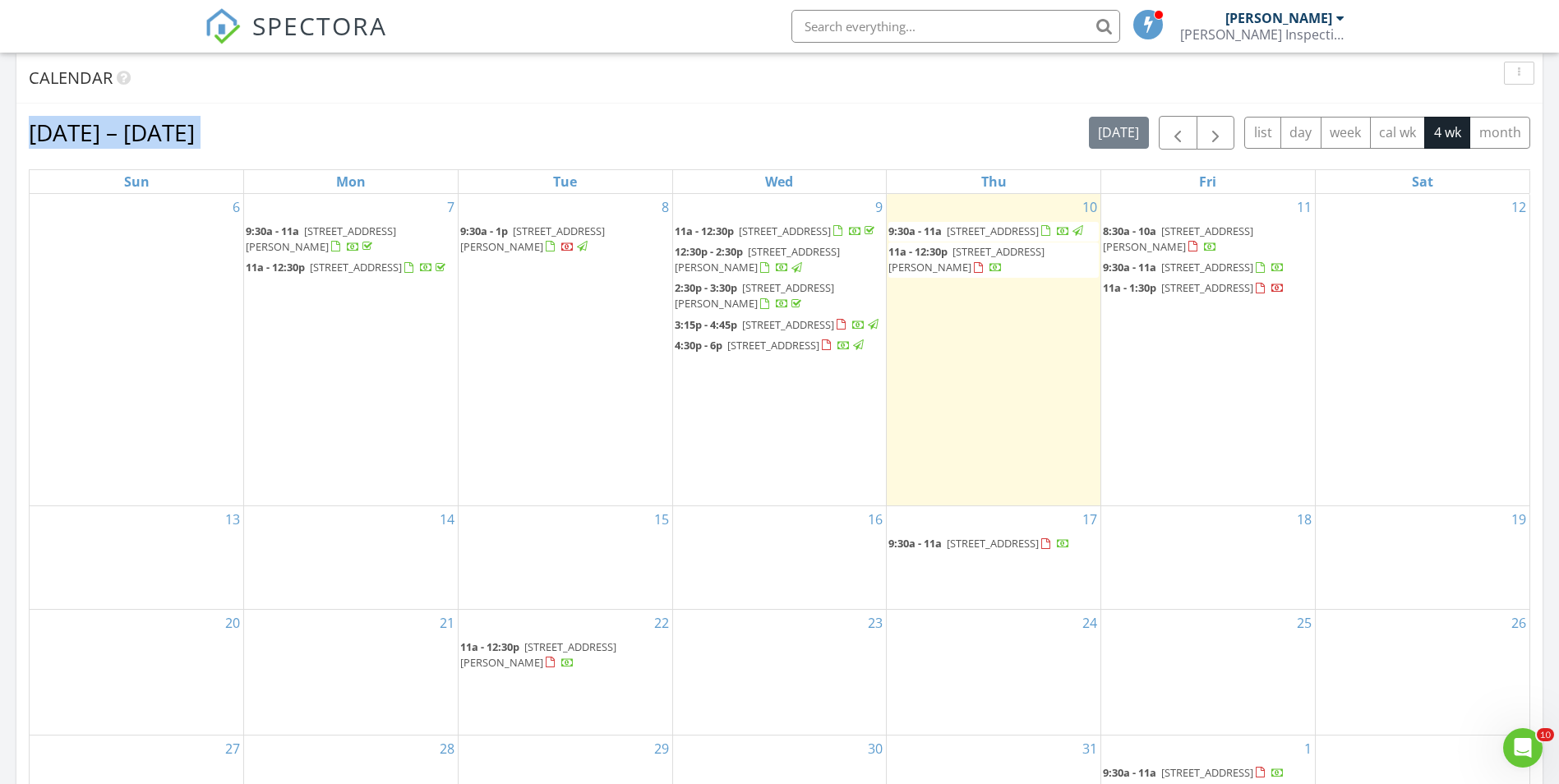 drag, startPoint x: 25, startPoint y: 133, endPoint x: 223, endPoint y: 136, distance: 198.02273 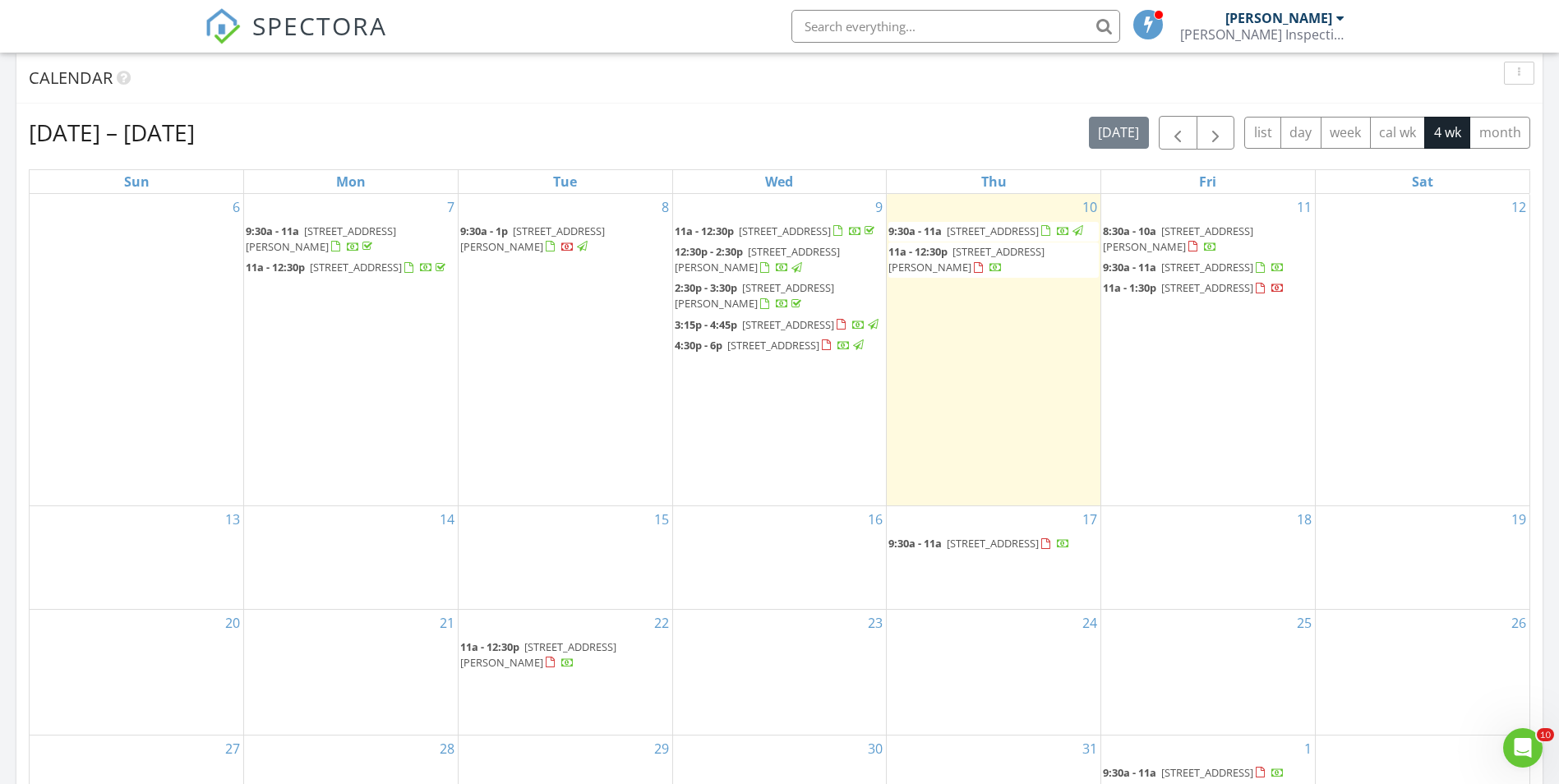 scroll, scrollTop: 423, scrollLeft: 0, axis: vertical 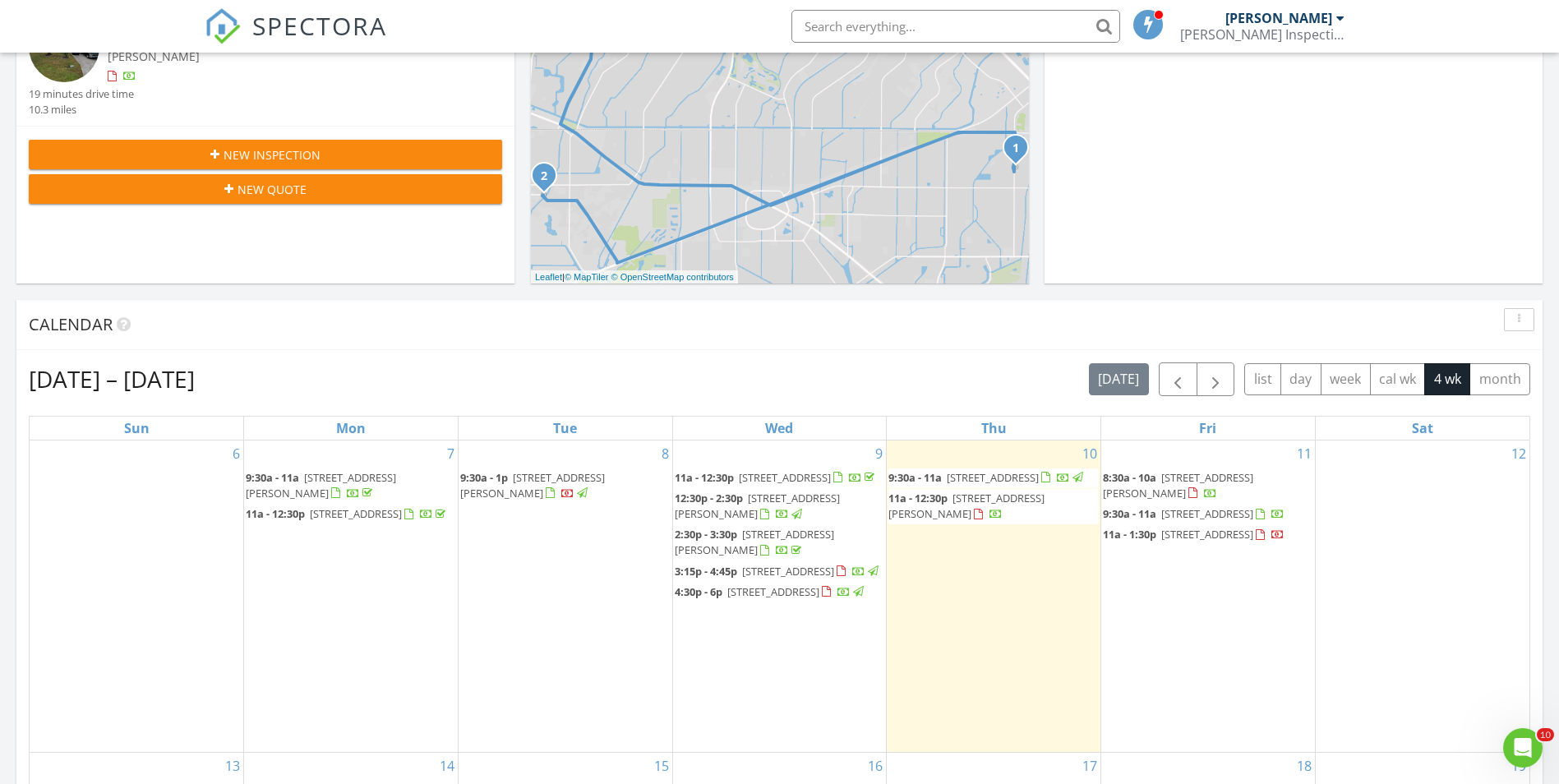 click on "New Inspection" at bounding box center (265, 154) 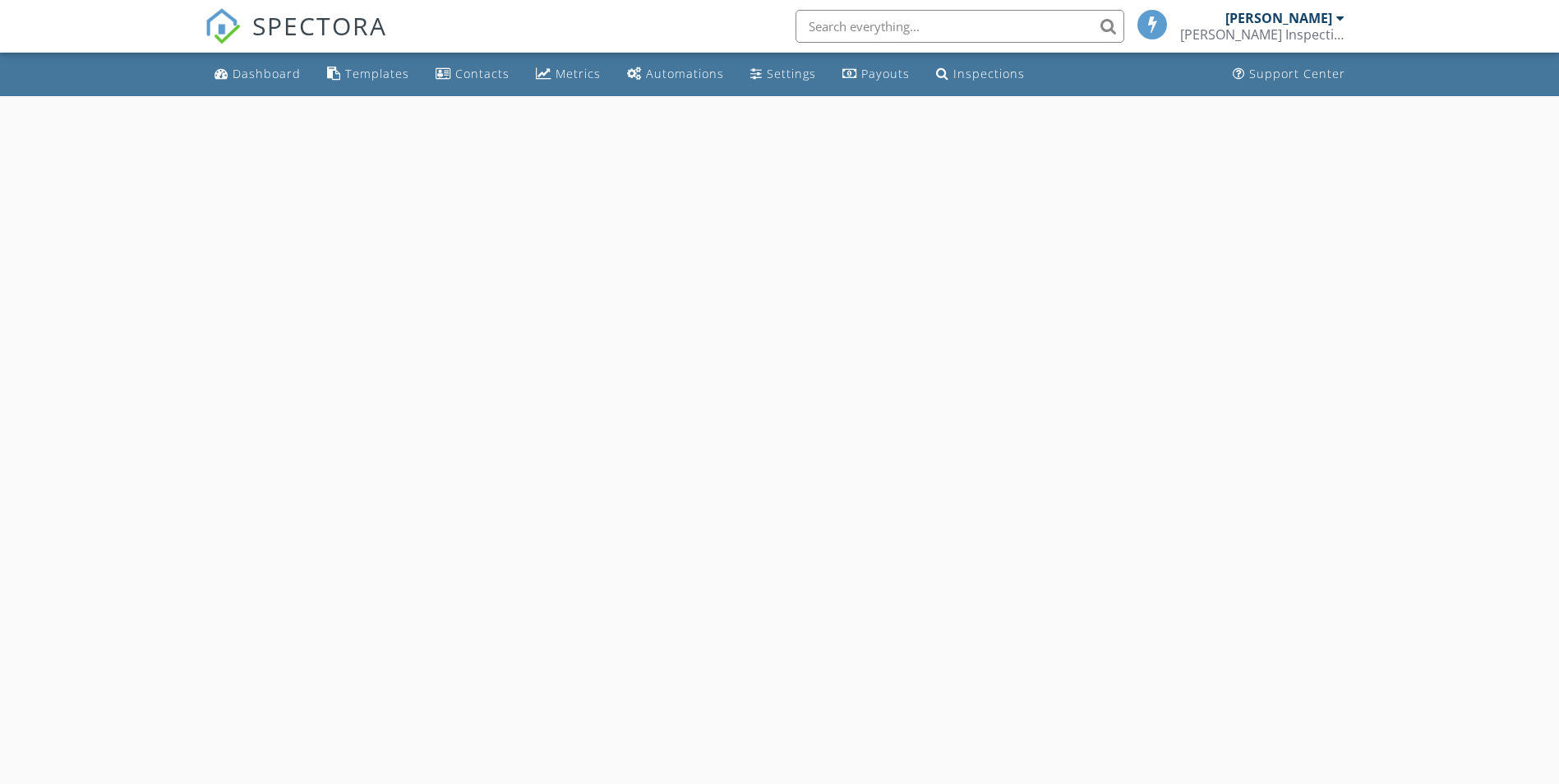 scroll, scrollTop: 0, scrollLeft: 0, axis: both 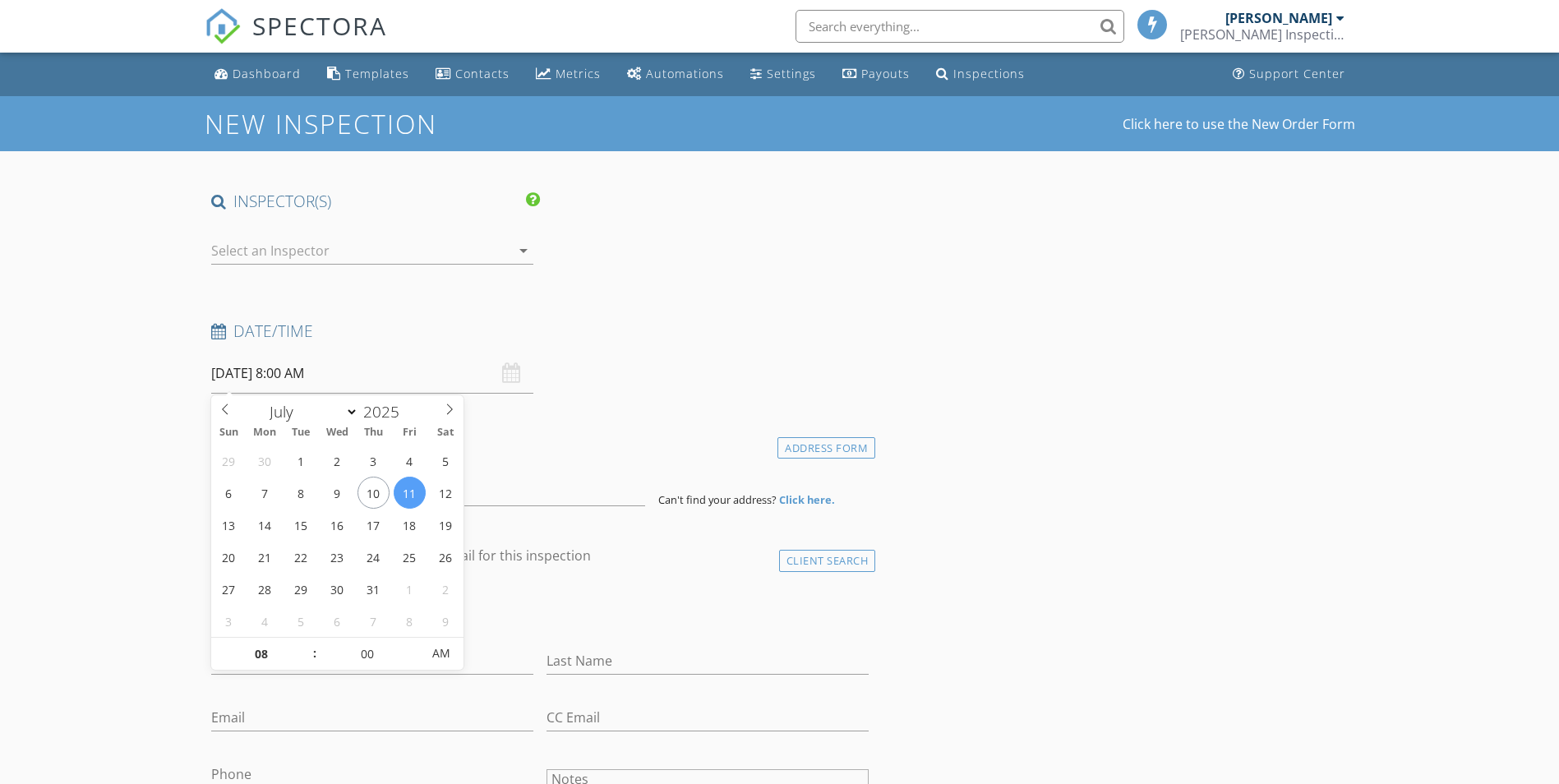 click on "[DATE] 8:00 AM" at bounding box center [372, 373] 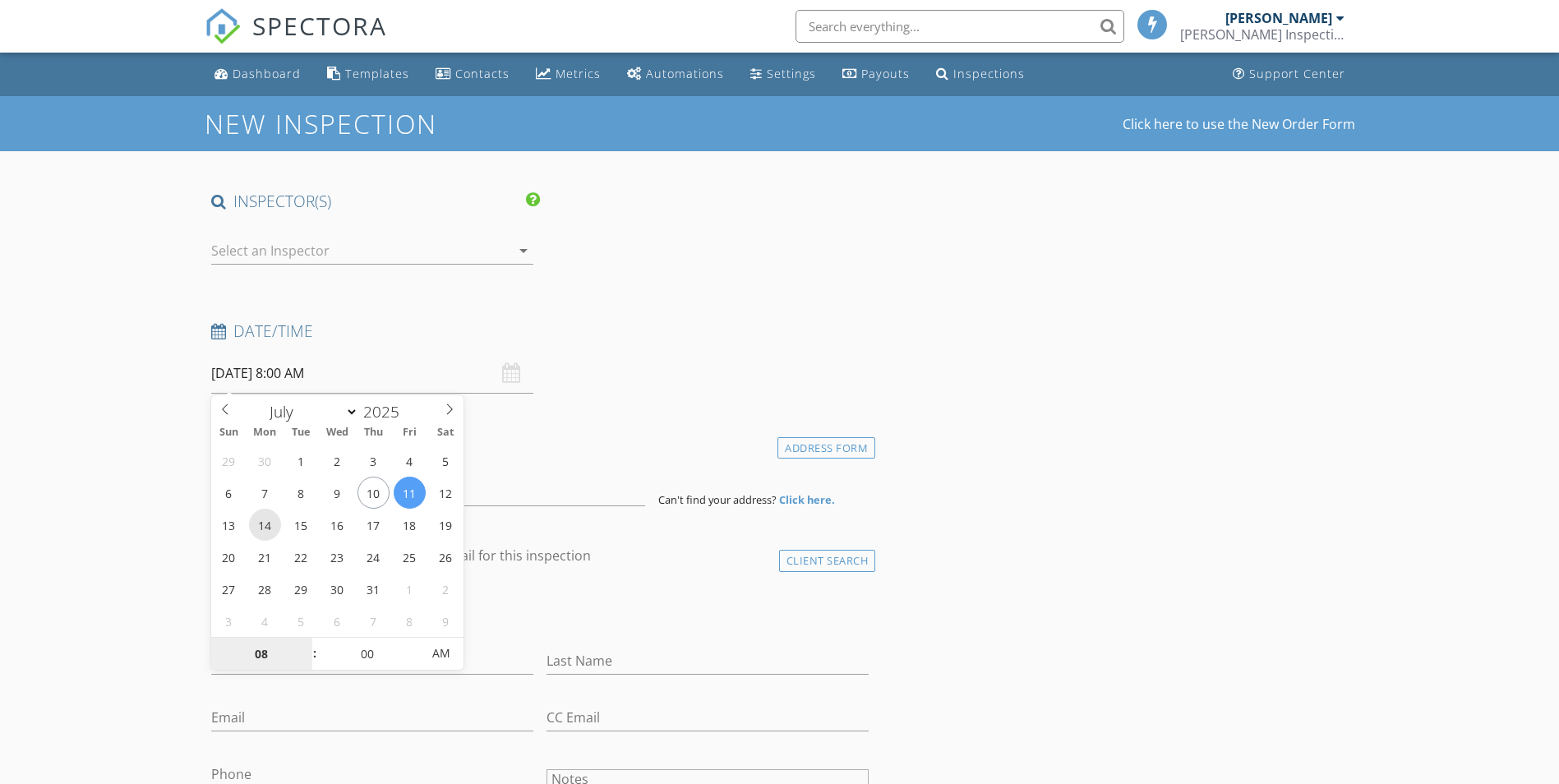 type on "[DATE] 8:00 AM" 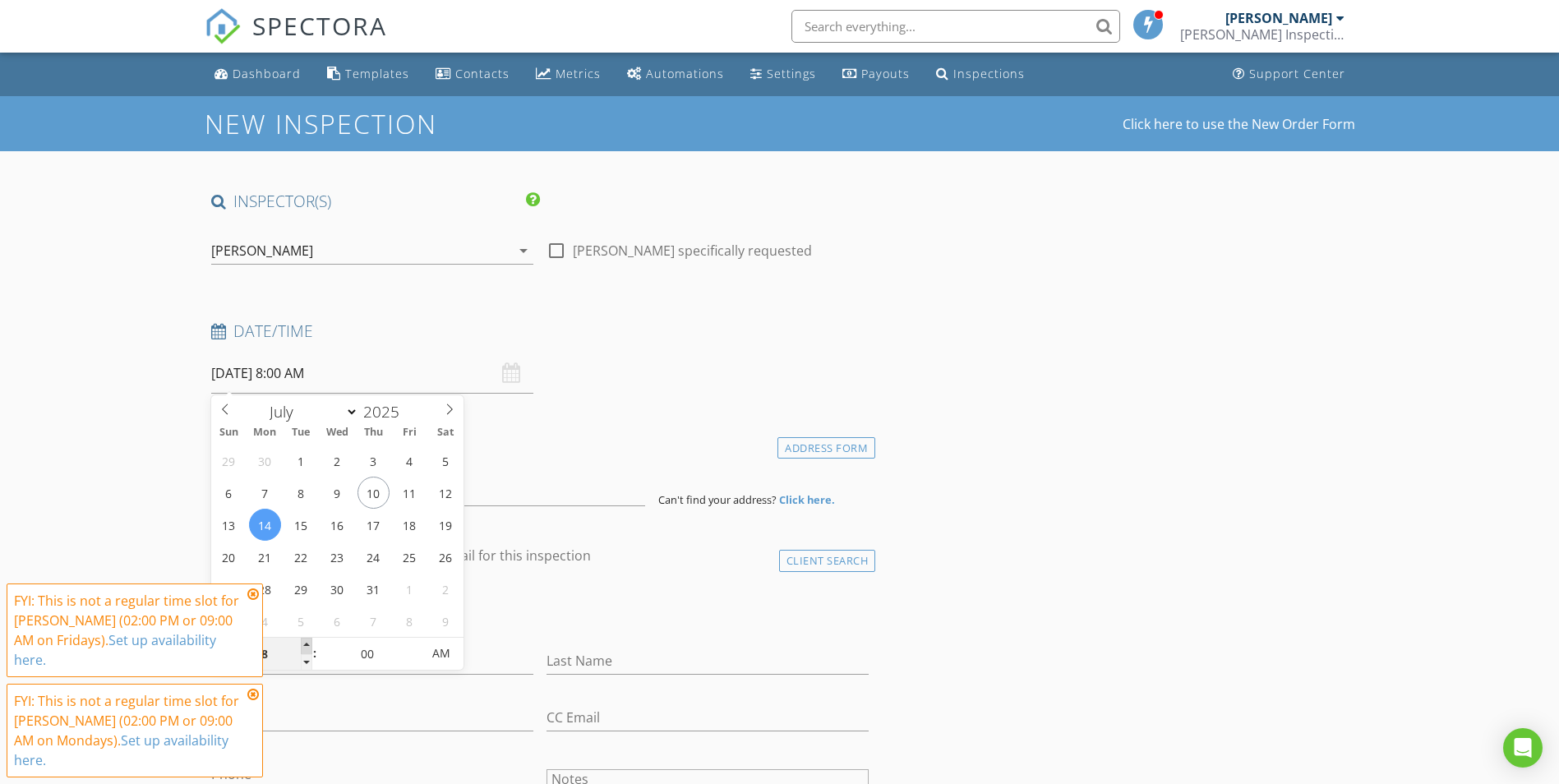 type on "09" 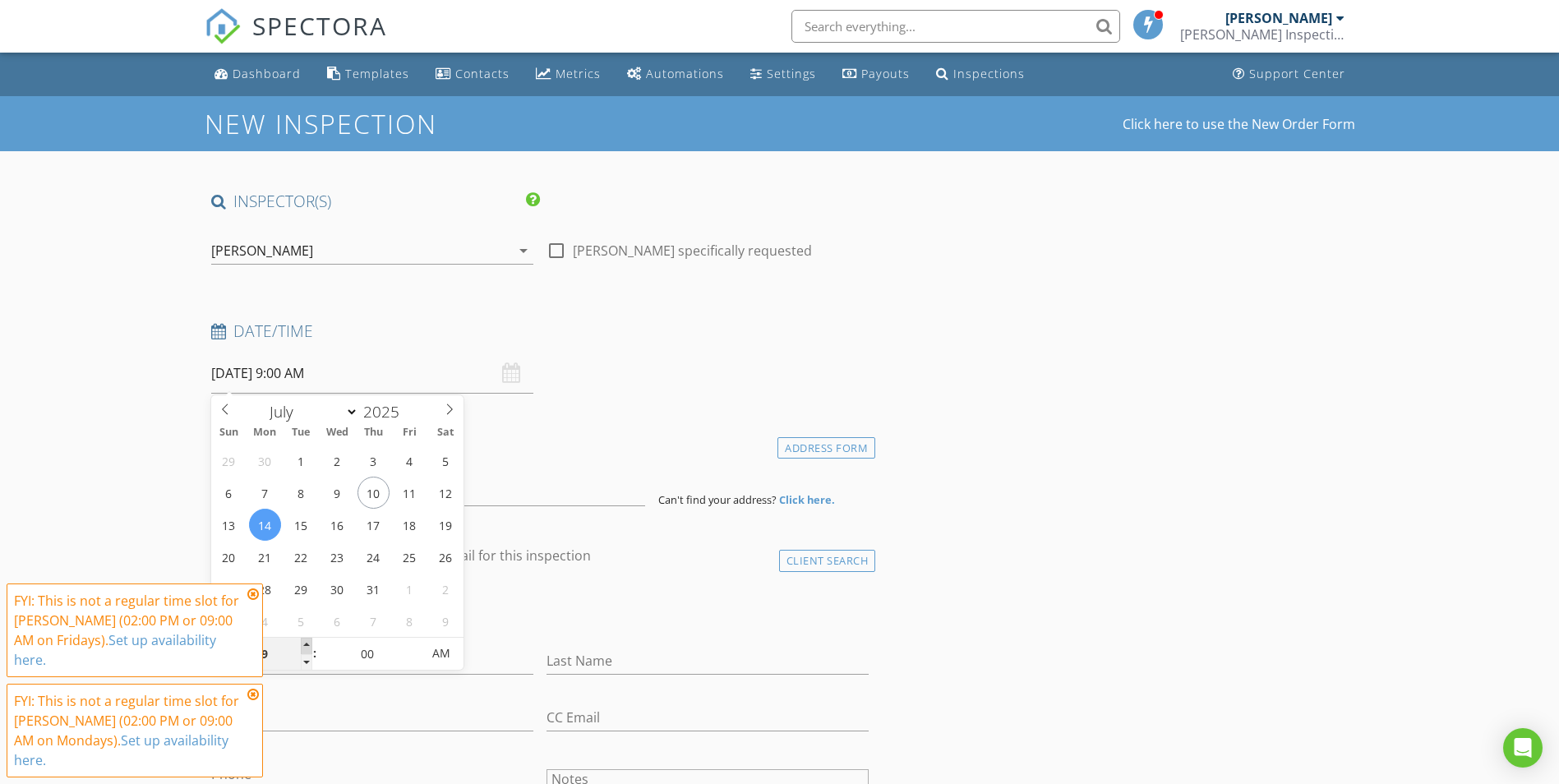 click at bounding box center [307, 646] 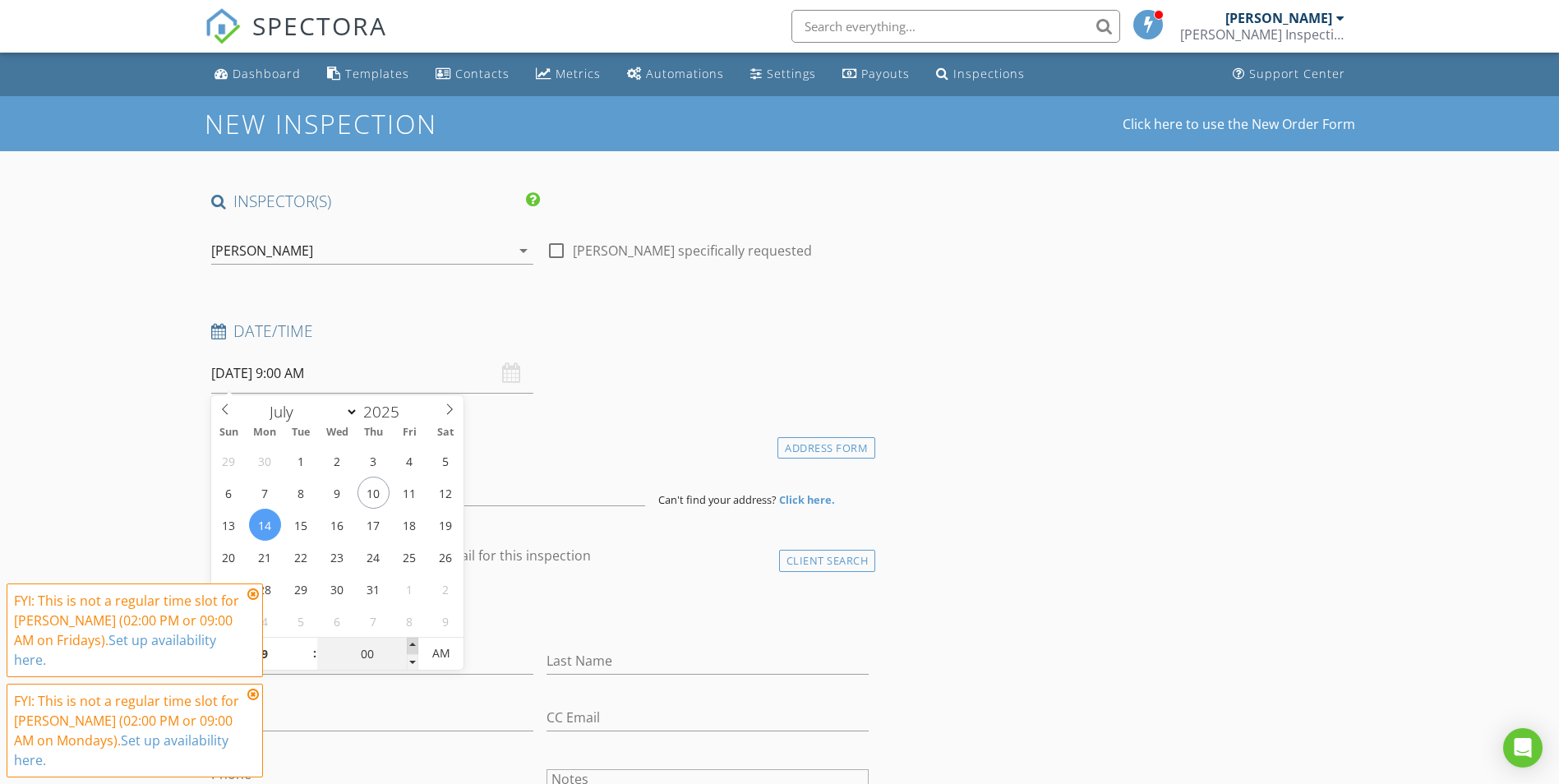 type on "05" 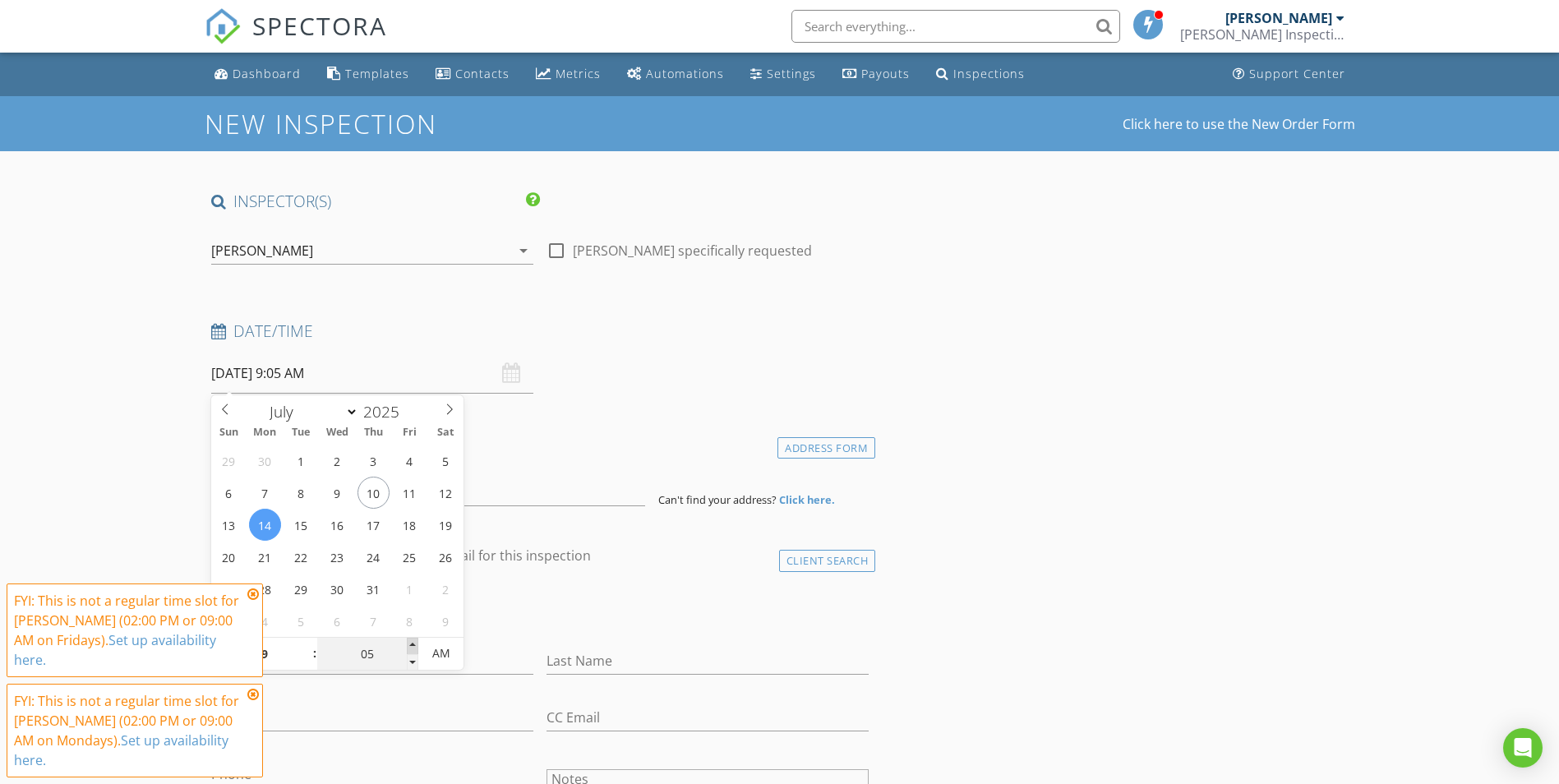 click at bounding box center [413, 646] 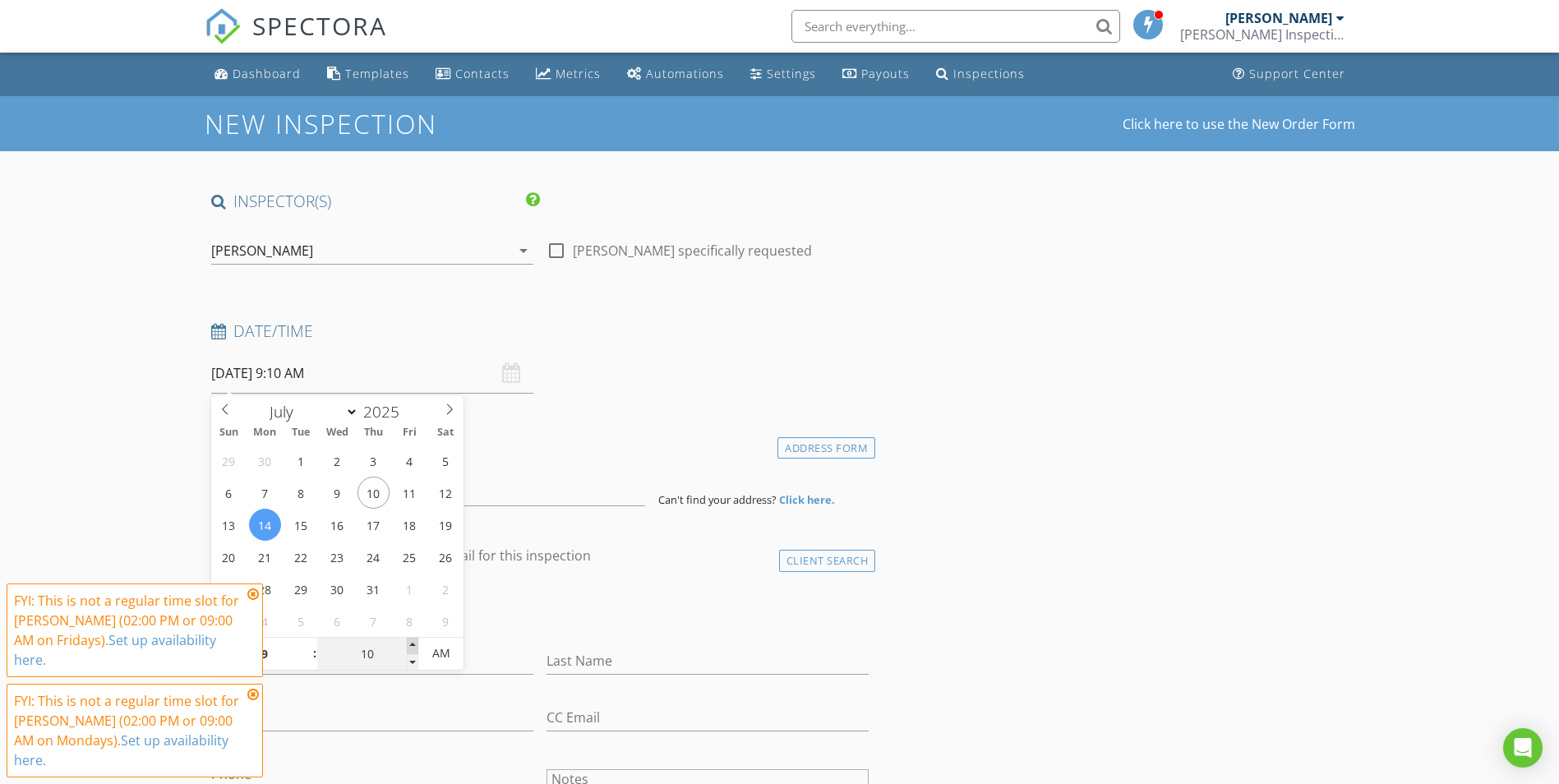 click at bounding box center [413, 646] 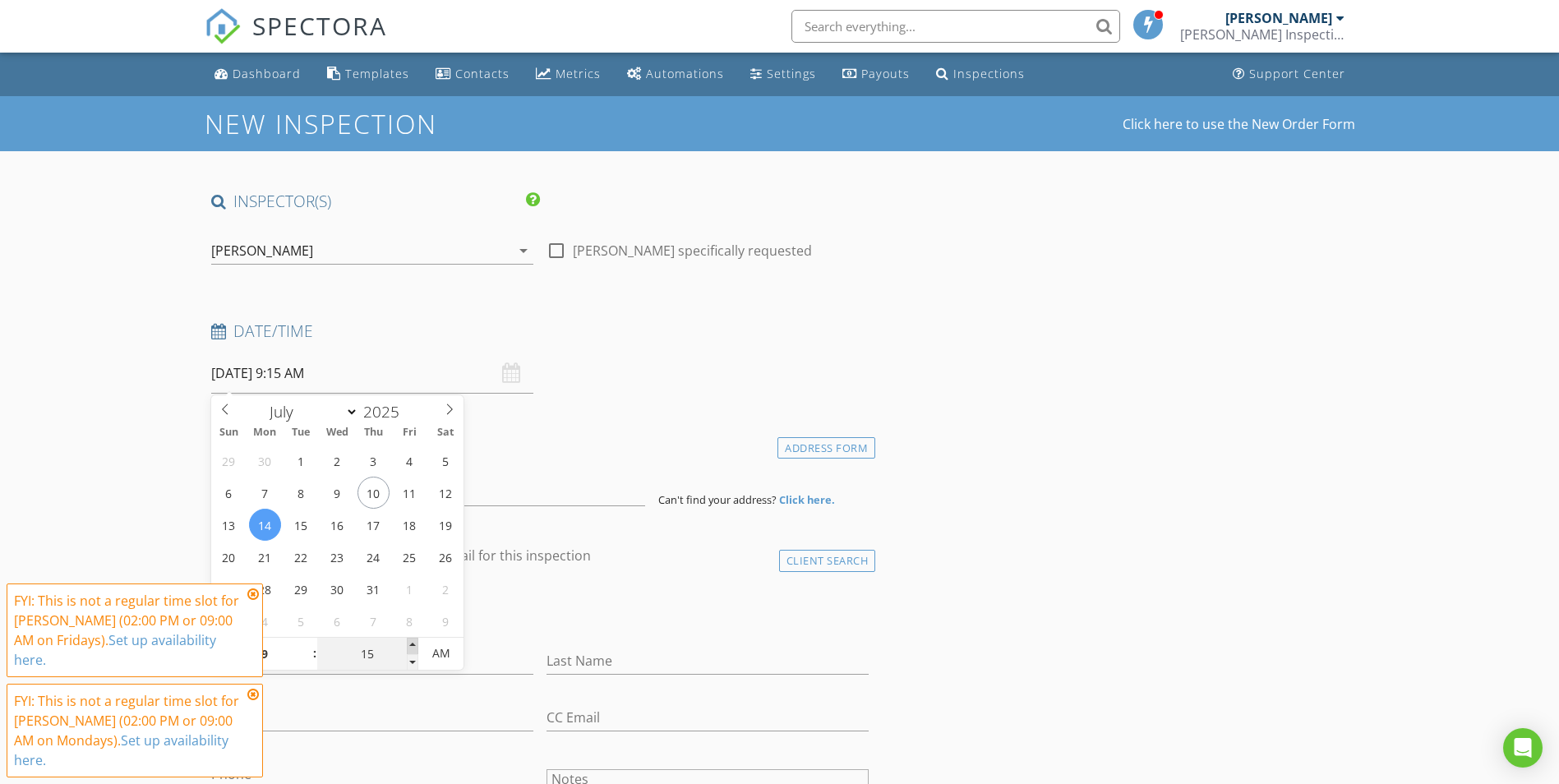 click at bounding box center [413, 646] 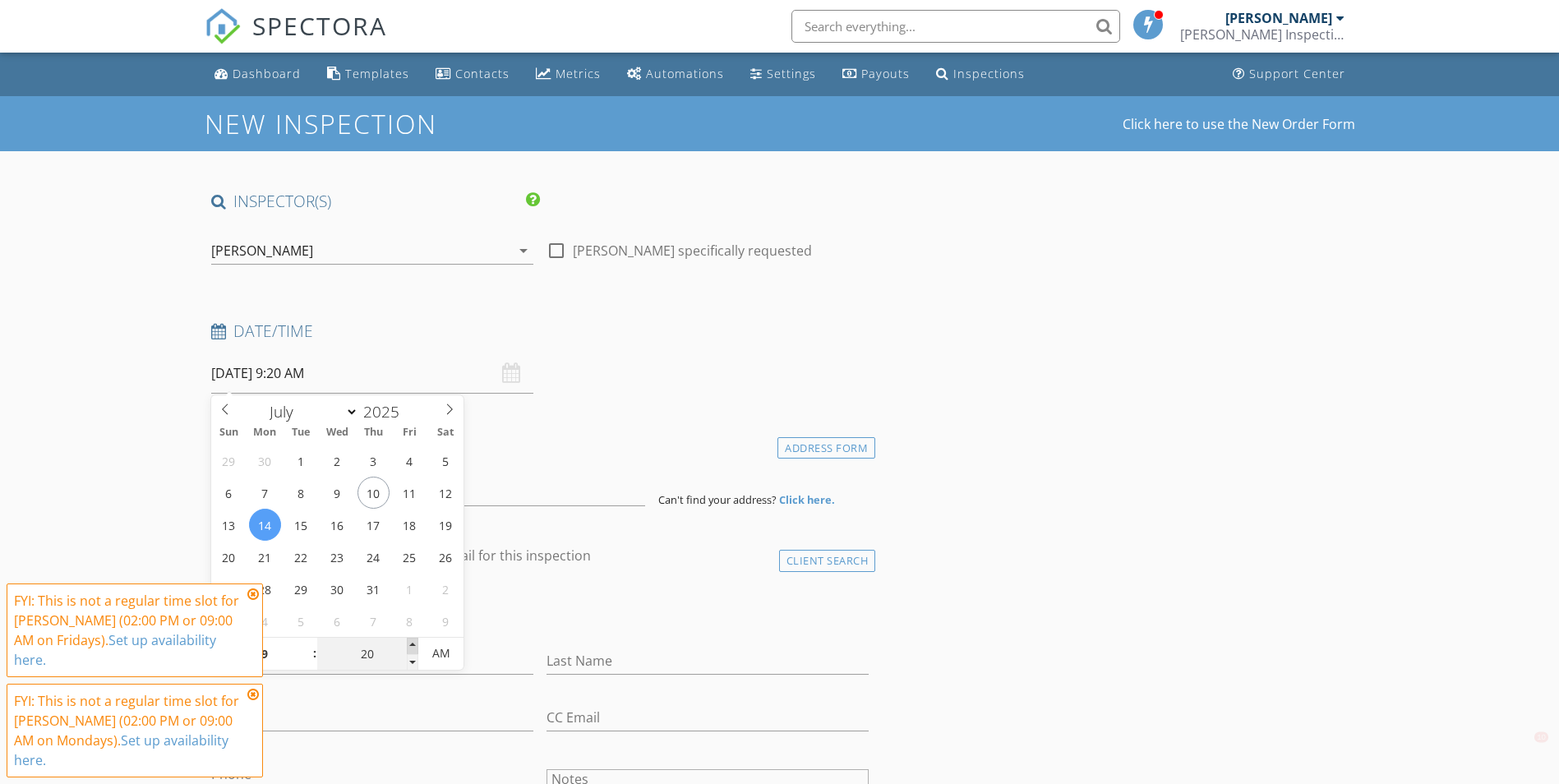 click at bounding box center (413, 646) 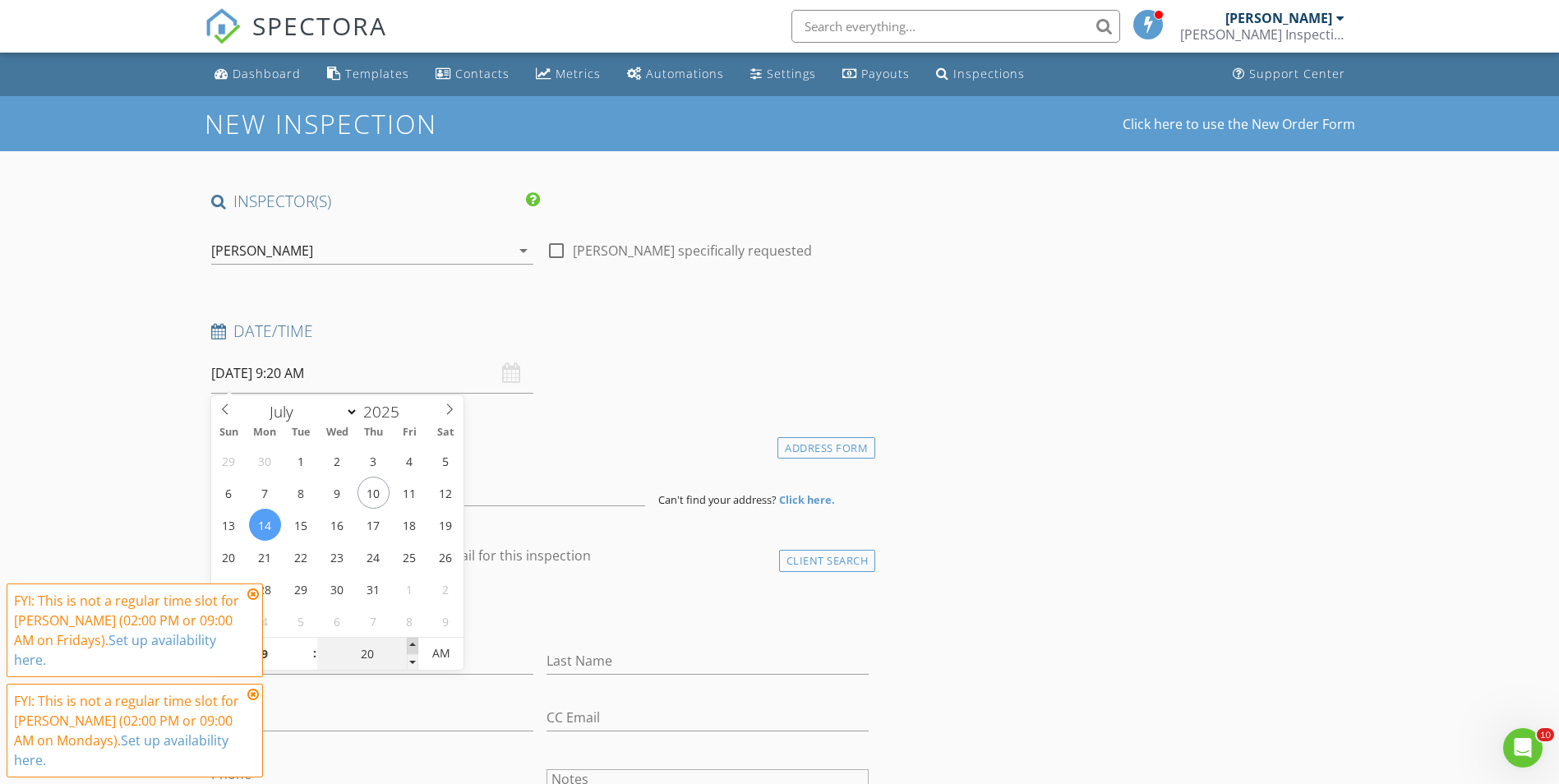 scroll, scrollTop: 0, scrollLeft: 0, axis: both 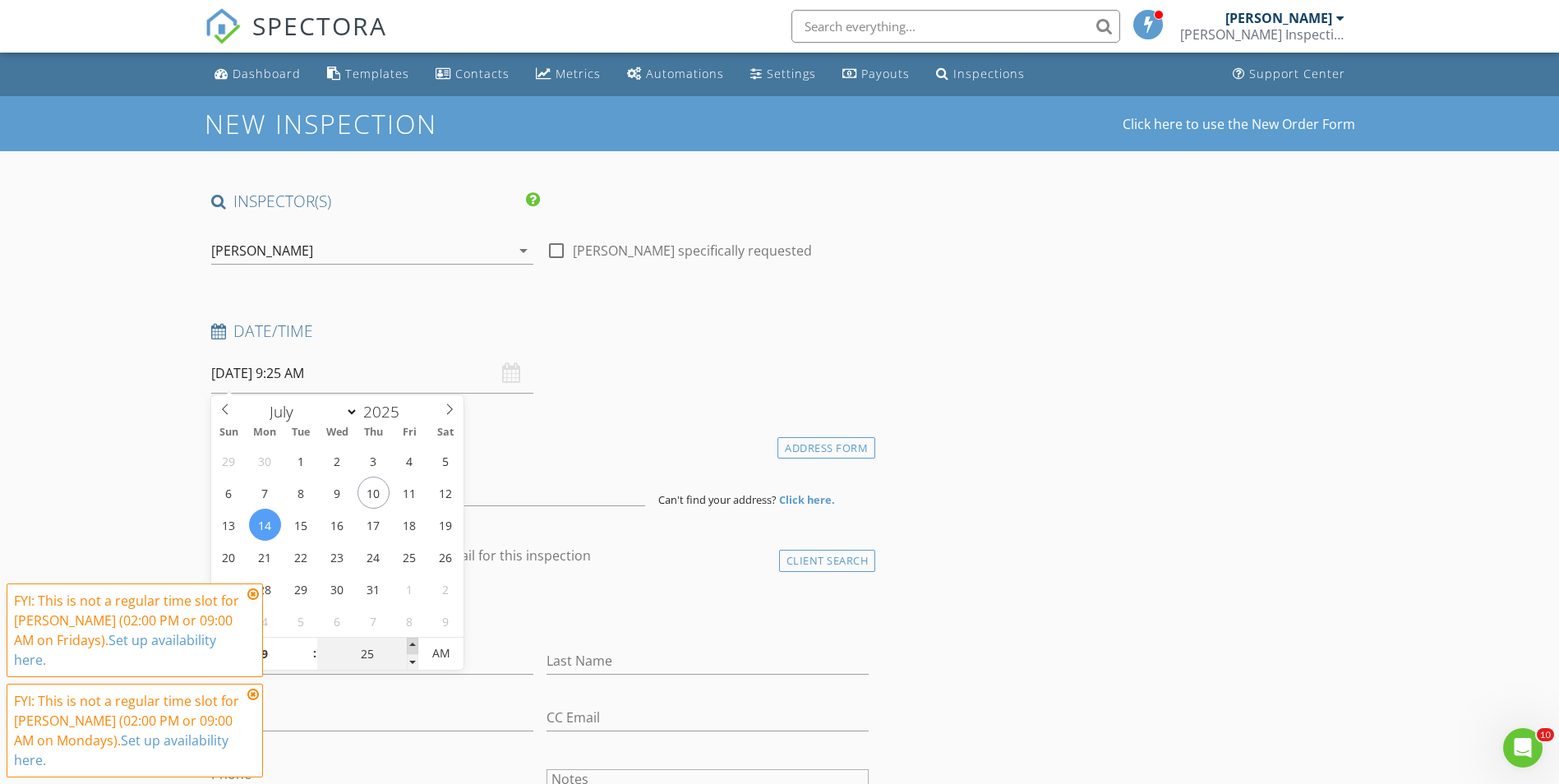 click at bounding box center [413, 646] 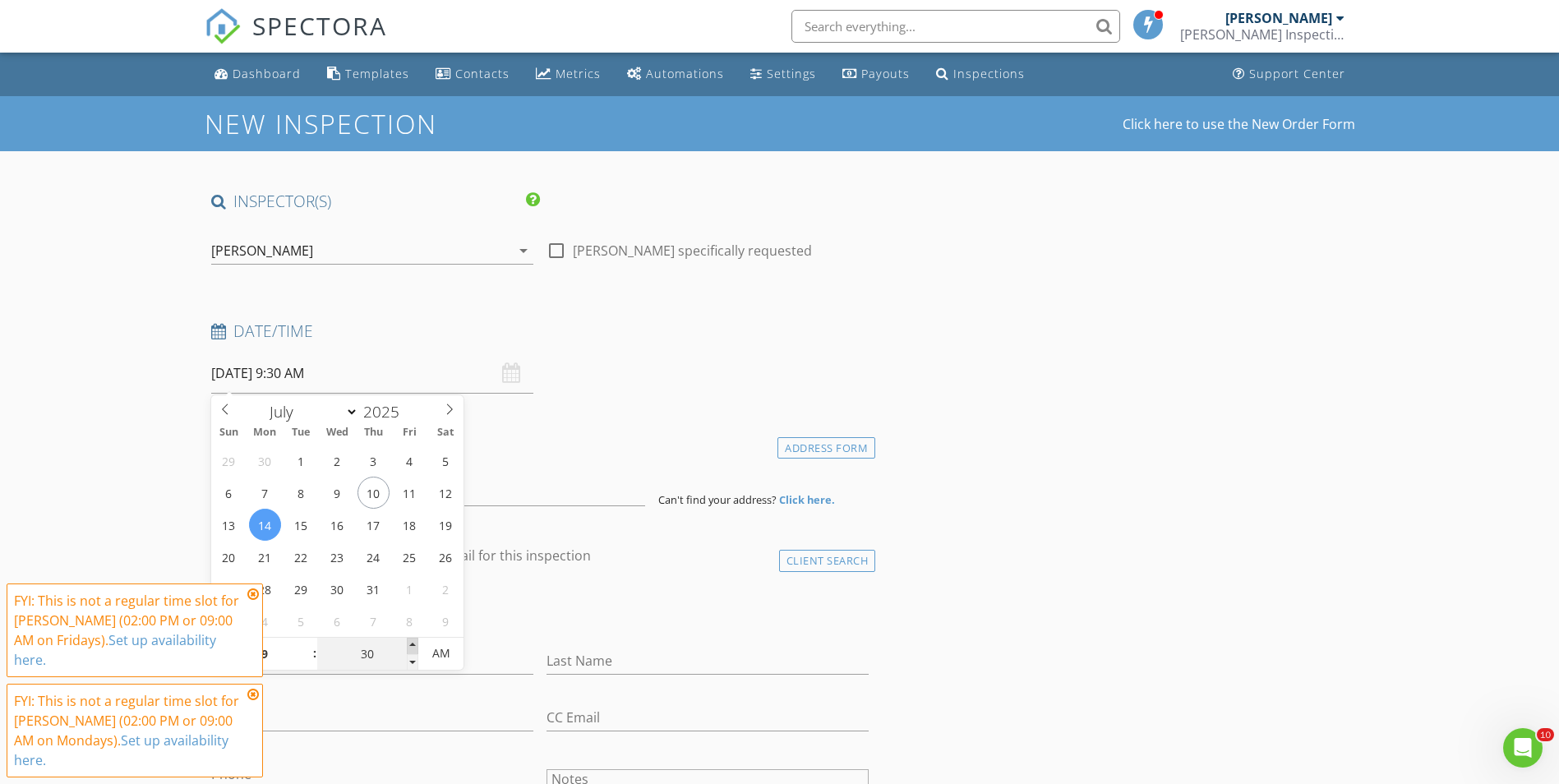 click at bounding box center [413, 646] 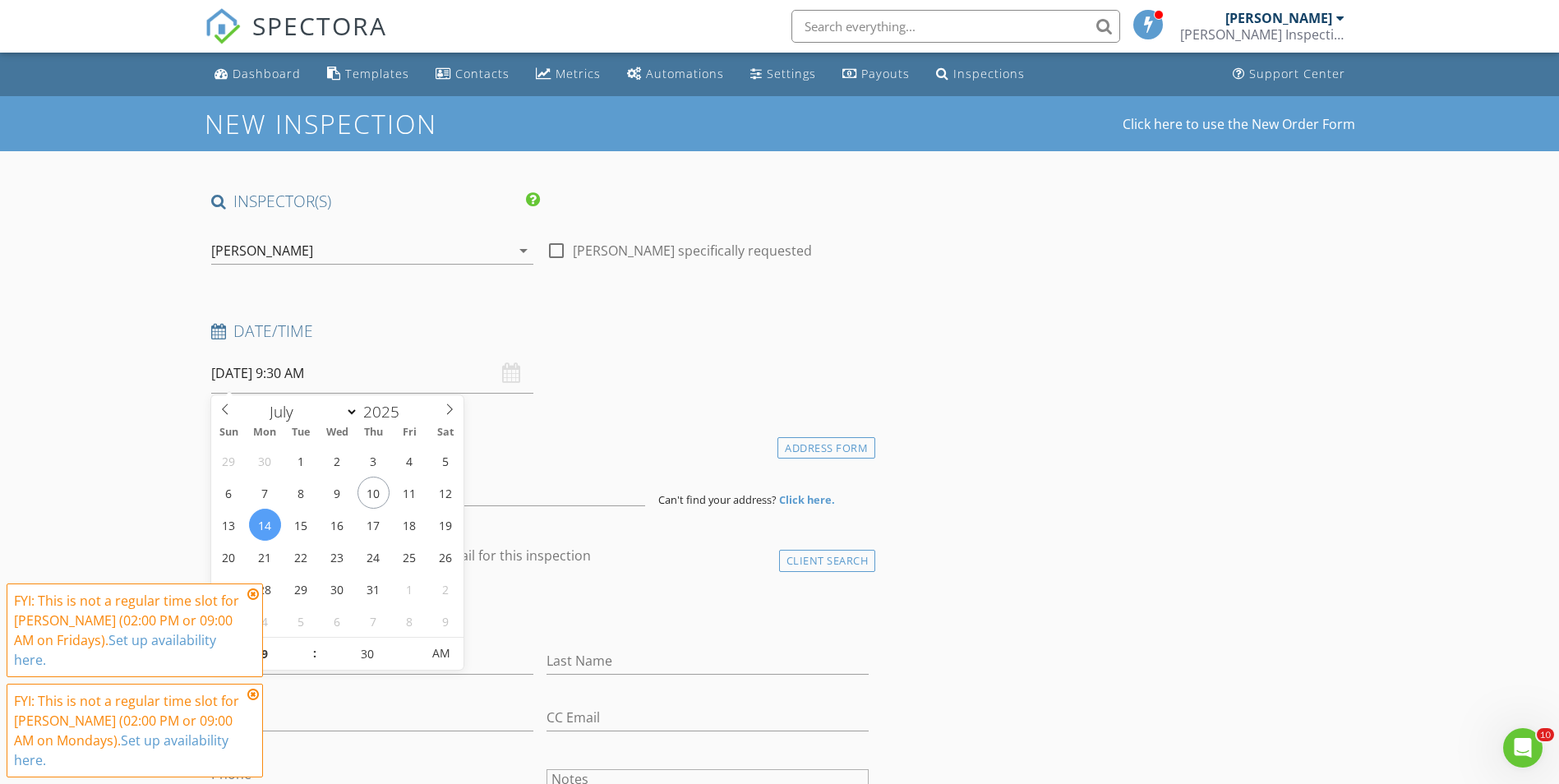 drag, startPoint x: 52, startPoint y: 412, endPoint x: 224, endPoint y: 411, distance: 172.00291 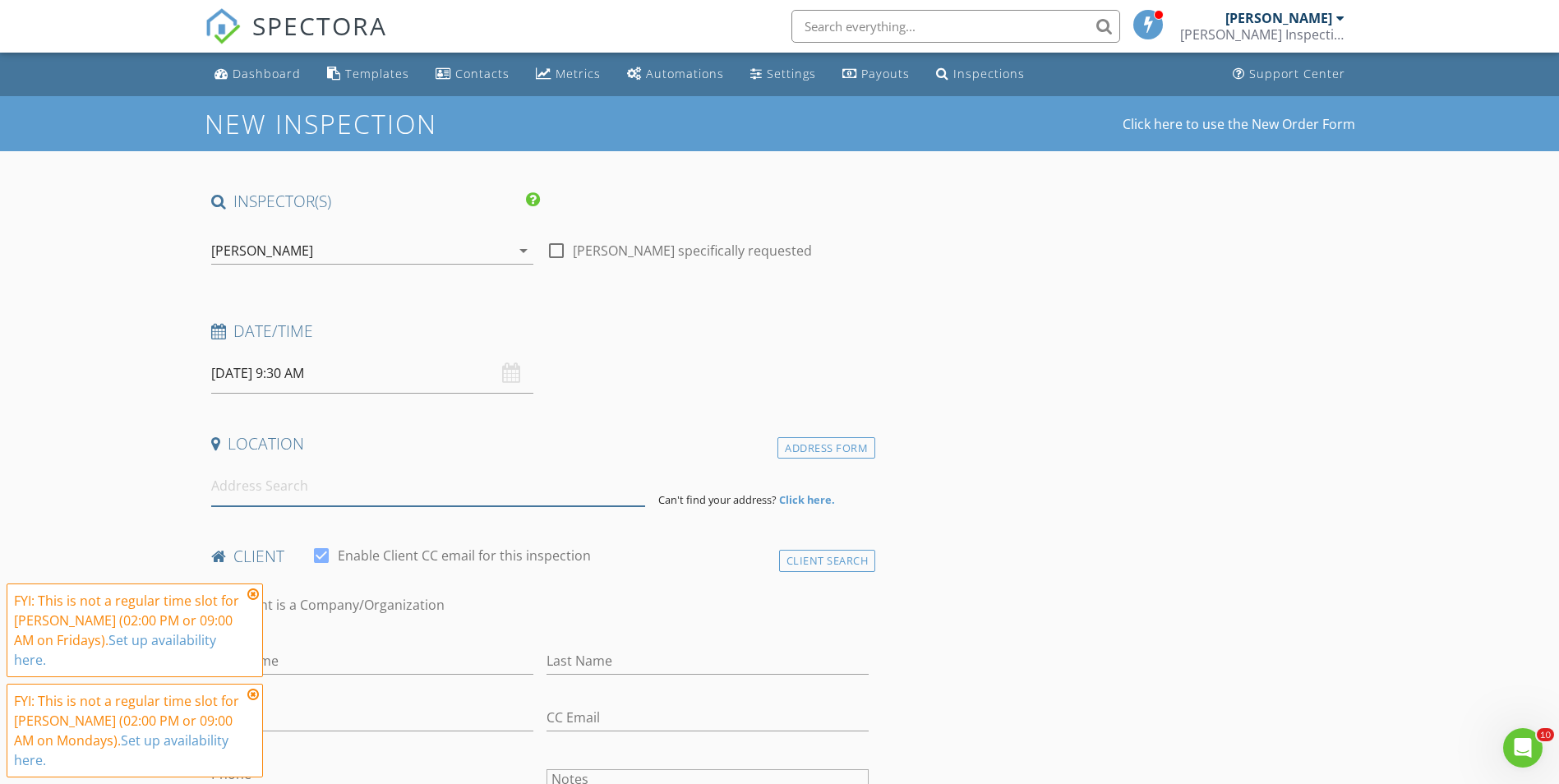 click at bounding box center [428, 486] 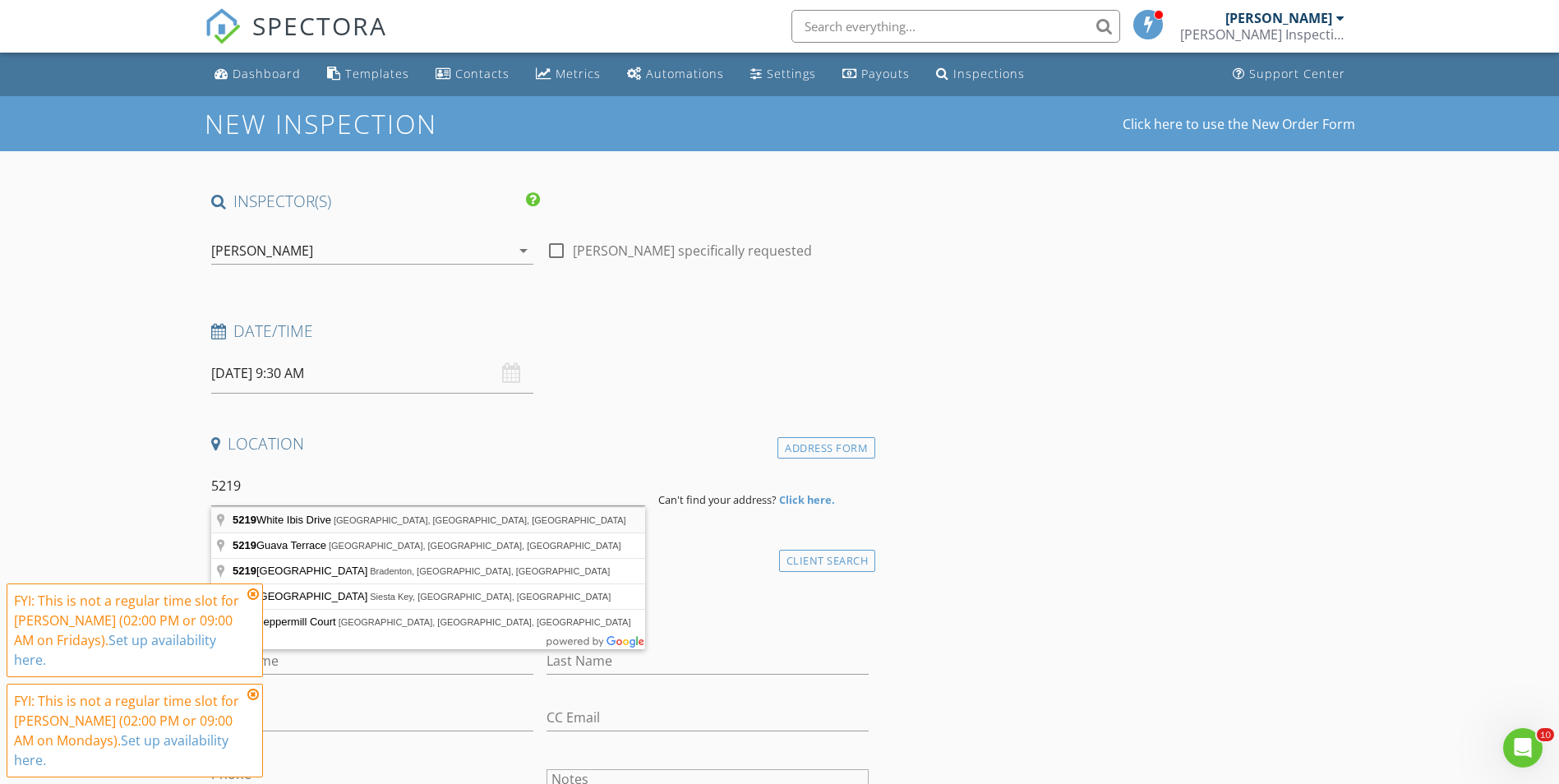 type on "5219 White Ibis Drive, North Port, FL, USA" 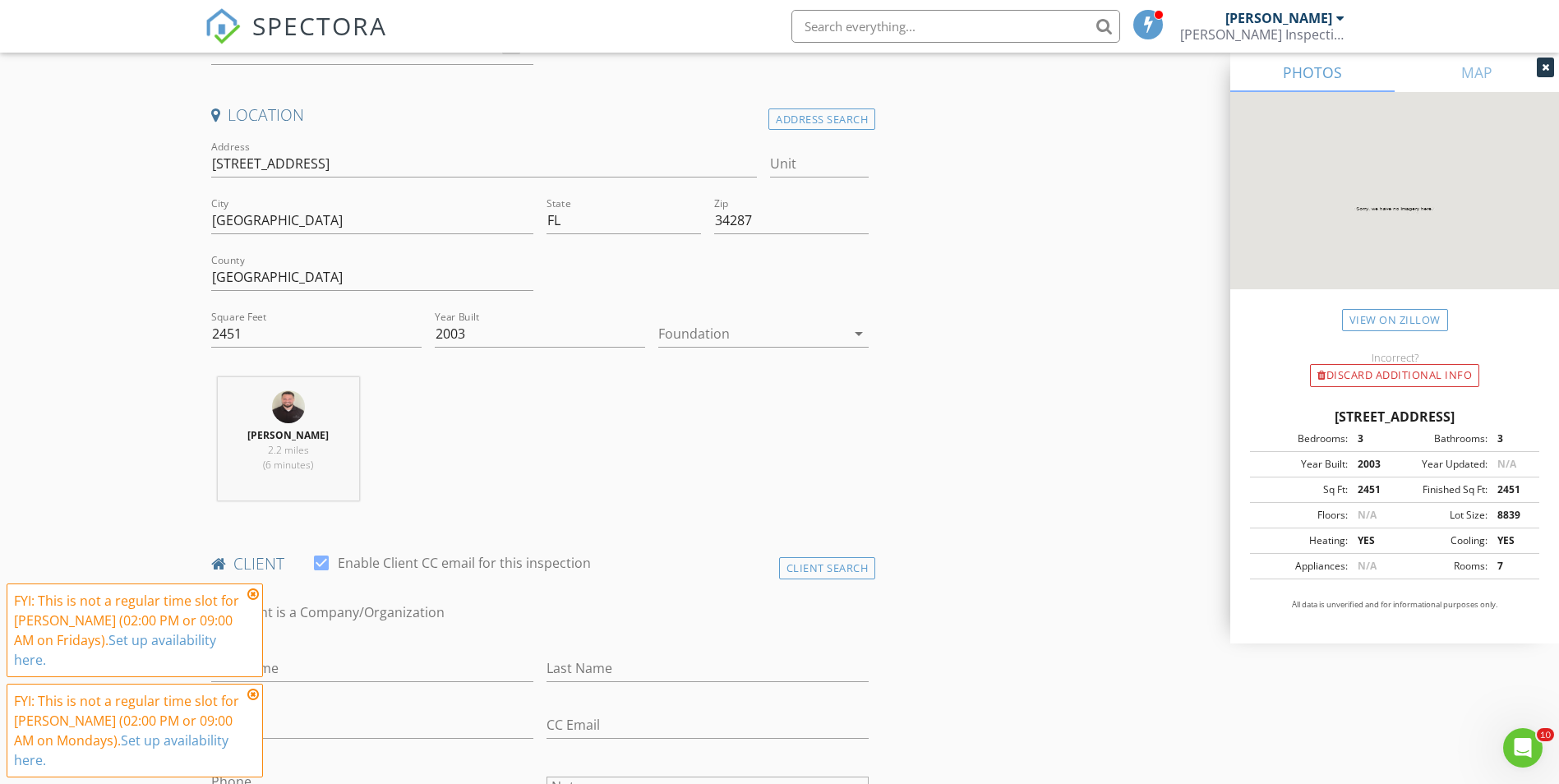 scroll, scrollTop: 575, scrollLeft: 0, axis: vertical 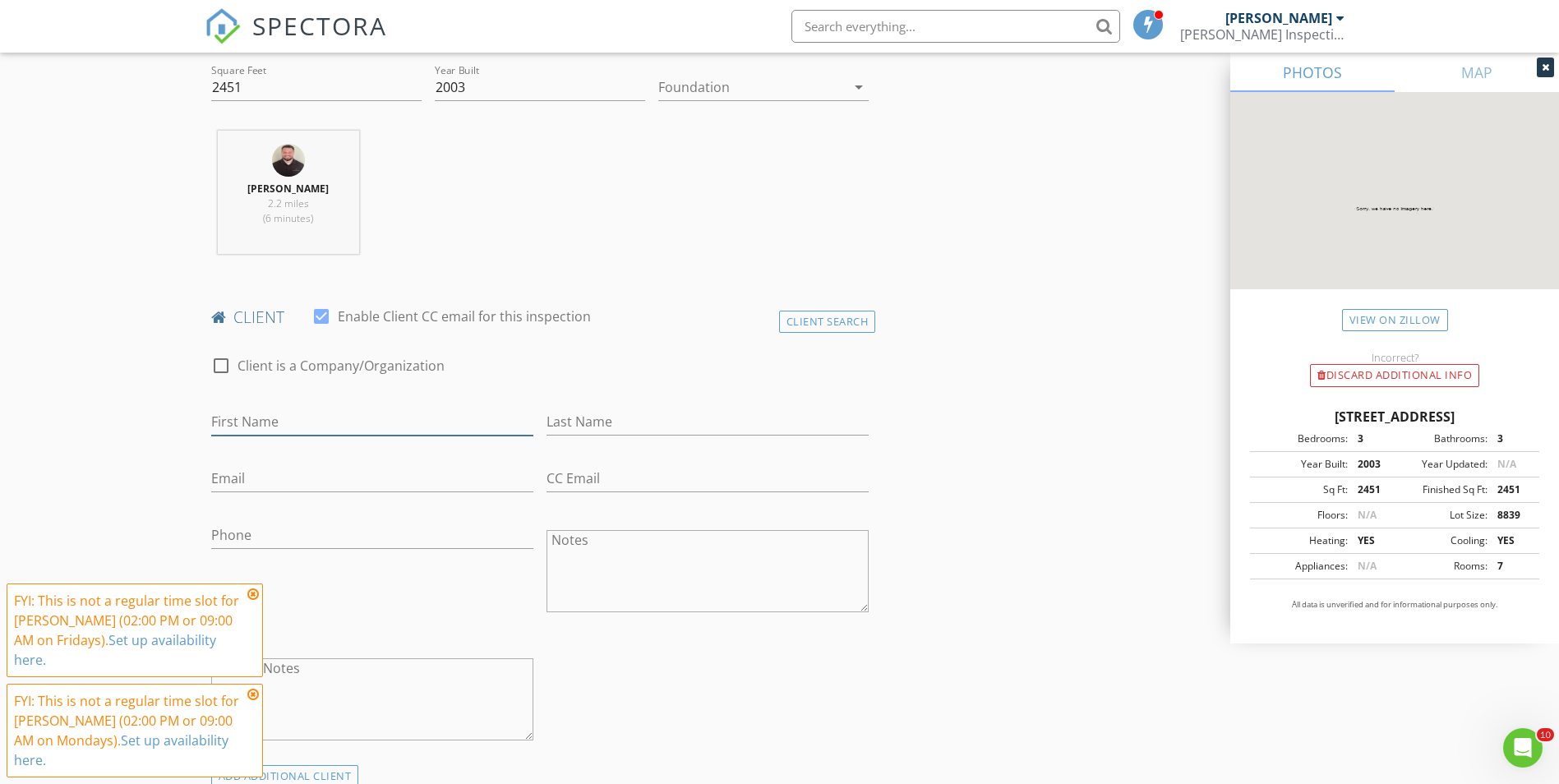 click on "First Name" at bounding box center [372, 422] 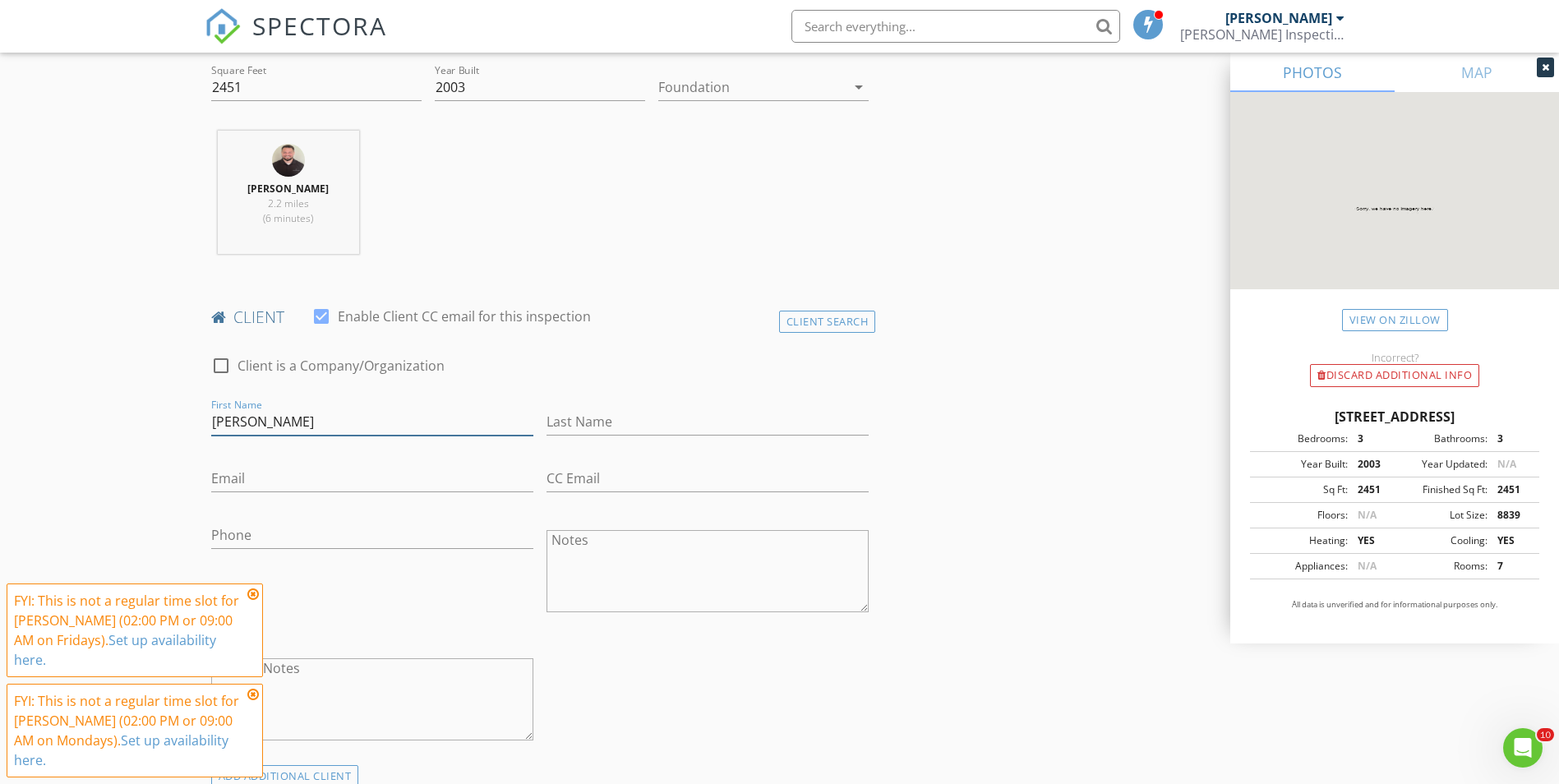 type on "Russell" 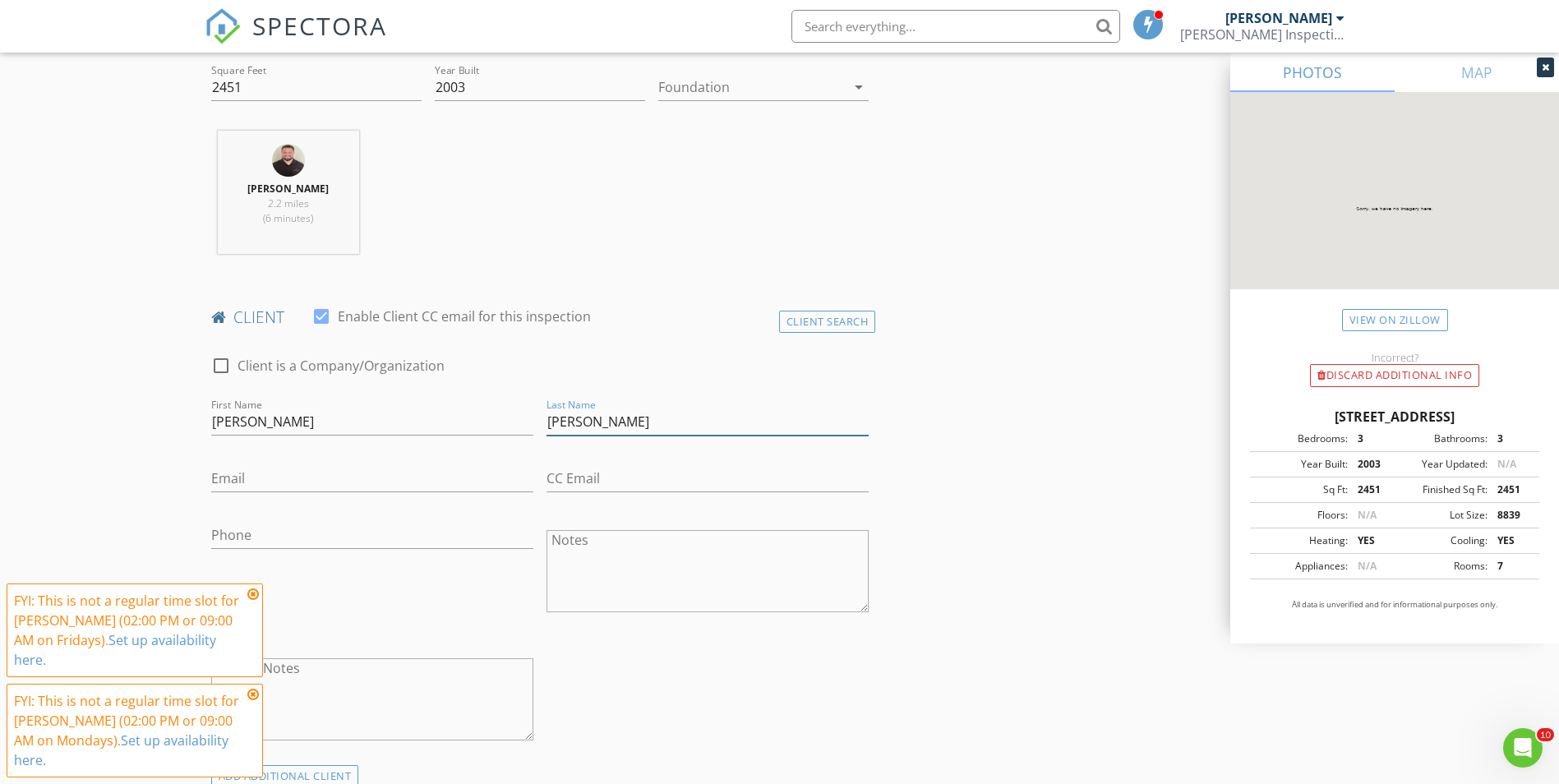 type on "Logalbo" 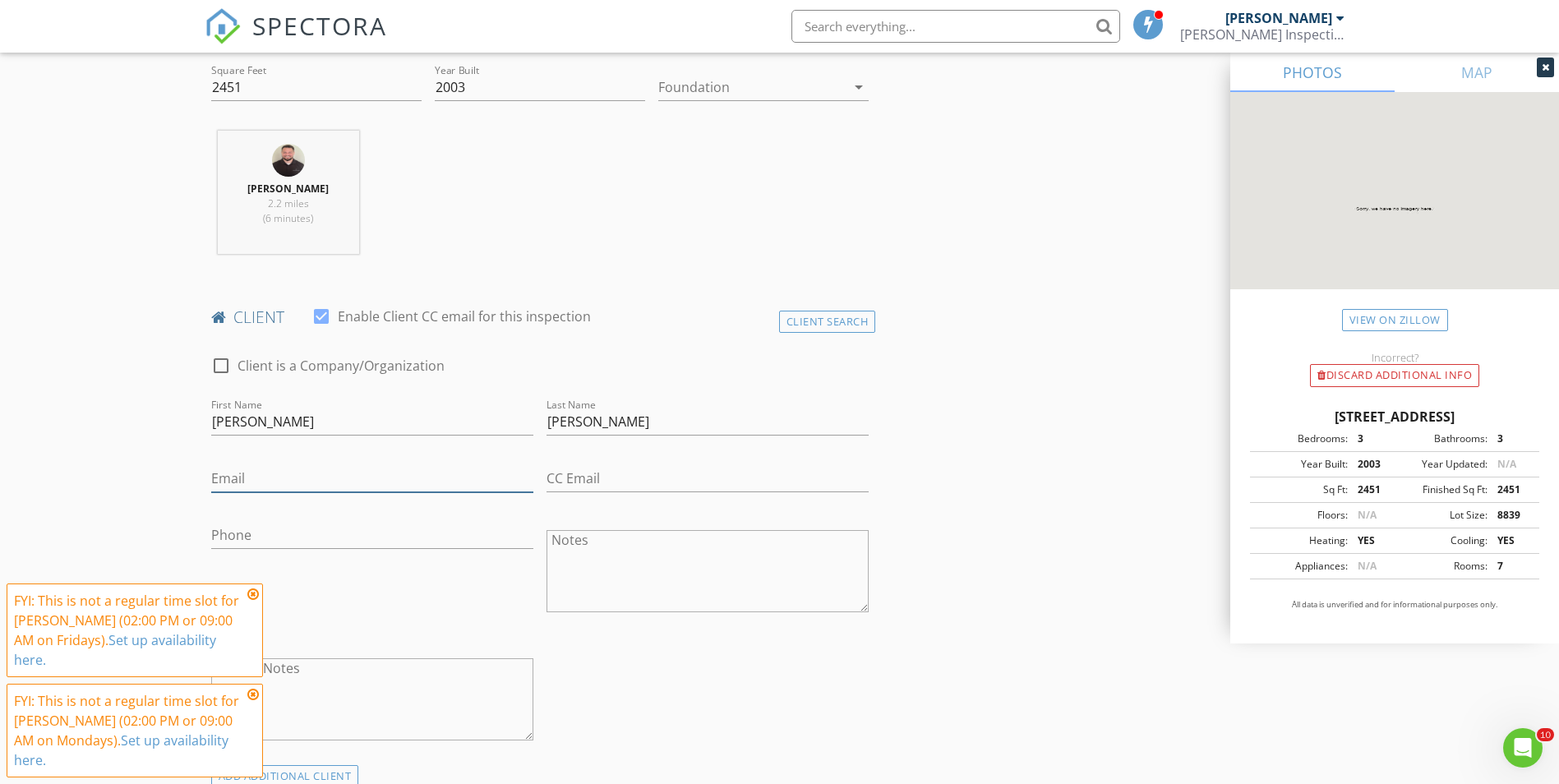 click on "Email" at bounding box center (372, 478) 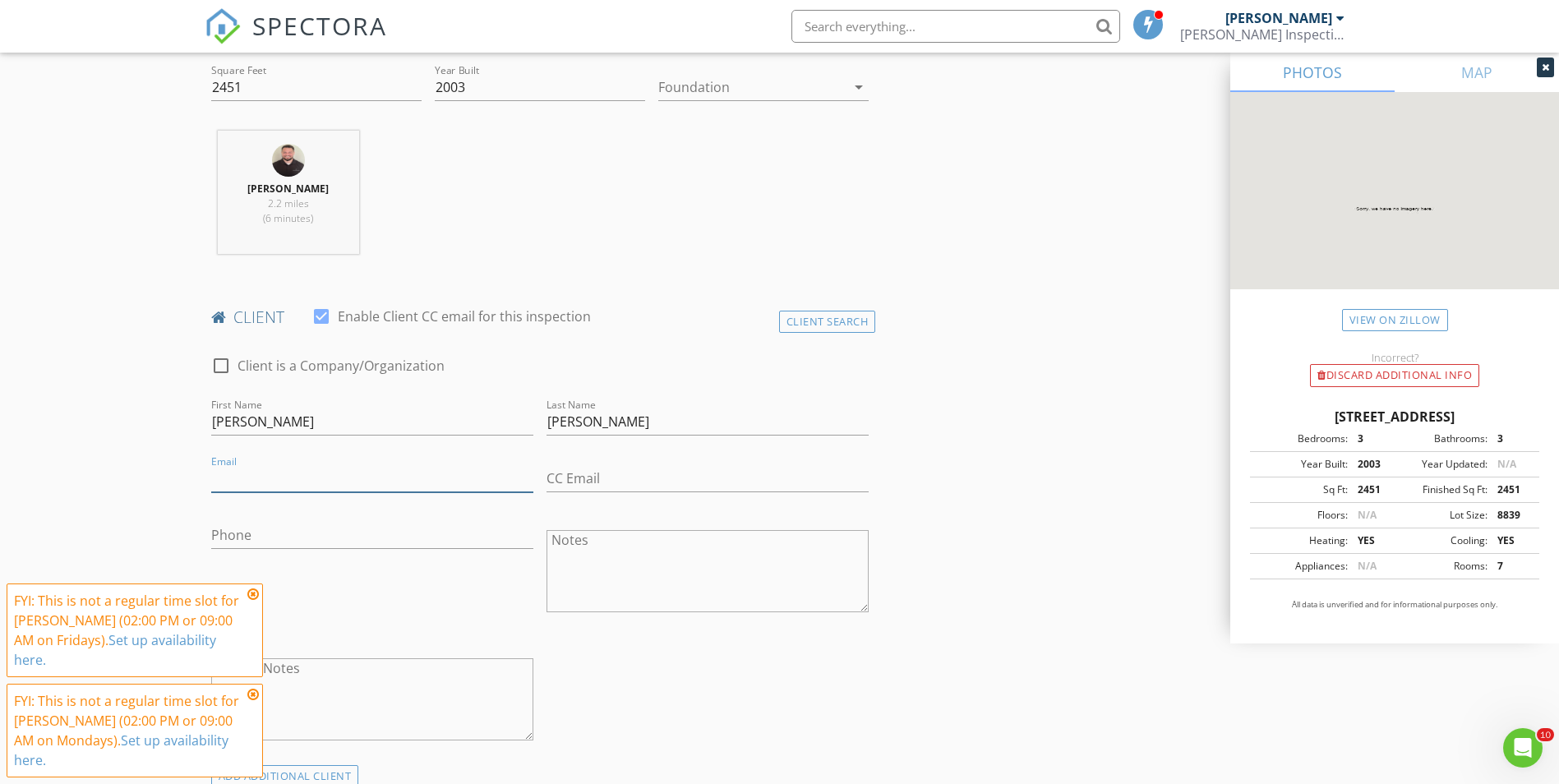 paste on "russ4138@yahoo.com" 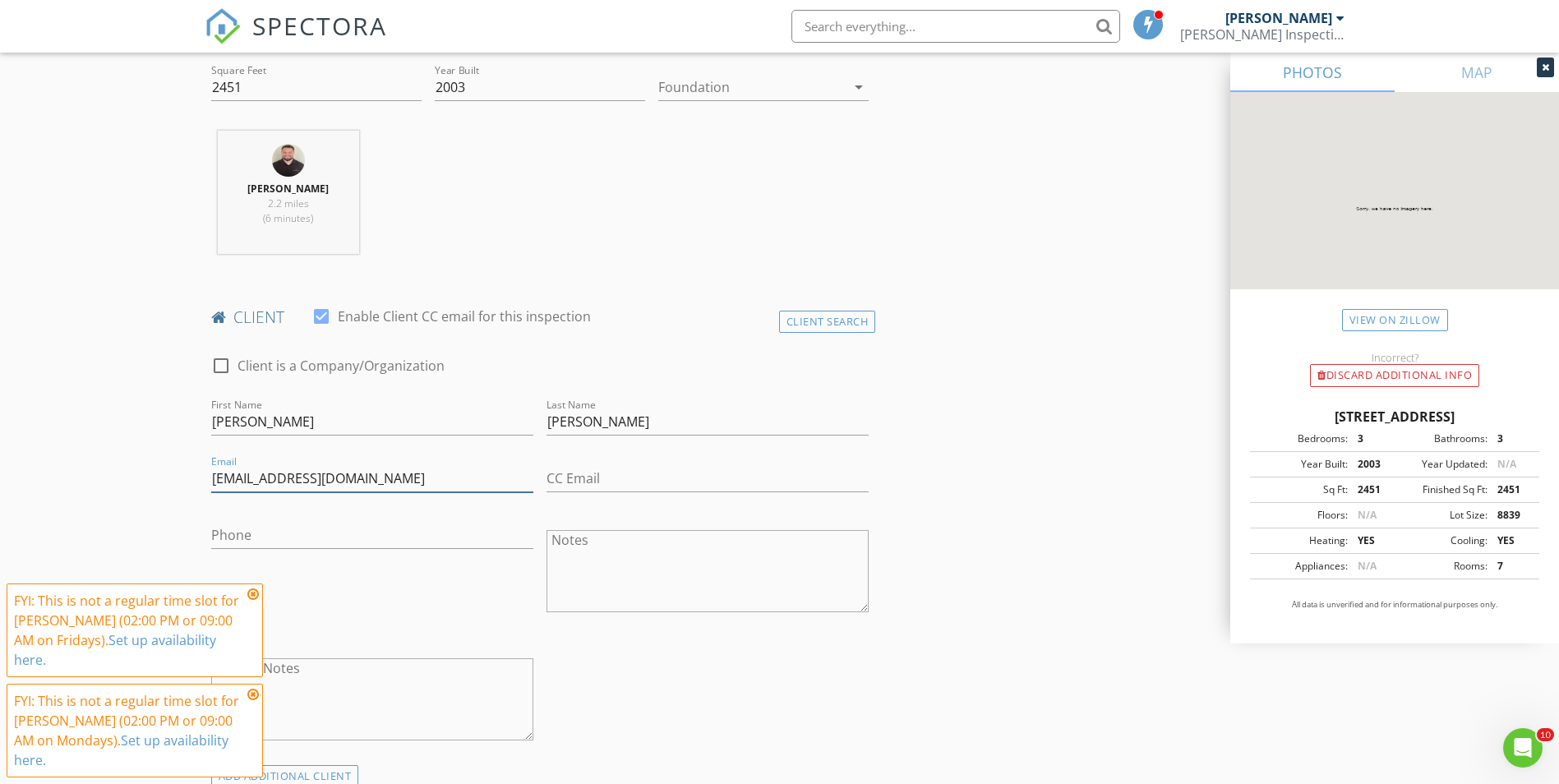 type on "russ4138@yahoo.com" 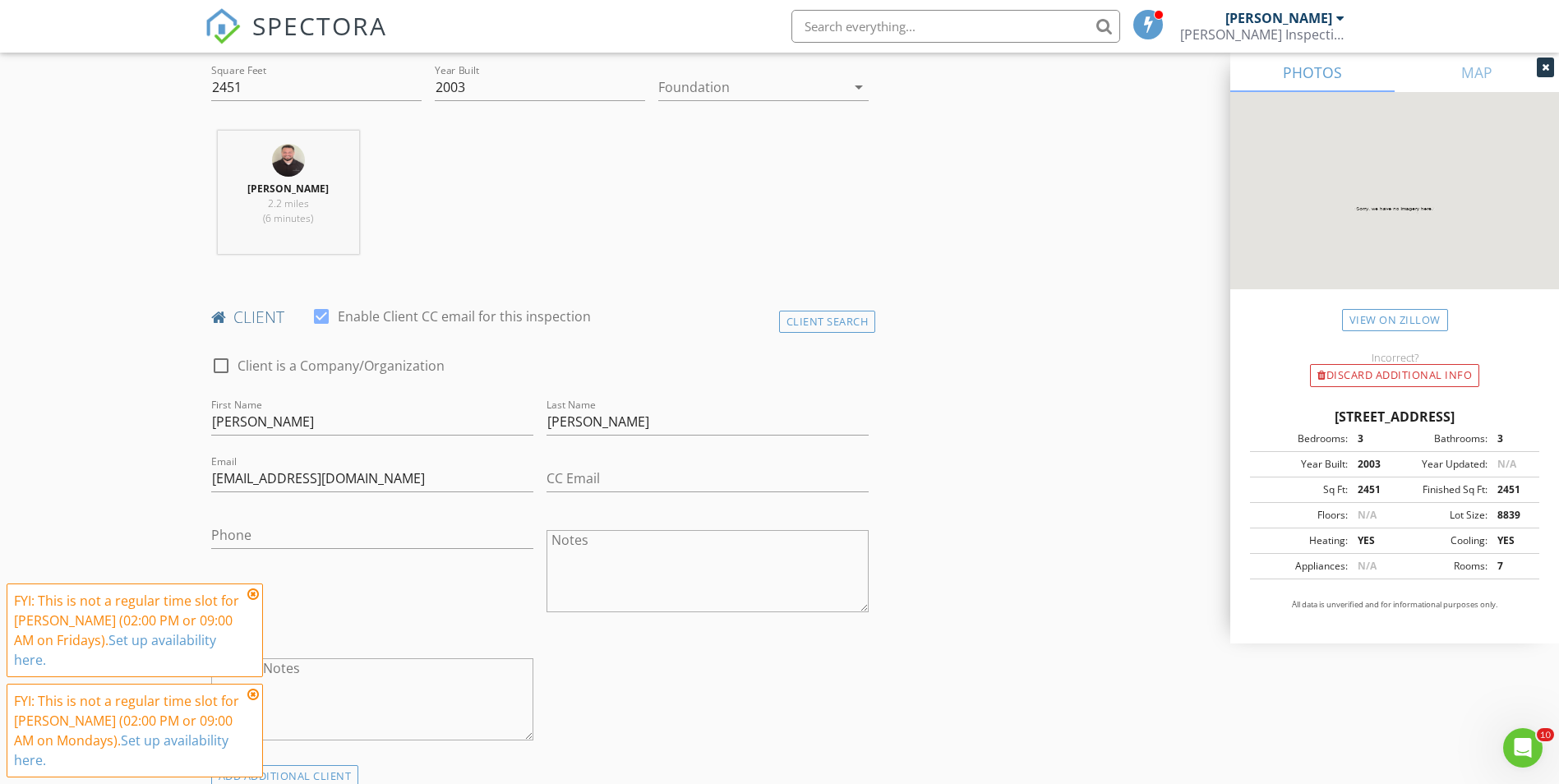 click on "Phone" at bounding box center (372, 543) 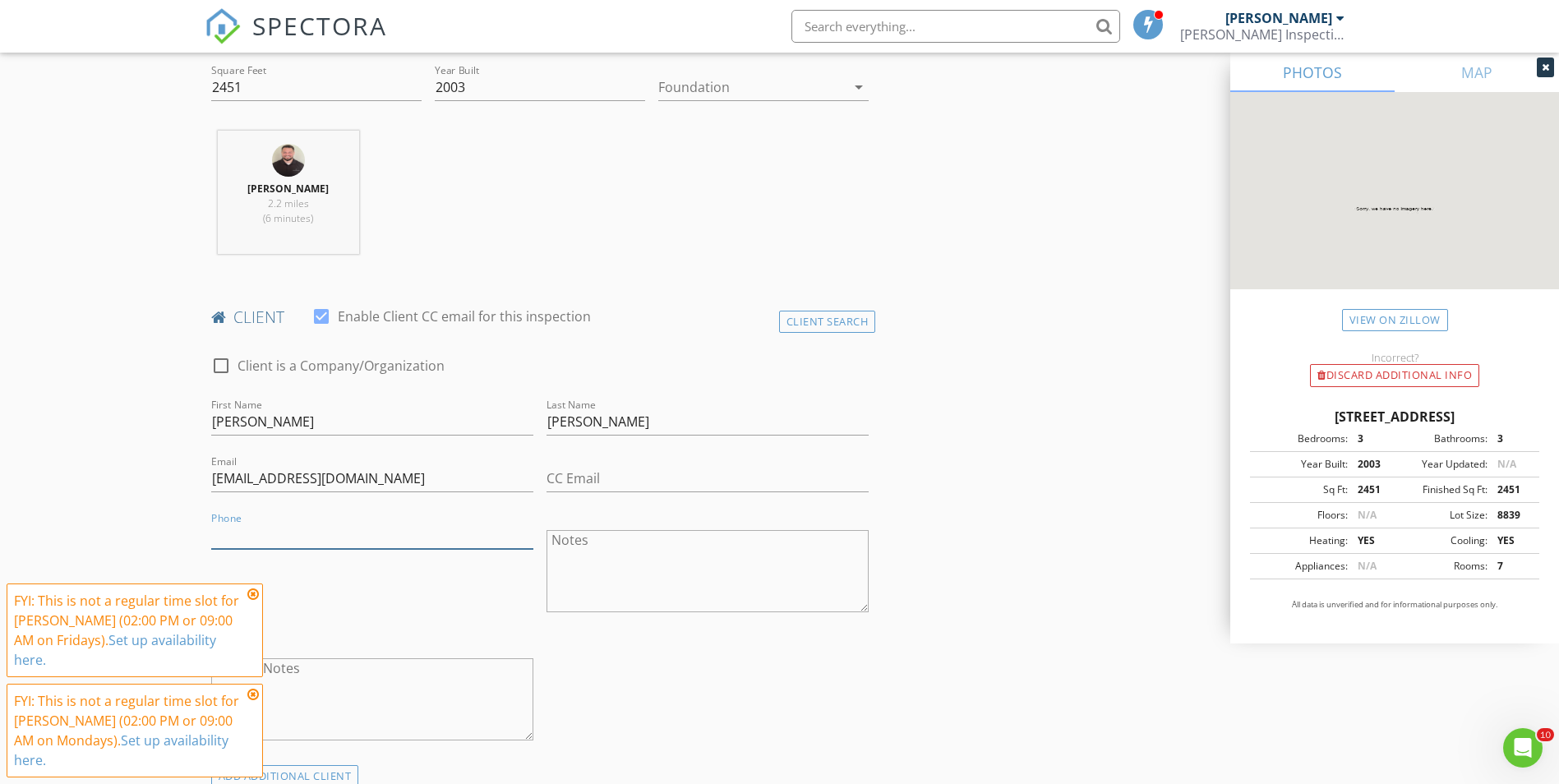 click on "Phone" at bounding box center [372, 535] 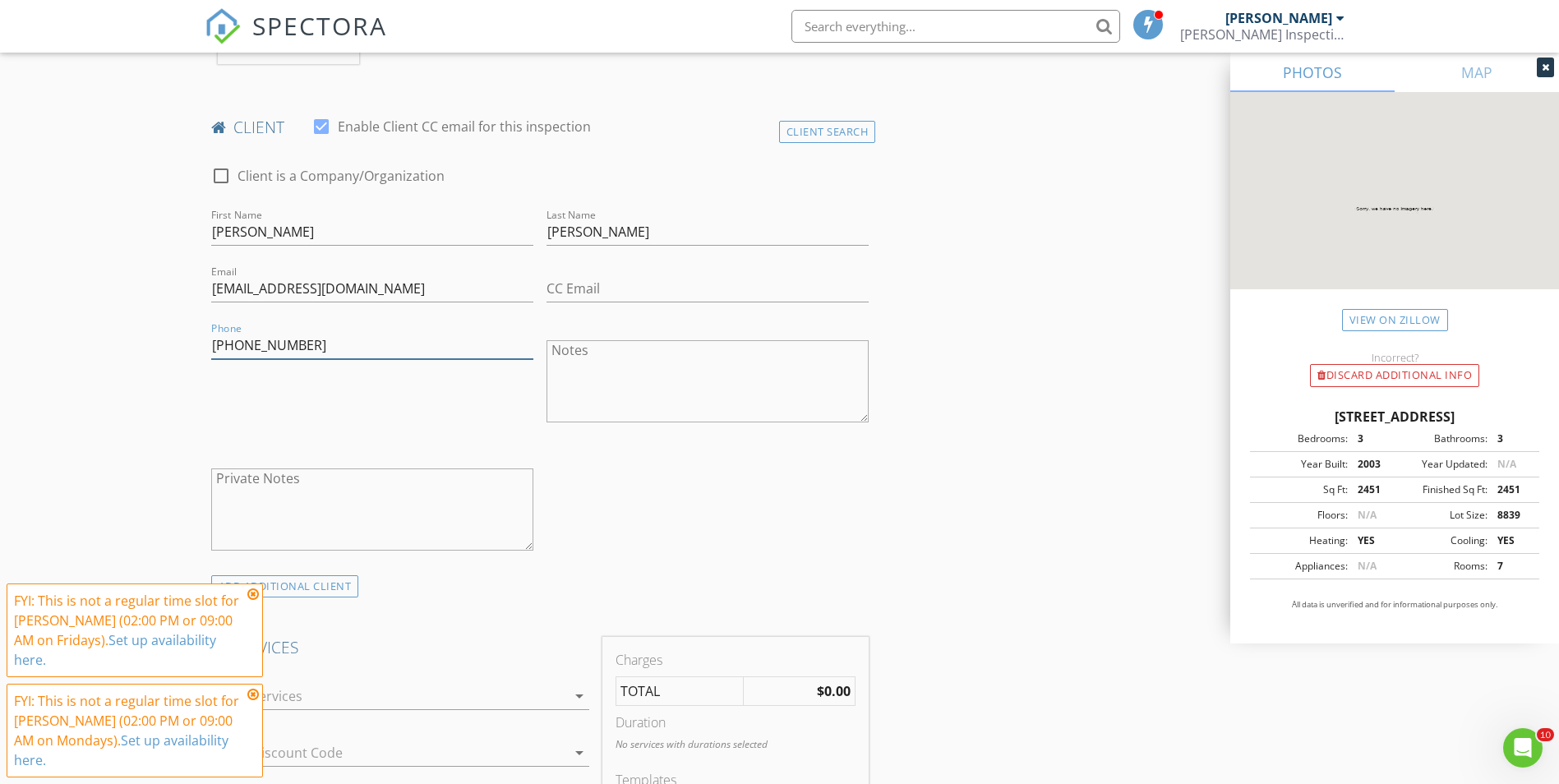 scroll, scrollTop: 1068, scrollLeft: 0, axis: vertical 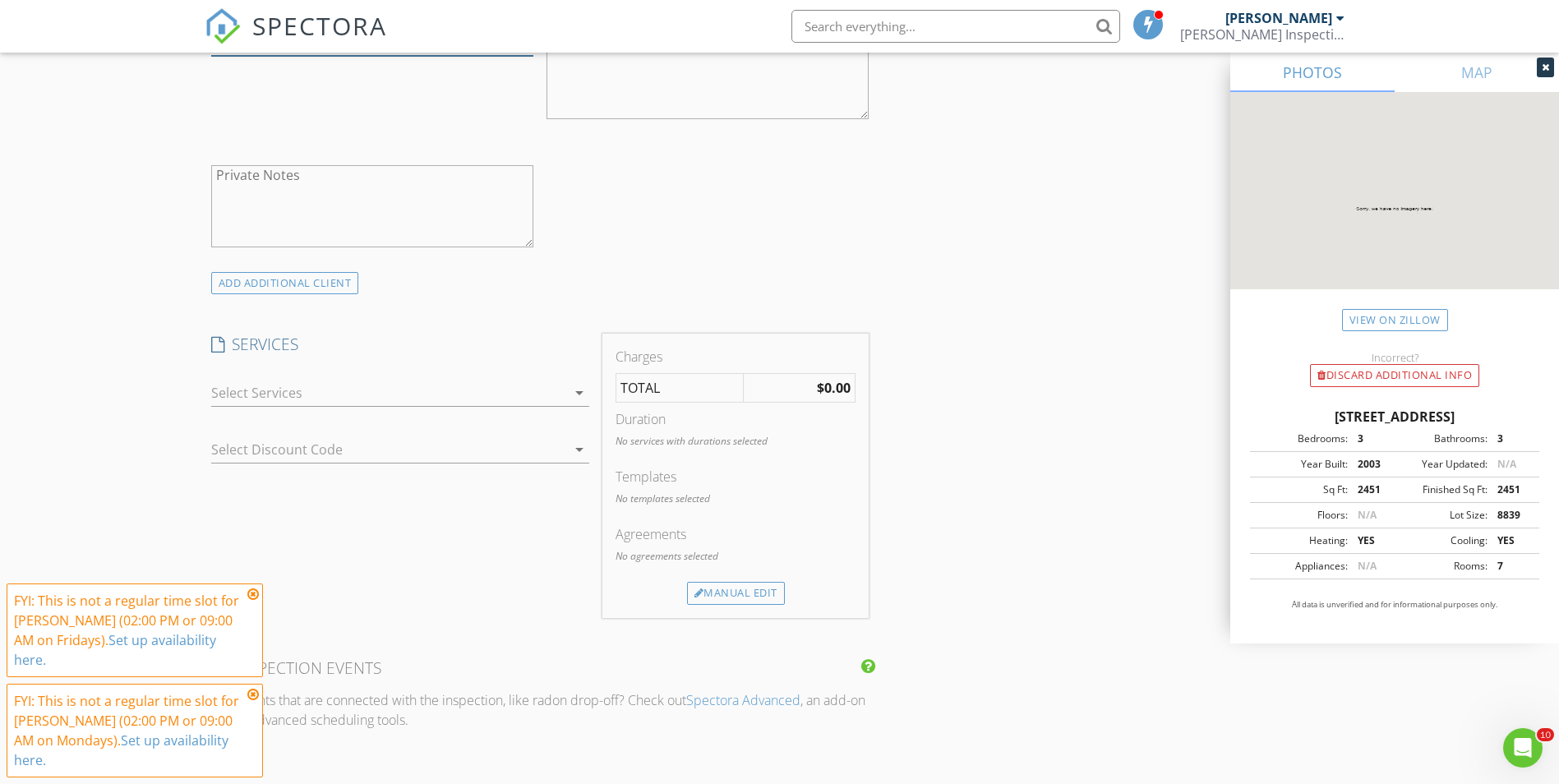 type on "941-429-5113" 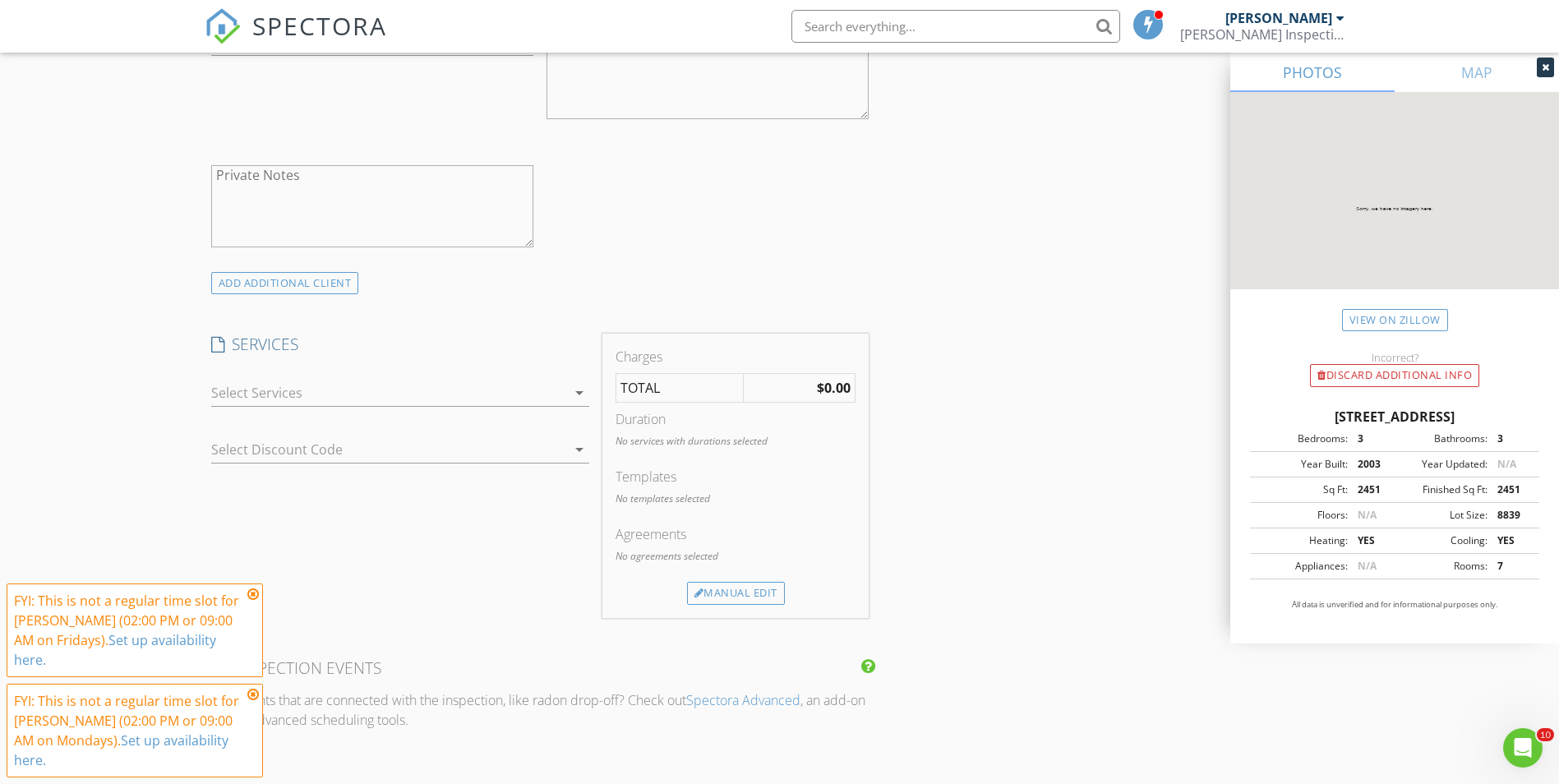 click on "check_box_outline_blank   Residential Inspection   check_box_outline_blank   4 Point Inspection   check_box_outline_blank   On site 4 Point Inspection    check_box_outline_blank   Wind Mitigation   check_box_outline_blank   MK Roofers Wind Mit   Sent to MK roofing check_box_outline_blank   50 on site Wind Mitigation    check_box_outline_blank   4 Point/ Wind Mitigation Combo   4-point inspection and wind mitigation inspection combo deal check_box_outline_blank   Roof inspection   detailed inspection of the roof covering check_box_outline_blank   Multi Unit Residential Inspection   Multifamily home inspection check_box_outline_blank   New Construction Final Walkthrough Inspection   A final walkthrough inspection of a new construction property to ensure best building practices have been used in the construction of the home check_box_outline_blank   Pre-Drywall inspection   Inspection of a new construction home before the drywall is installed check_box_outline_blank   Return Visit `   arrow_drop_down" at bounding box center [400, 394] 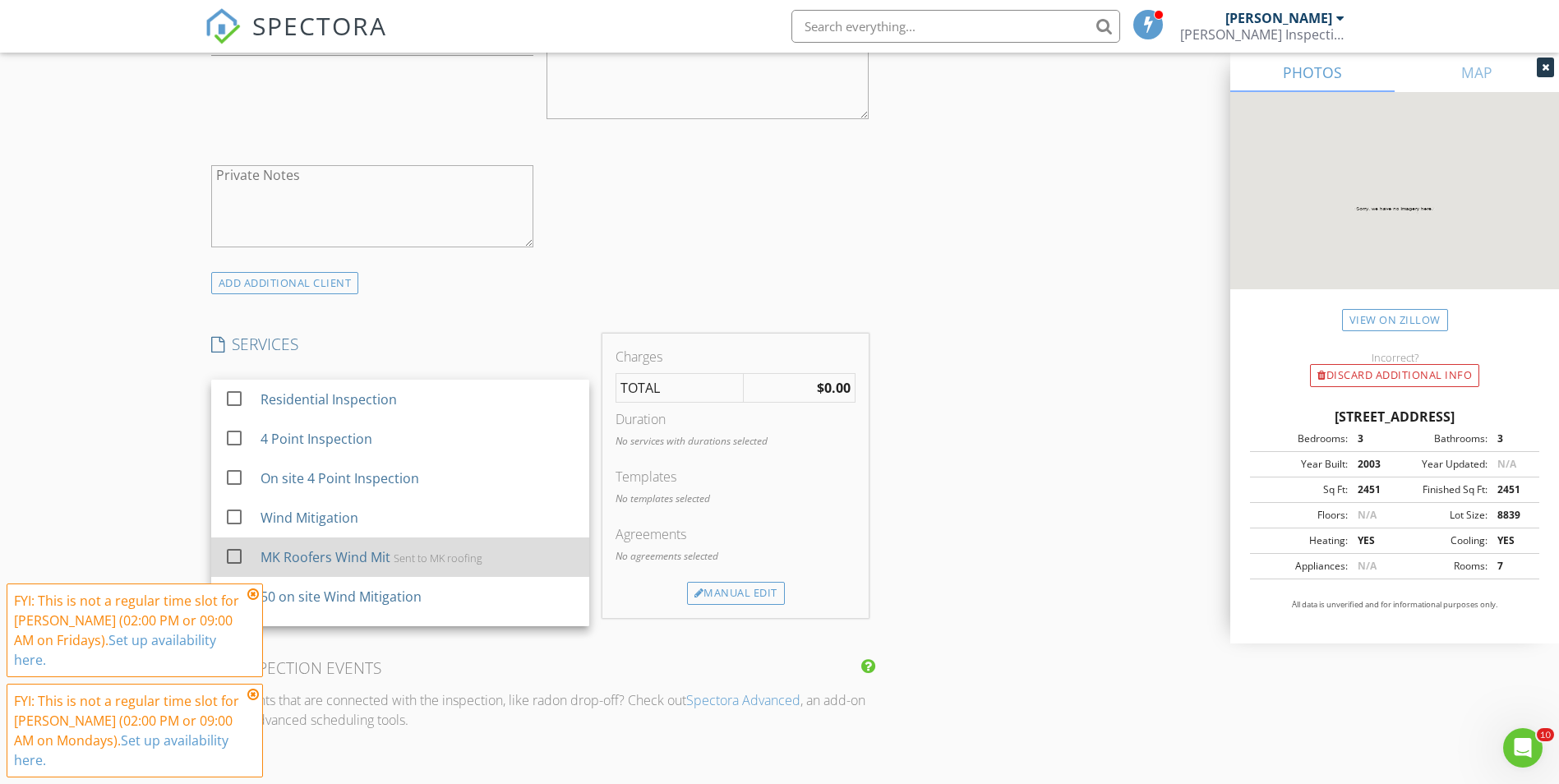 click on "Sent to MK roofing" at bounding box center (437, 558) 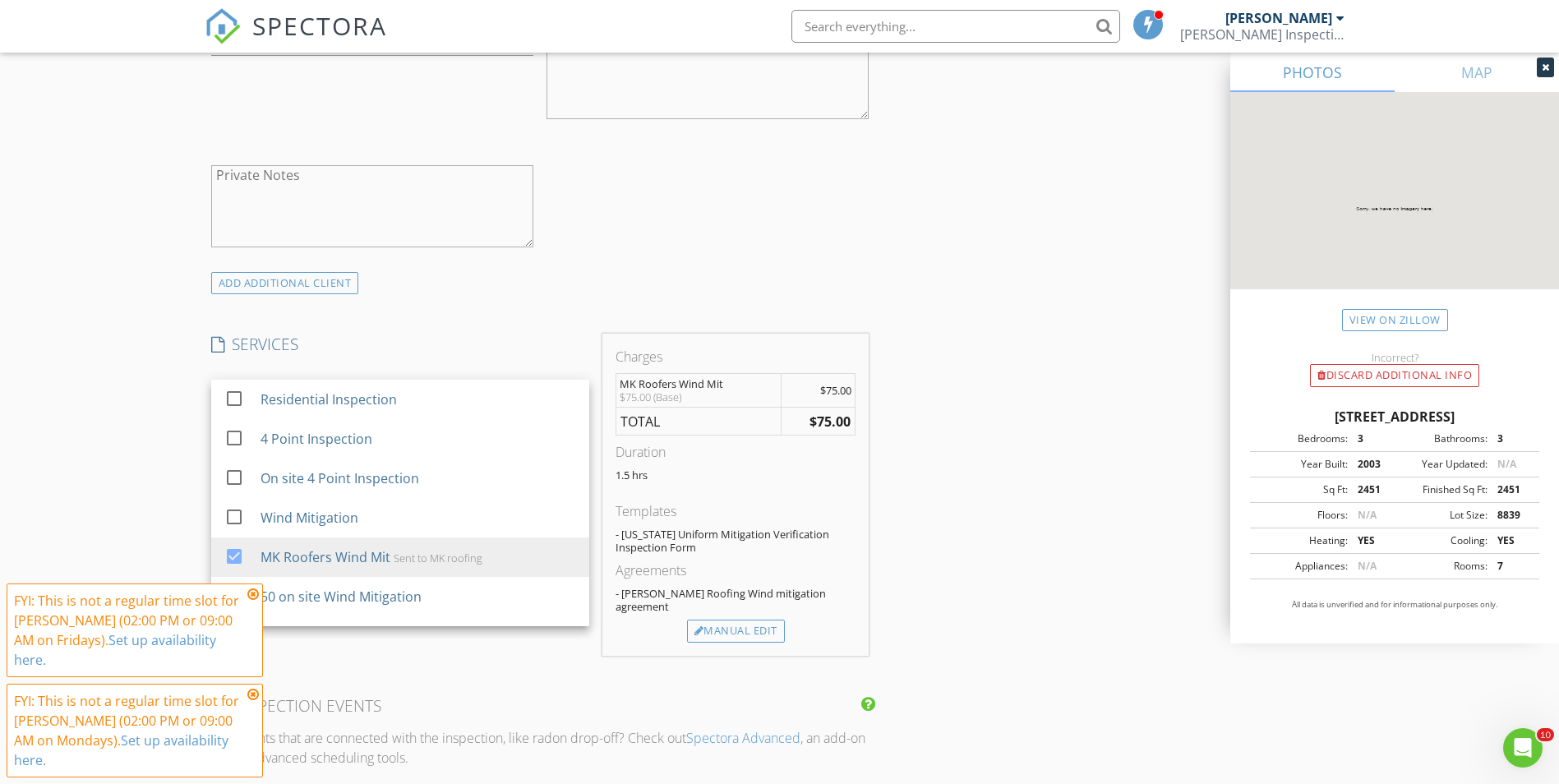 click on "New Inspection
Click here to use the New Order Form
INSPECTOR(S)
check_box   David Groff   PRIMARY   David Groff arrow_drop_down   check_box_outline_blank David Groff specifically requested
Date/Time
07/14/2025 9:30 AM
Location
Address Search       Address 5219 White Ibis Dr   Unit   City North Port   State FL   Zip 34287   County Sarasota     Square Feet 2451   Year Built 2003   Foundation arrow_drop_down     David Groff     2.2 miles     (6 minutes)
client
check_box Enable Client CC email for this inspection   Client Search     check_box_outline_blank Client is a Company/Organization     First Name Russell   Last Name Logalbo   Email russ4138@yahoo.com   CC Email   Phone 941-429-5113           Notes   Private Notes
ADD ADDITIONAL client
SERVICES" at bounding box center [779, 553] 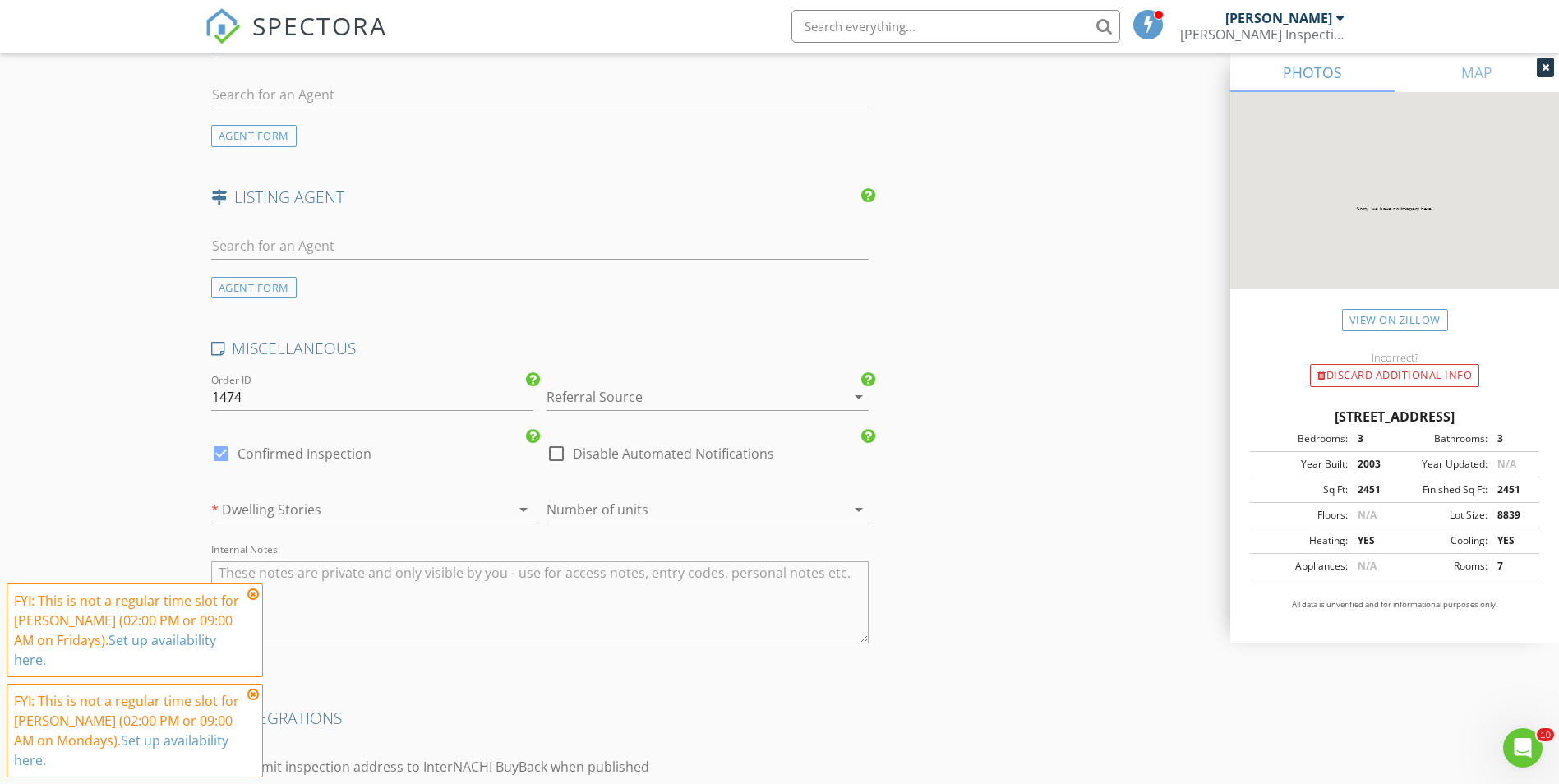 scroll, scrollTop: 2364, scrollLeft: 0, axis: vertical 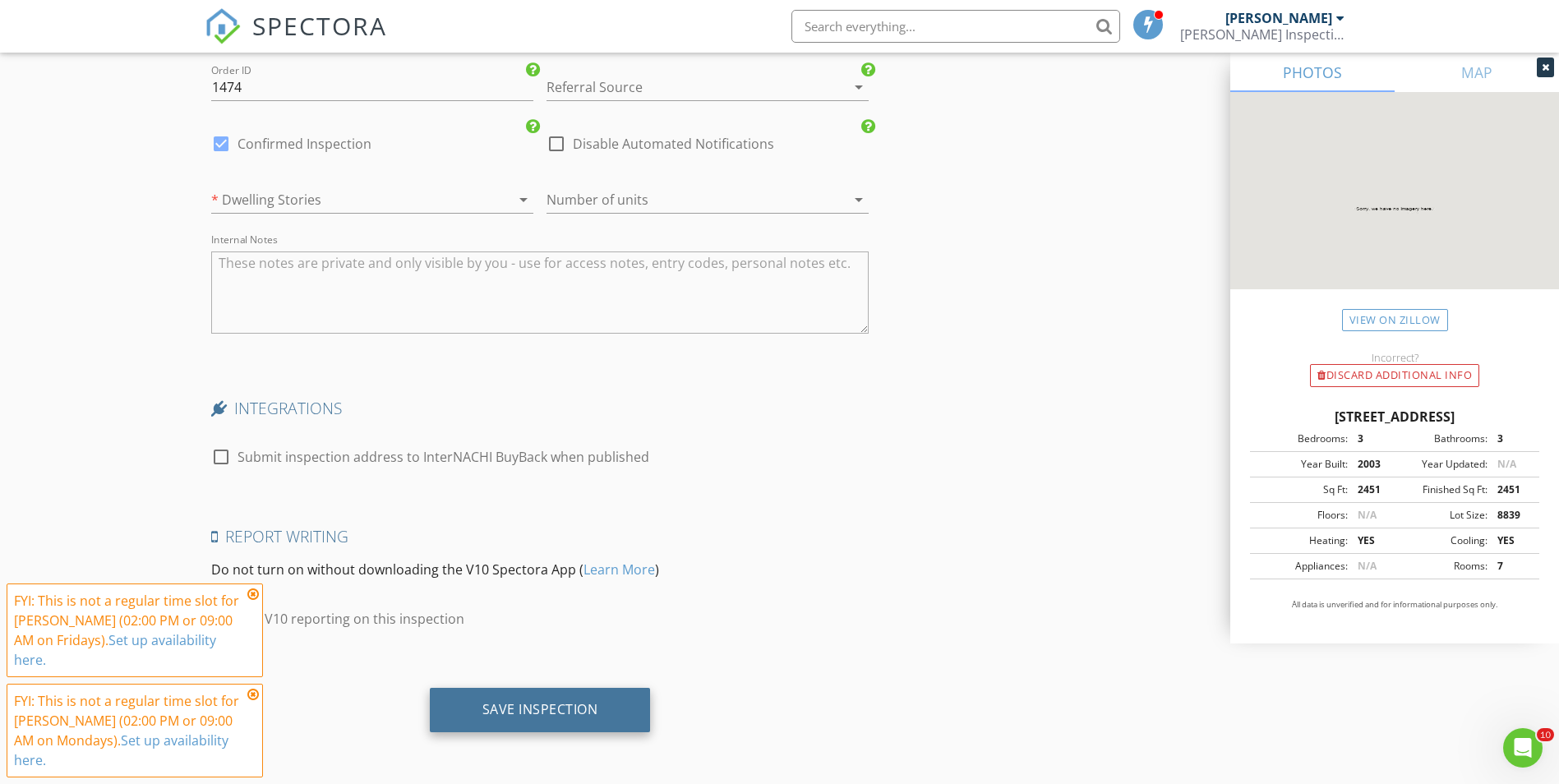 click on "Save Inspection" at bounding box center (540, 710) 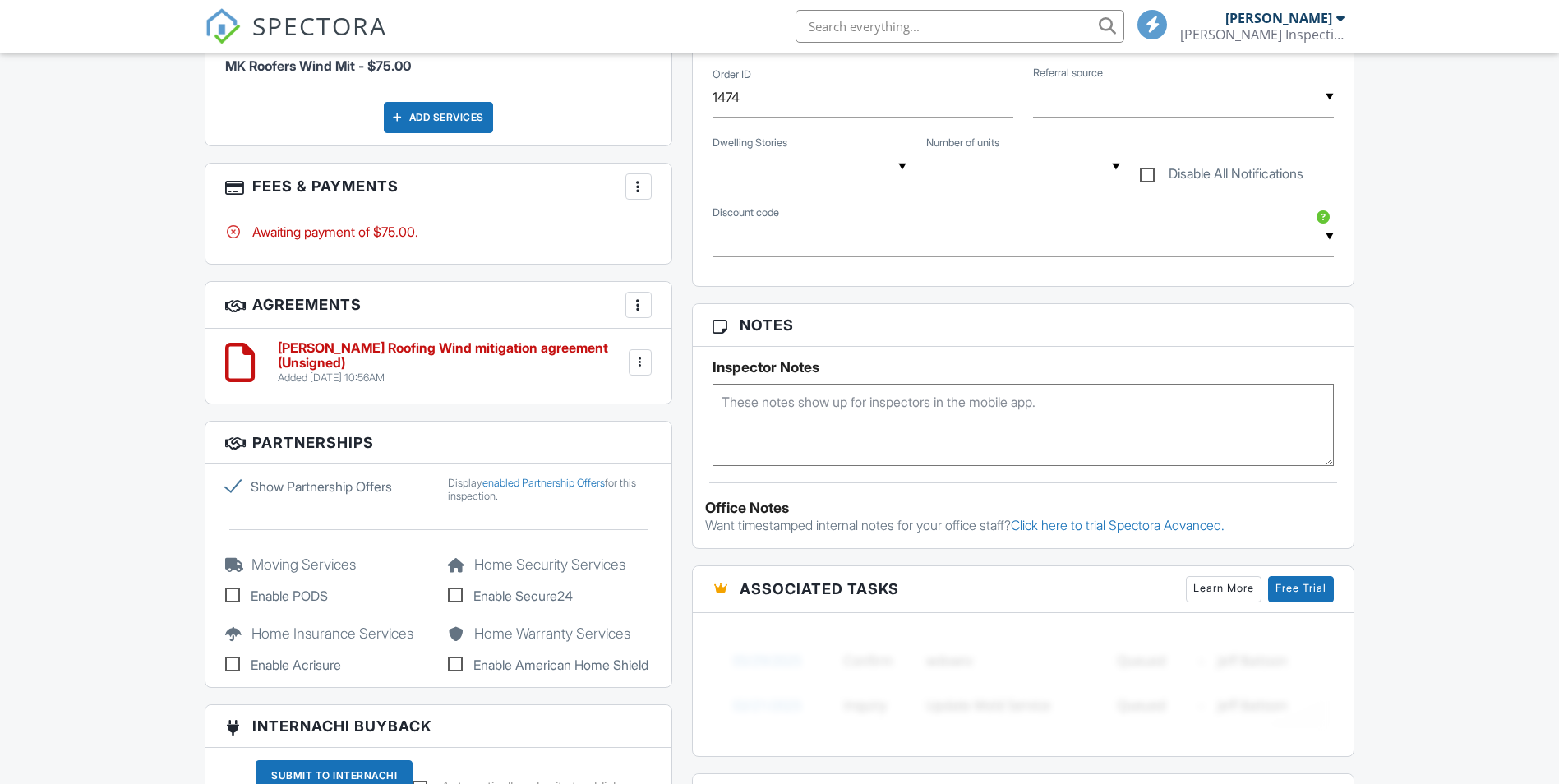 click at bounding box center [1023, 425] 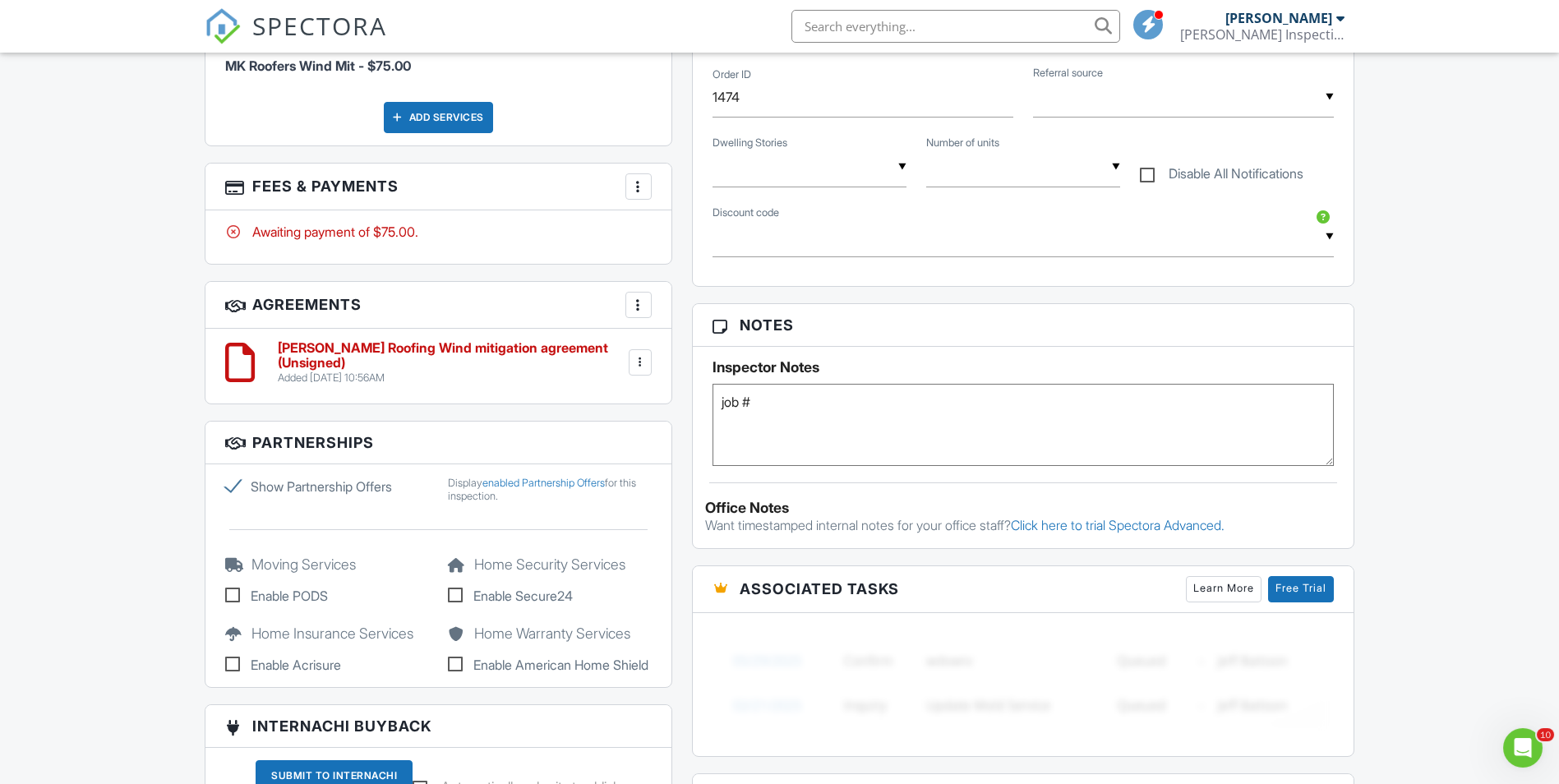 scroll, scrollTop: 0, scrollLeft: 0, axis: both 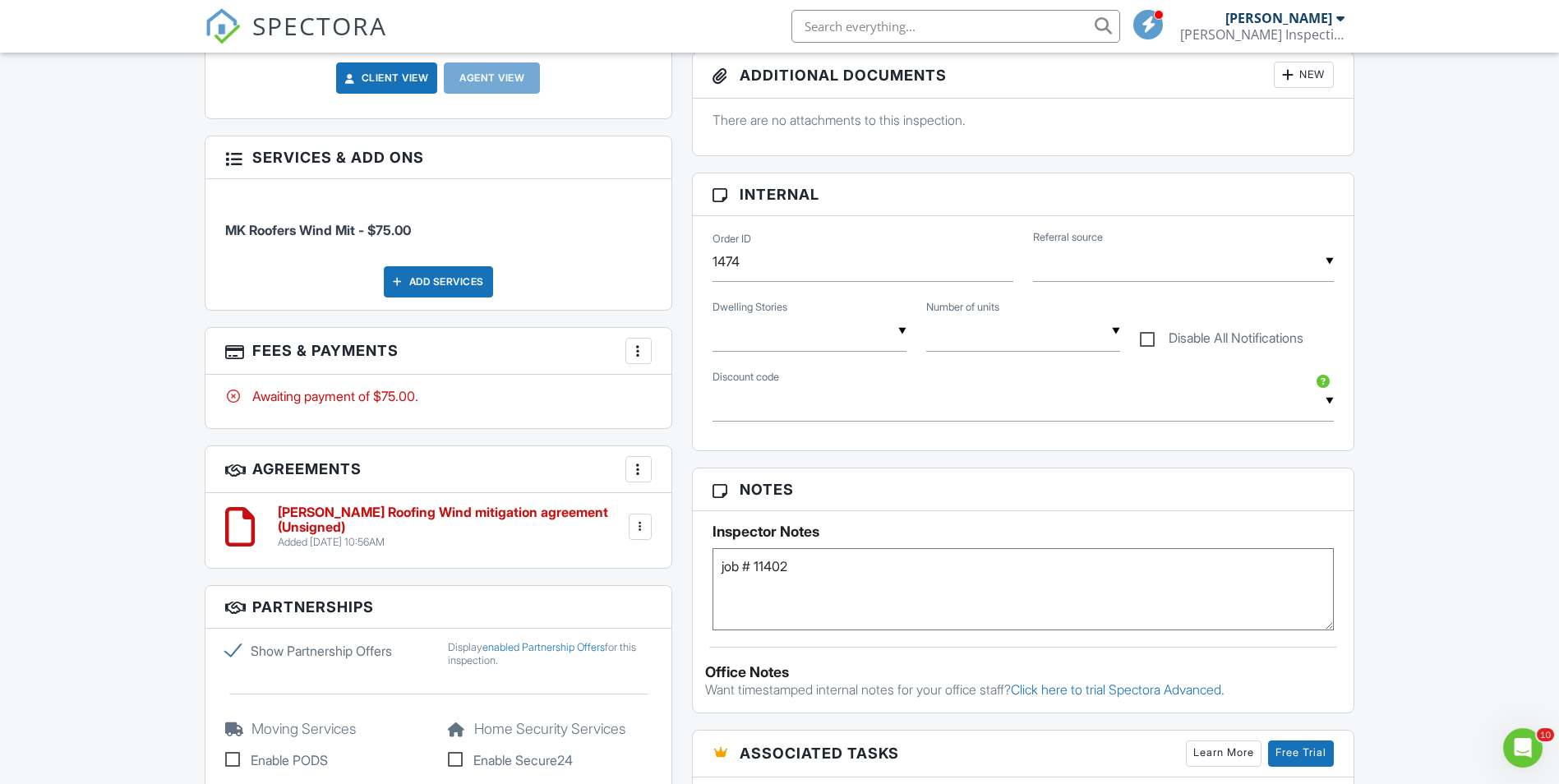 type on "job # 11402" 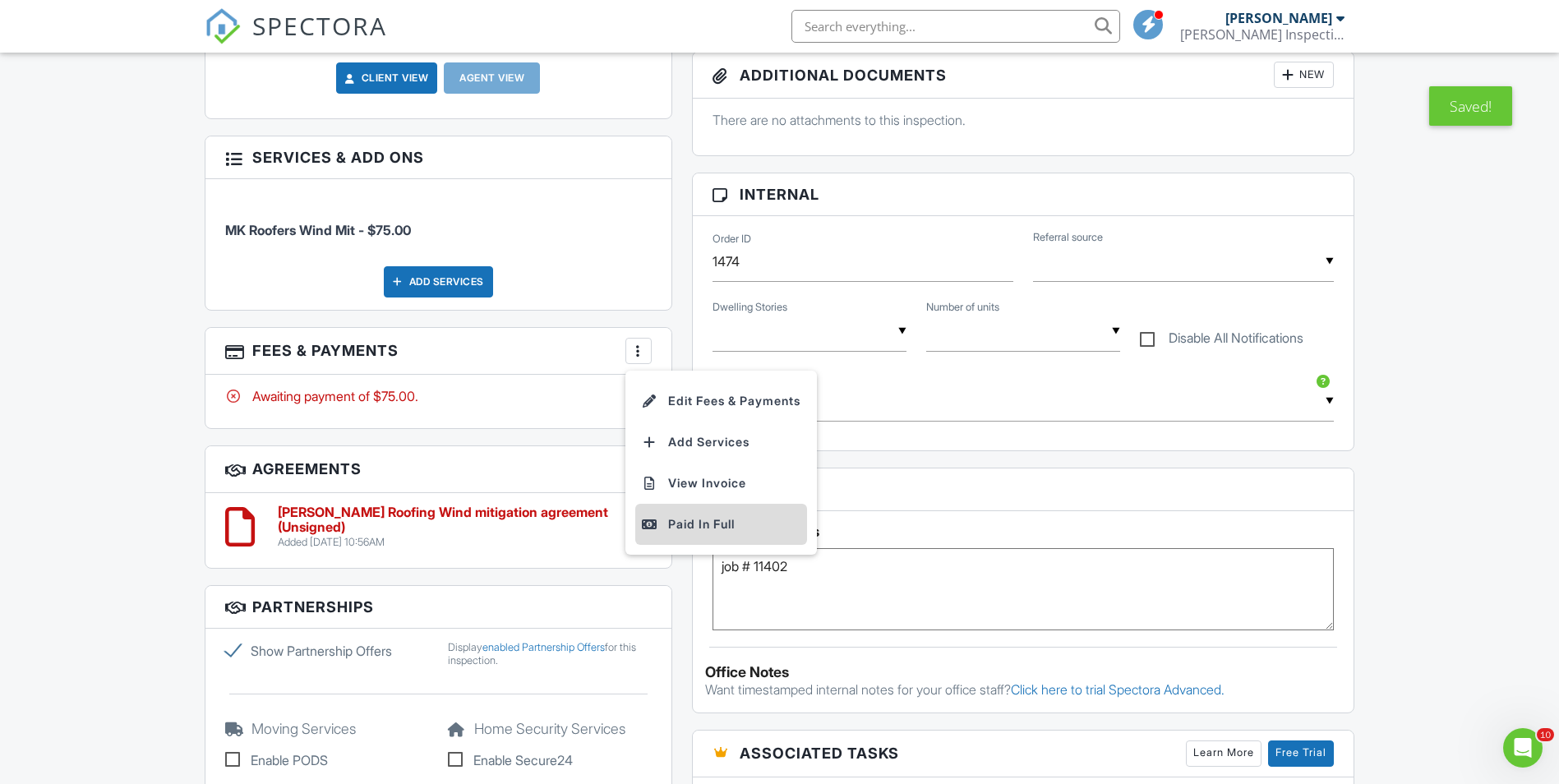 click on "Paid In Full" at bounding box center [721, 524] 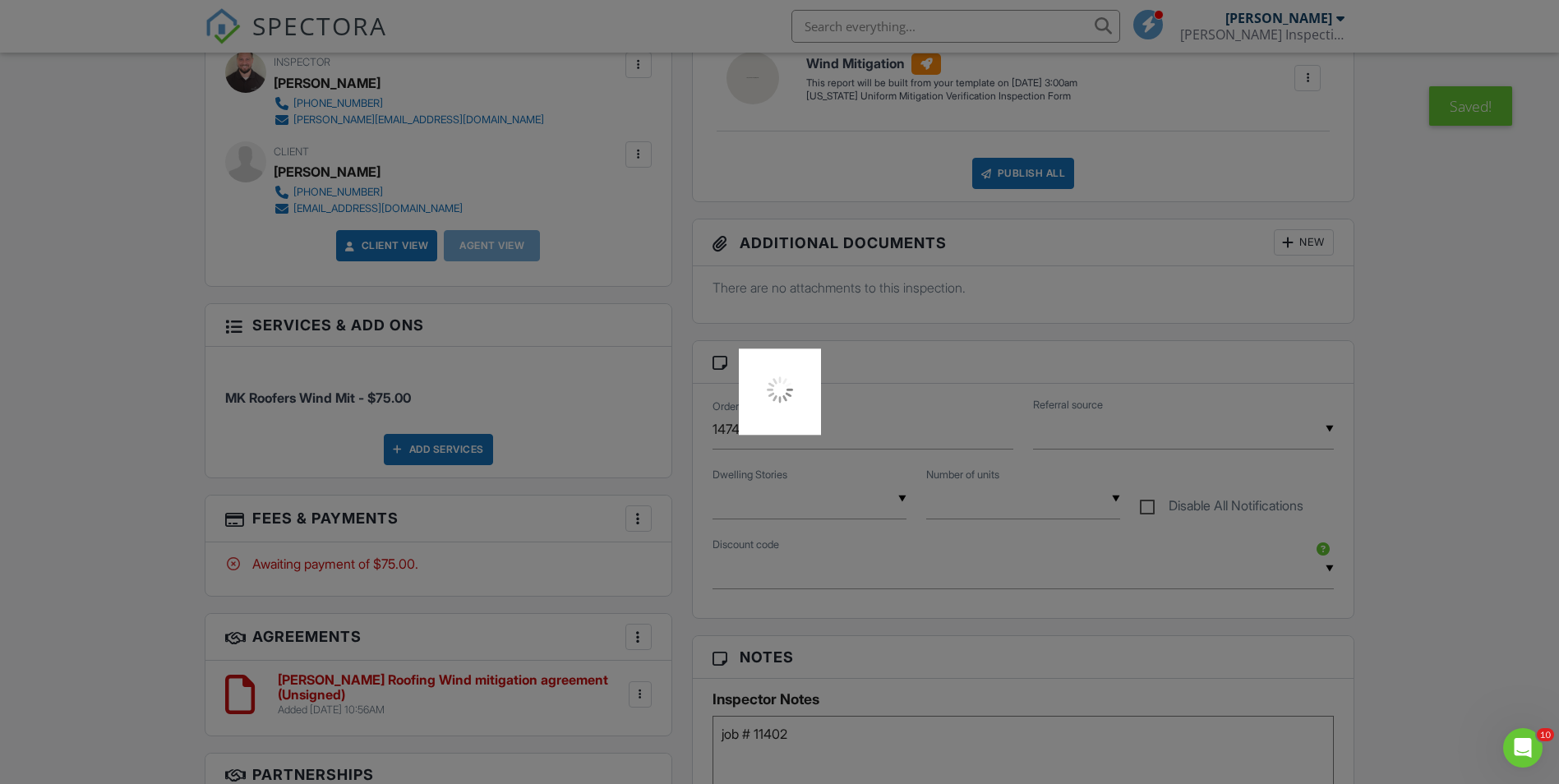 scroll, scrollTop: 247, scrollLeft: 0, axis: vertical 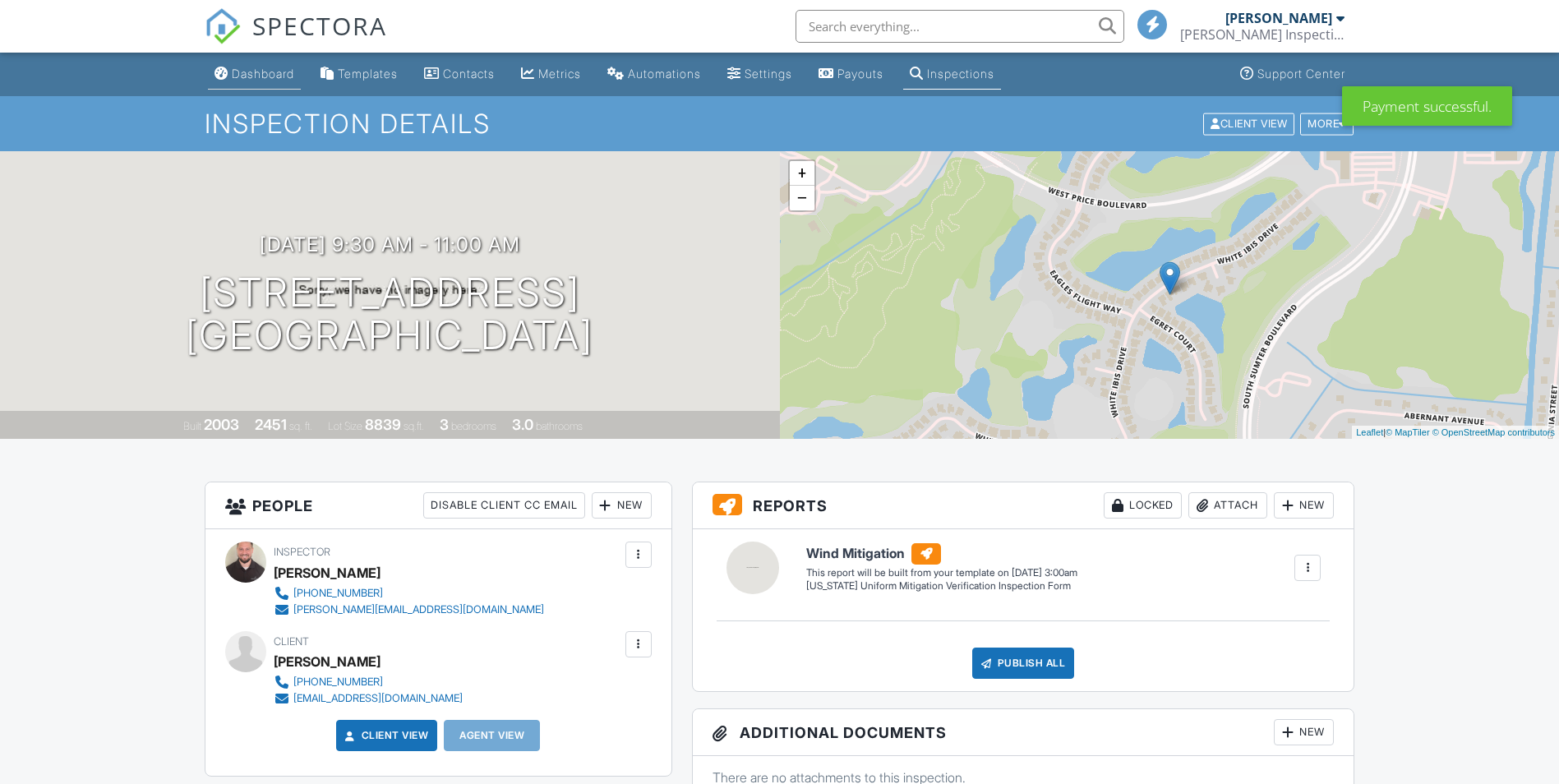 click on "Dashboard" at bounding box center (263, 73) 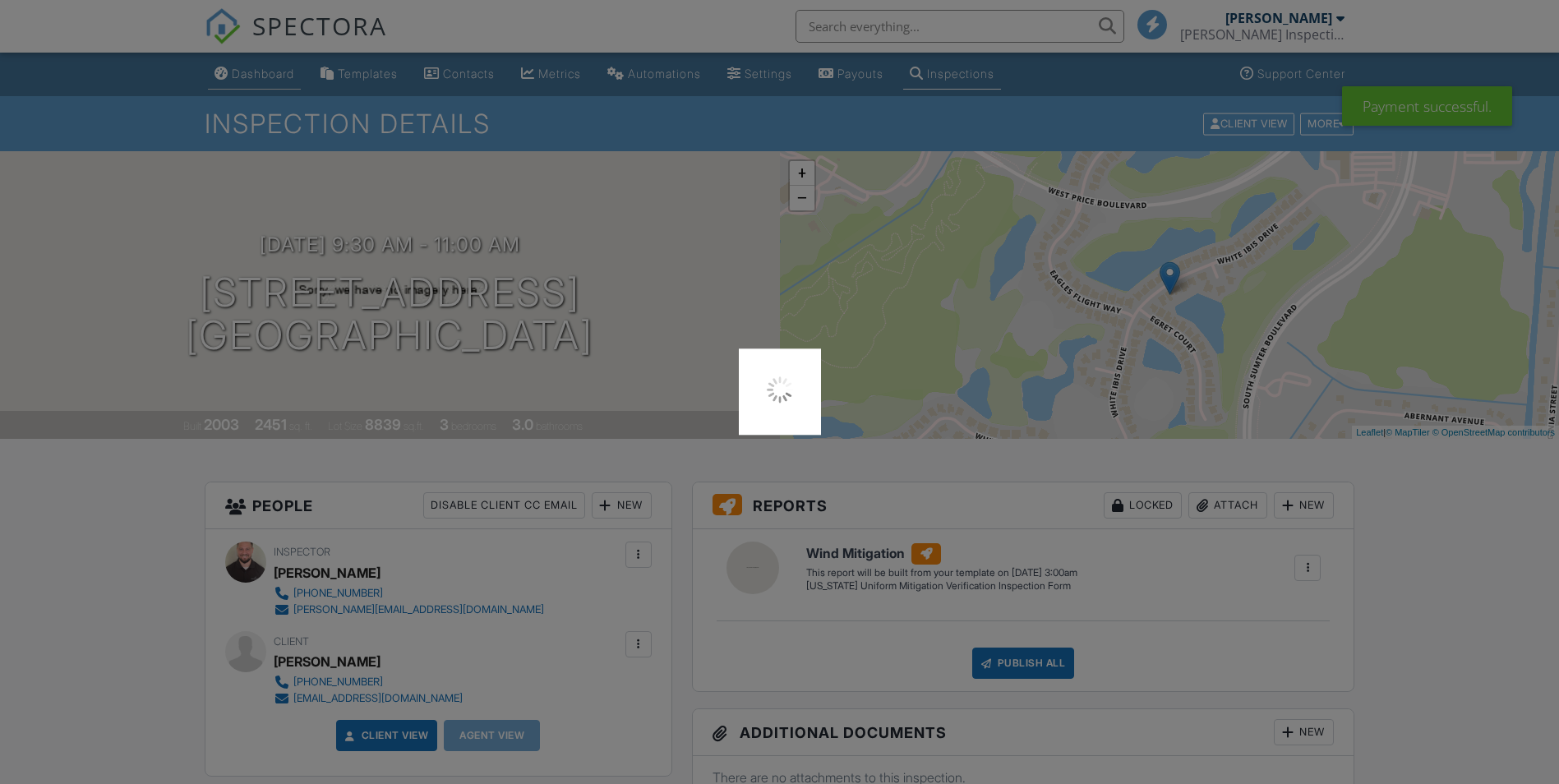 scroll, scrollTop: 0, scrollLeft: 0, axis: both 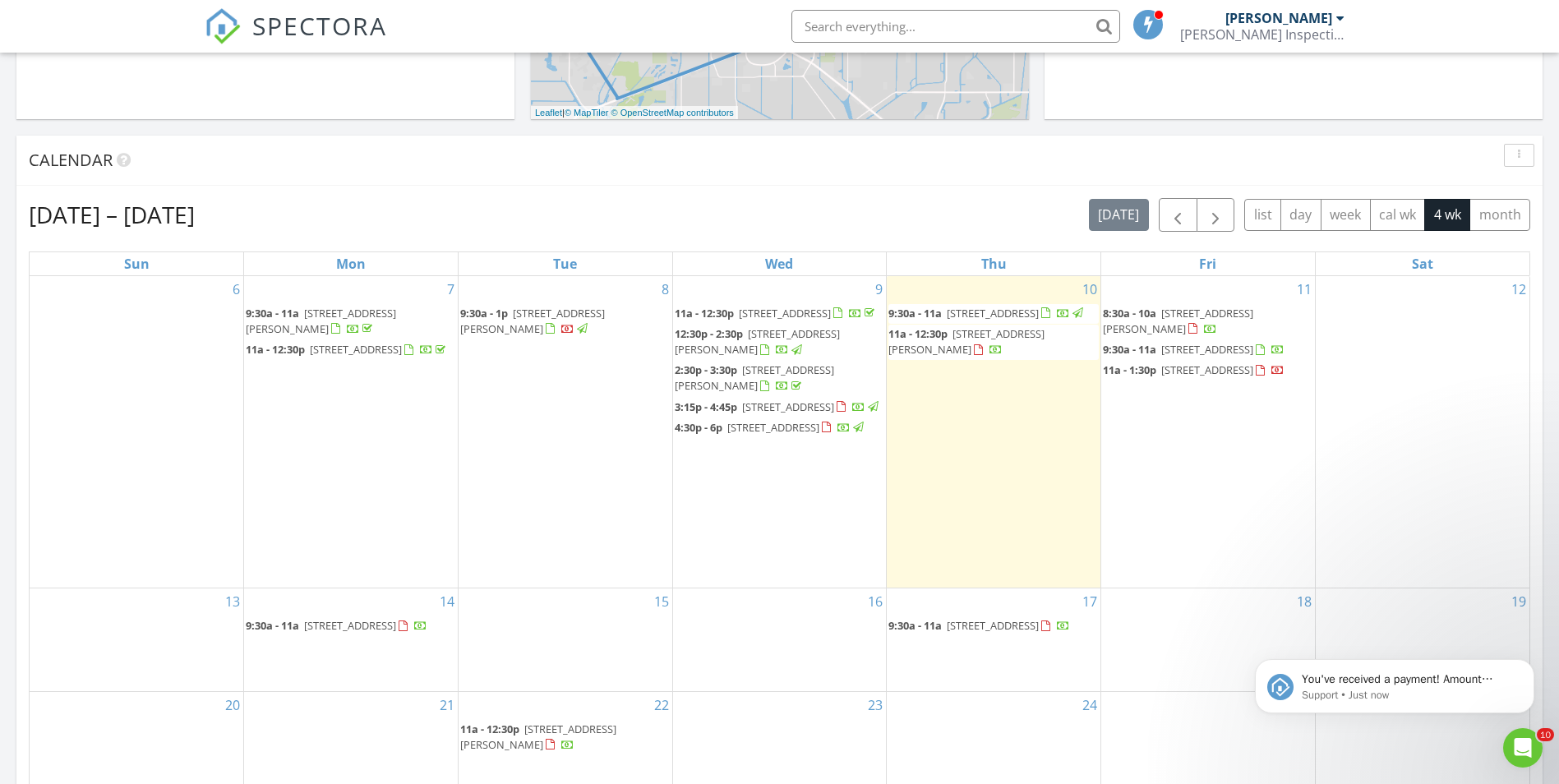 click on "[DATE] – [DATE] [DATE] list day week cal wk 4 wk month" at bounding box center [779, 214] 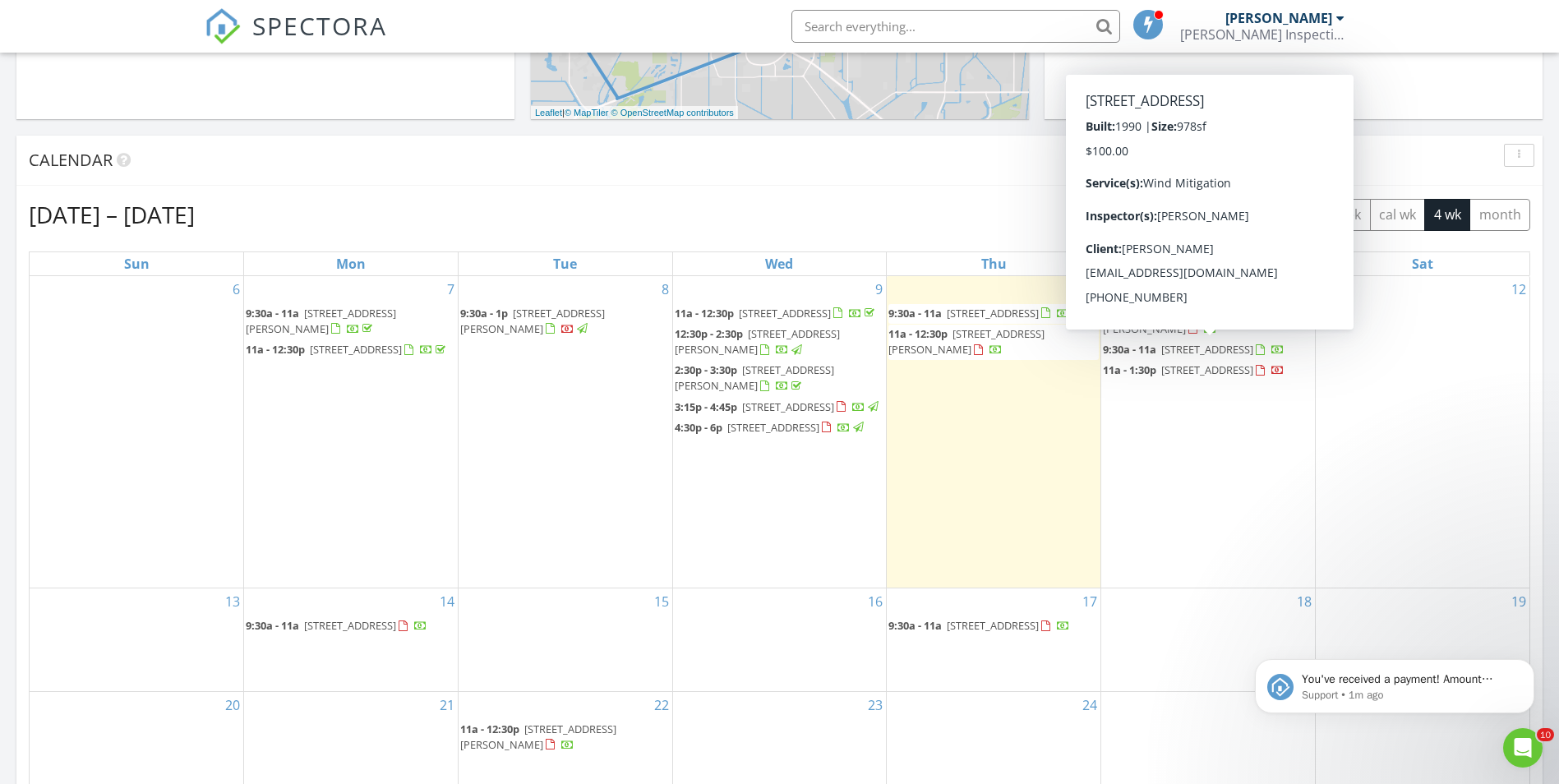 click on "[DATE] – [DATE] [DATE] list day week cal wk 4 wk month Sun Mon Tue Wed Thu Fri Sat 6 7
9:30a - 11a
[STREET_ADDRESS][PERSON_NAME]
11a - 12:30p
[STREET_ADDRESS]
8
9:30a - 1p
[STREET_ADDRESS][PERSON_NAME]
9
11a - 12:30p
[STREET_ADDRESS]
12:30p - 2:30p
[STREET_ADDRESS][PERSON_NAME]" at bounding box center (779, 559) 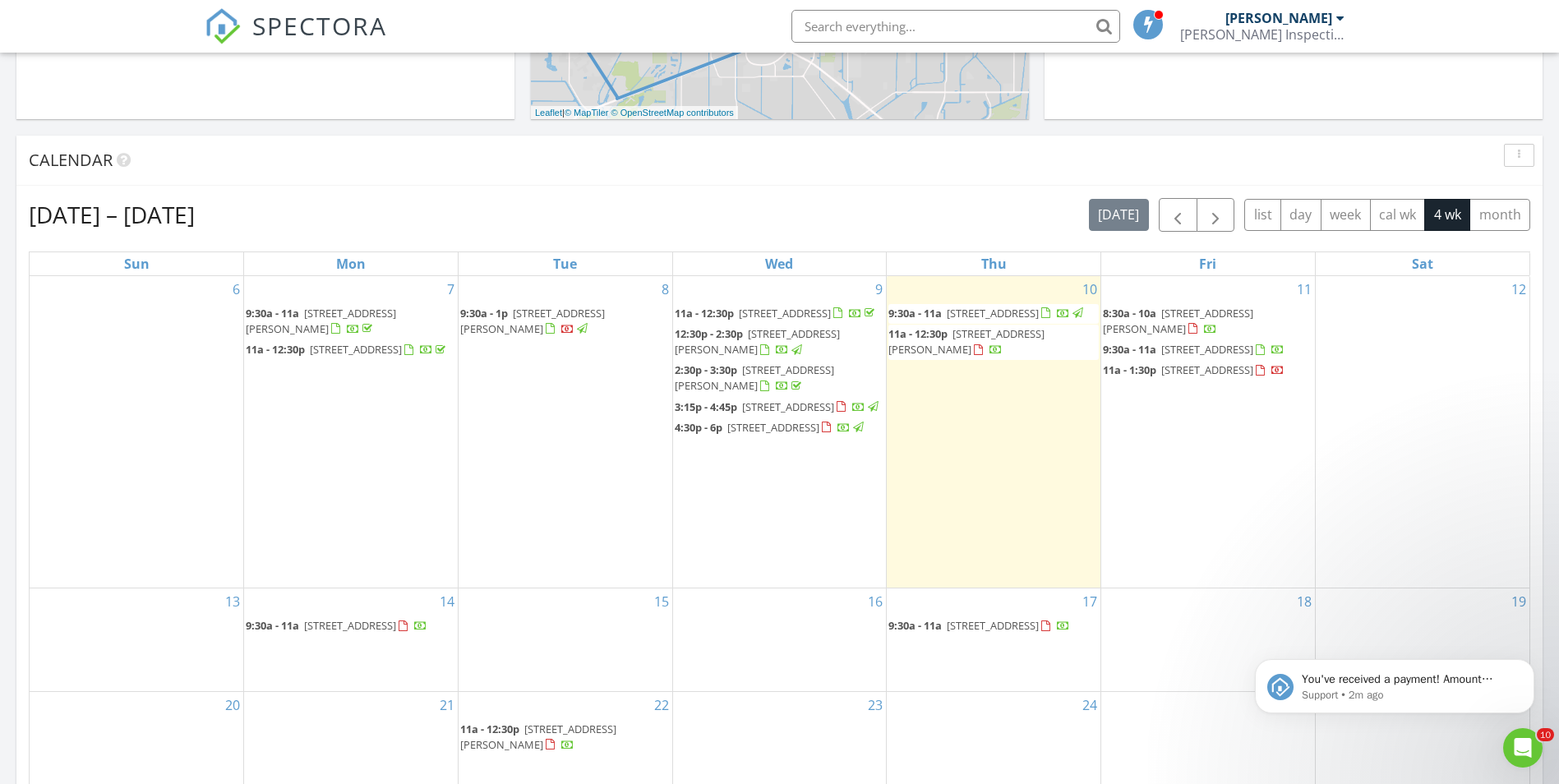 click on "Calendar" at bounding box center (767, 160) 